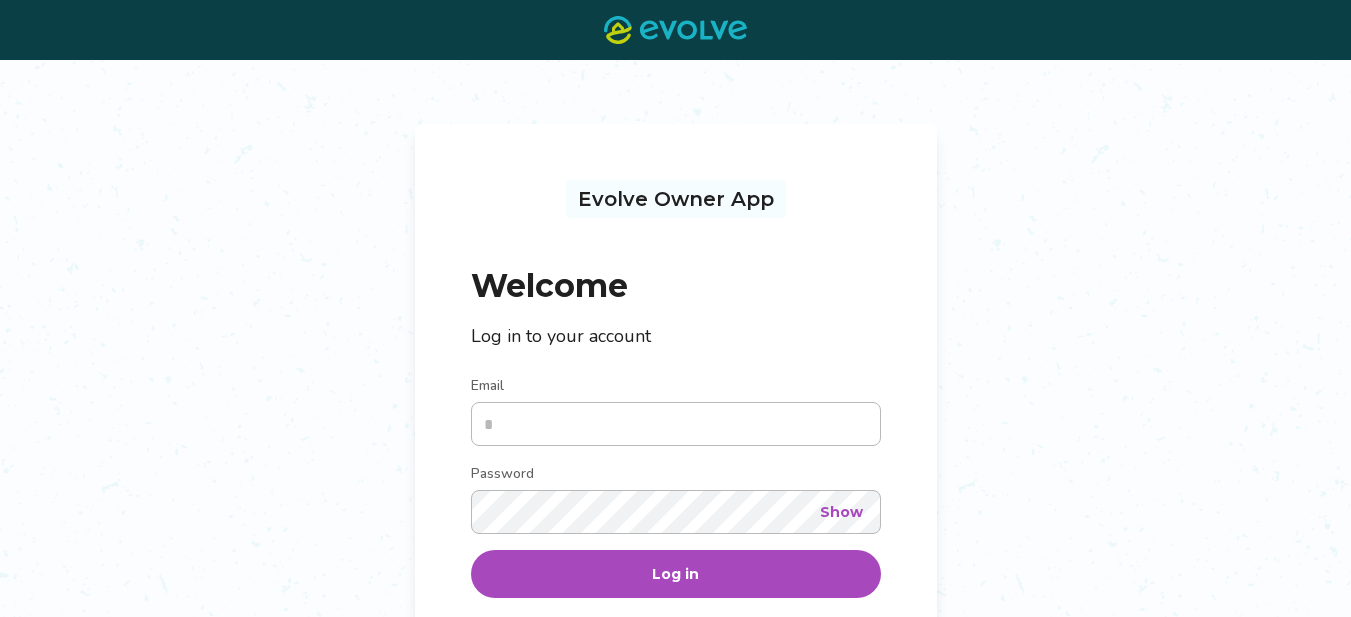 scroll, scrollTop: 0, scrollLeft: 0, axis: both 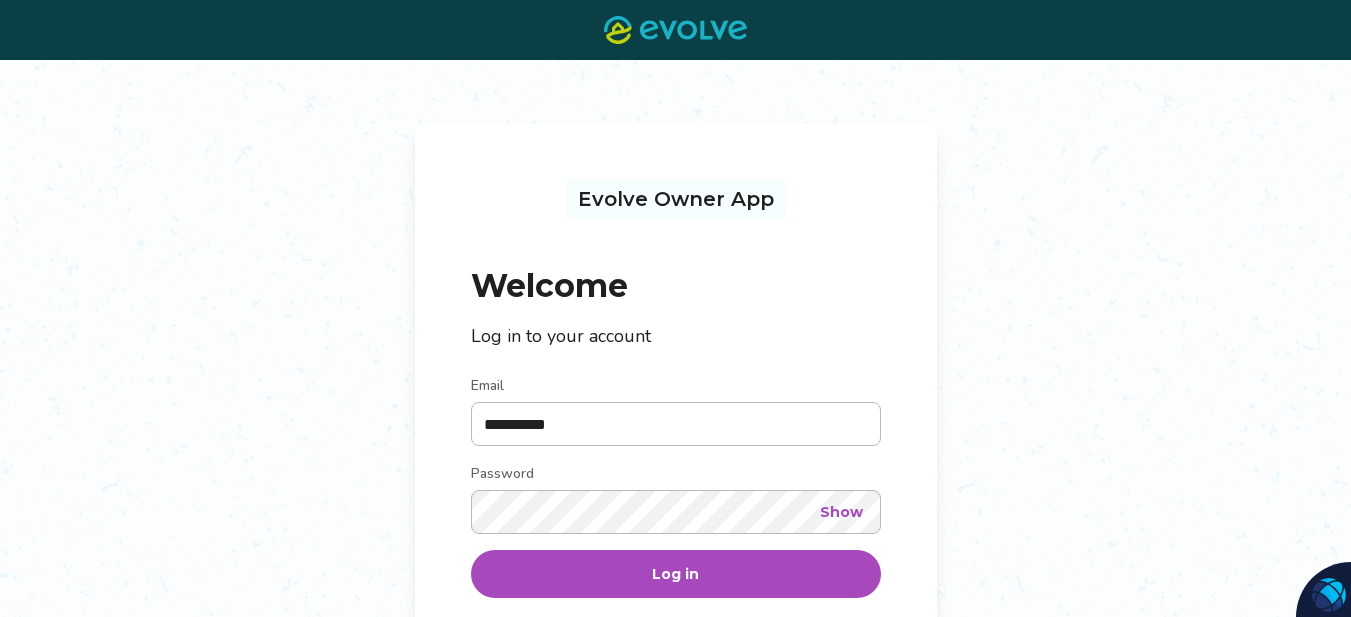type on "**********" 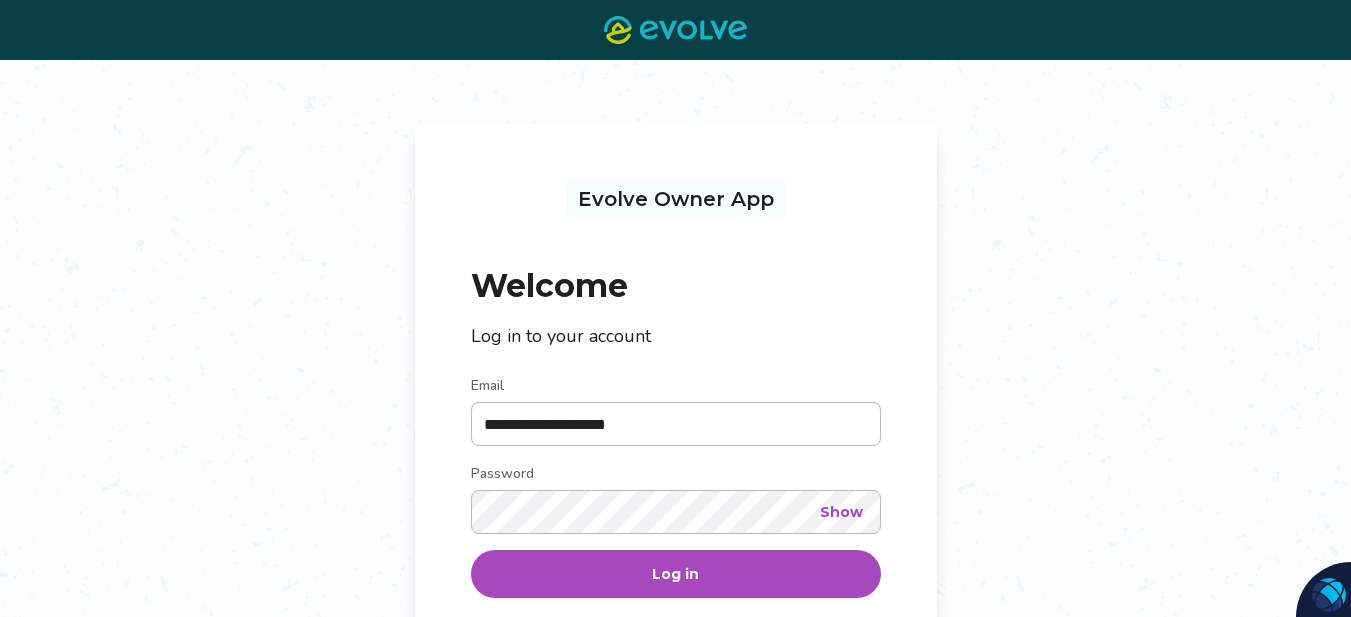 click on "Log in" at bounding box center [675, 574] 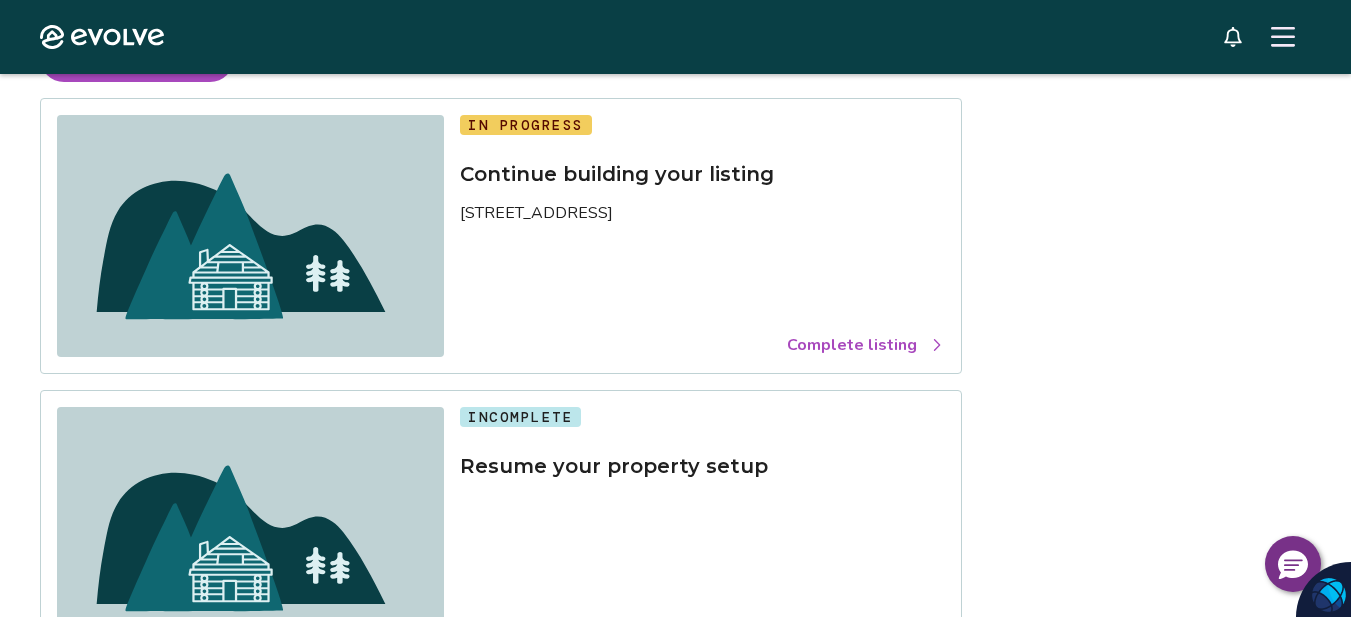 scroll, scrollTop: 156, scrollLeft: 0, axis: vertical 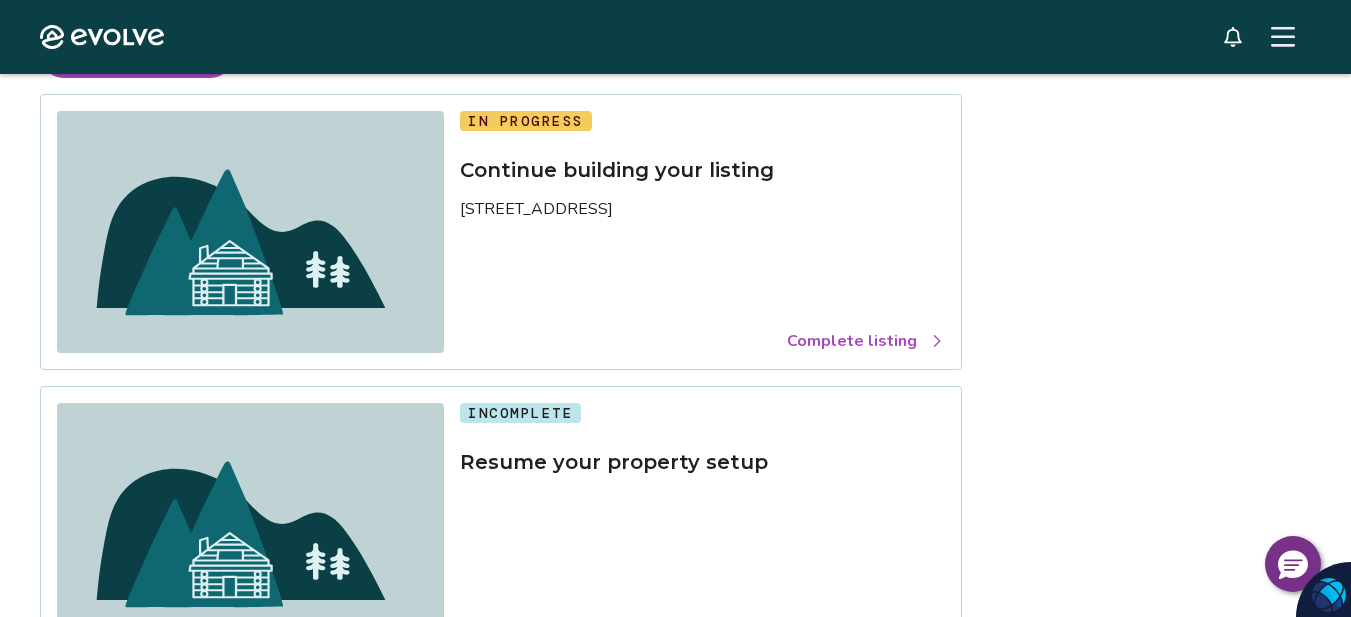 click on "Complete listing" at bounding box center [866, 341] 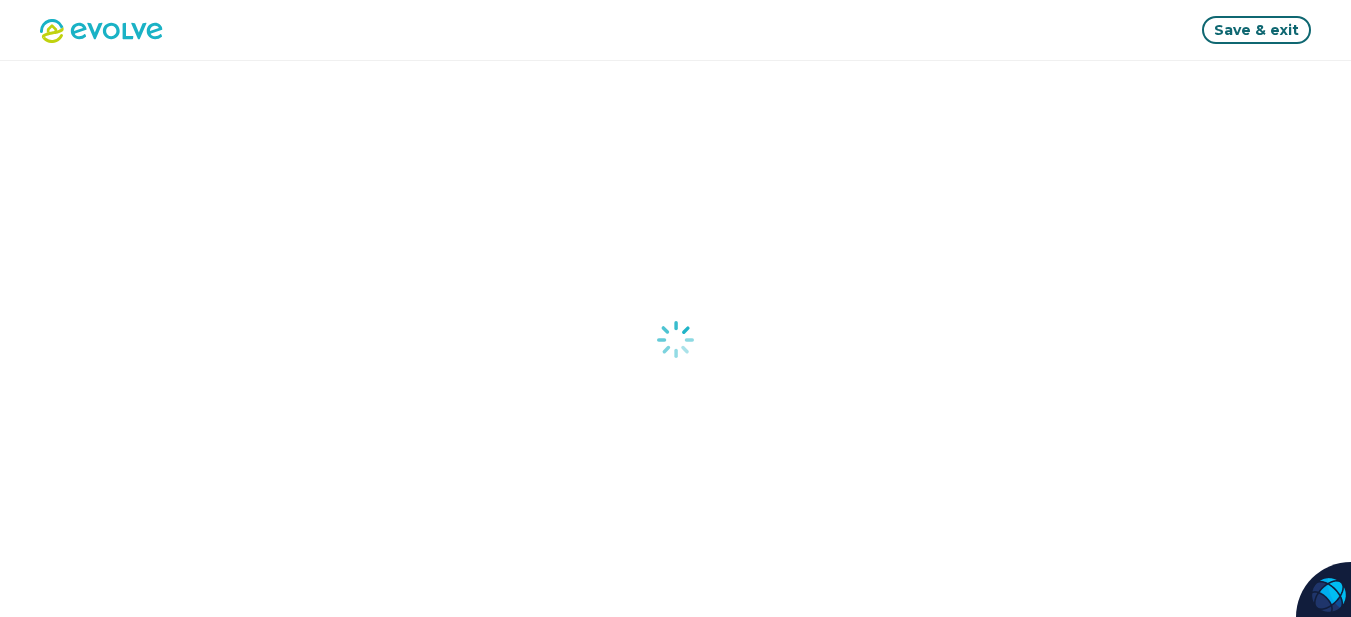 scroll, scrollTop: 0, scrollLeft: 0, axis: both 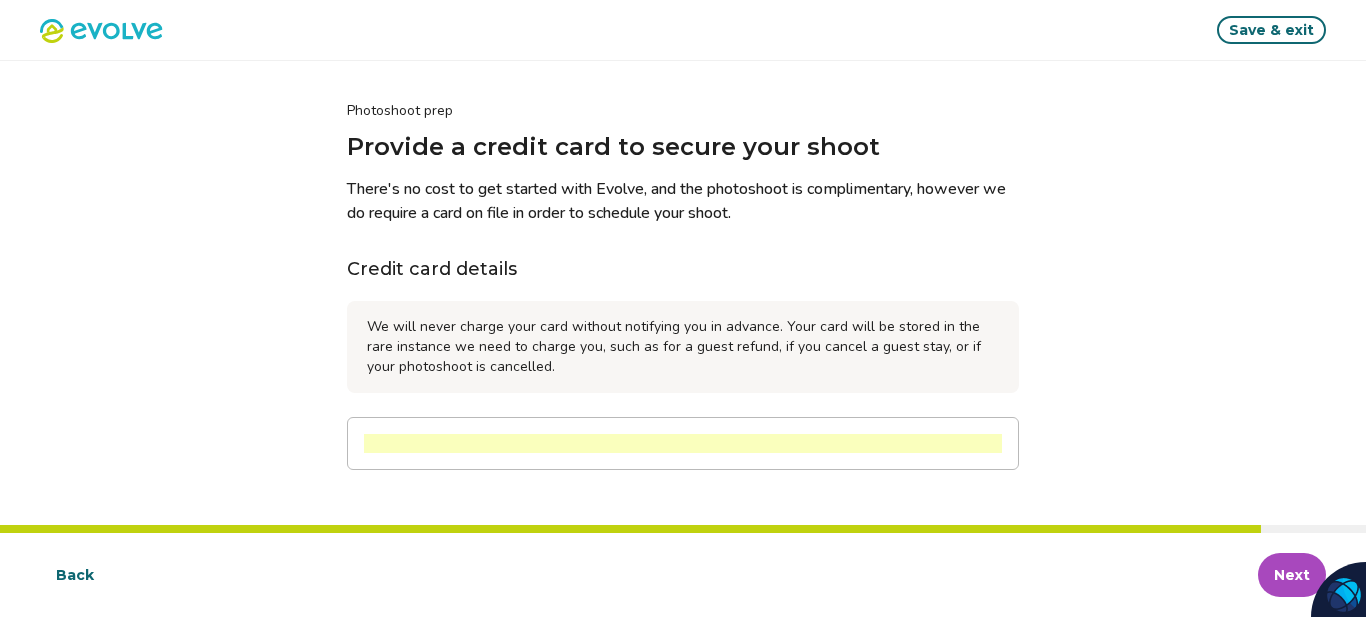 click on "Next" at bounding box center (1292, 575) 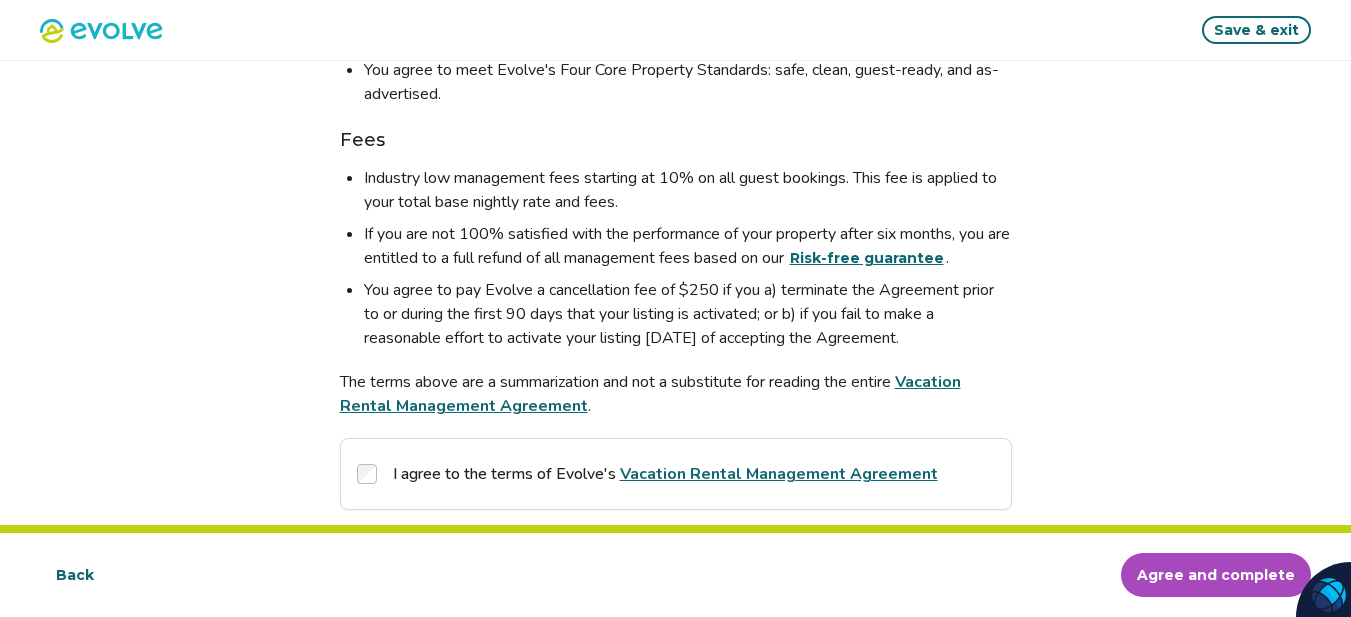 scroll, scrollTop: 468, scrollLeft: 0, axis: vertical 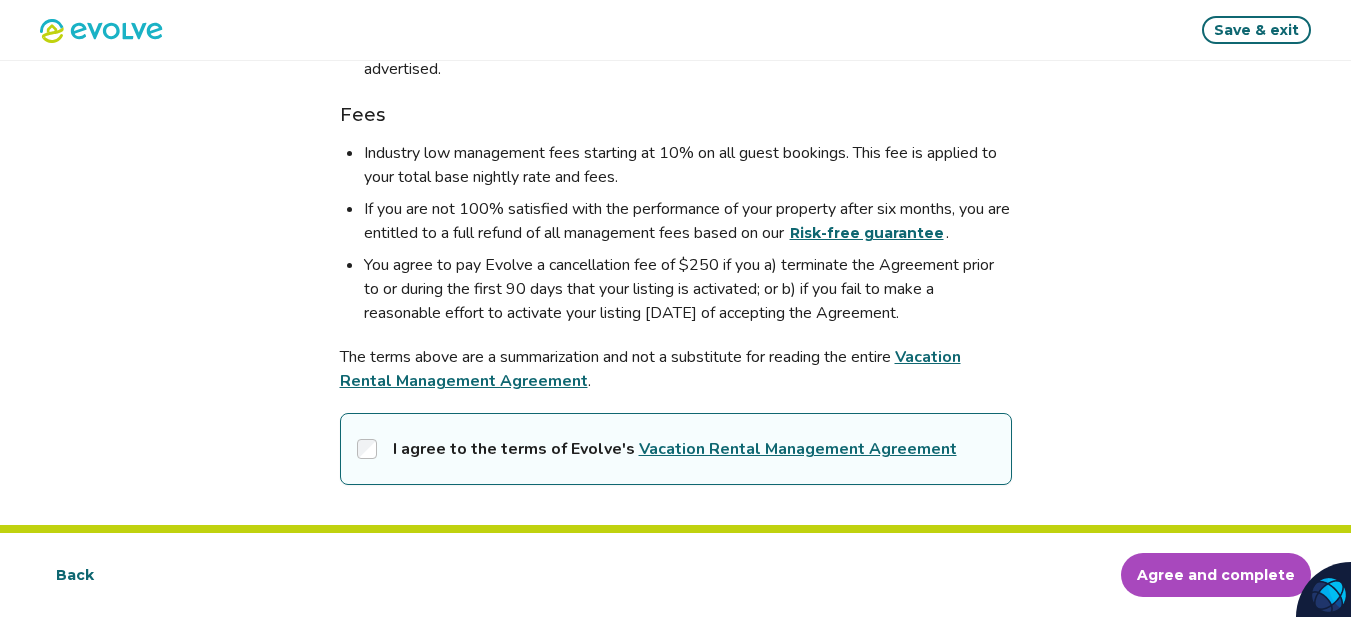 click on "Agree and complete" at bounding box center (1216, 575) 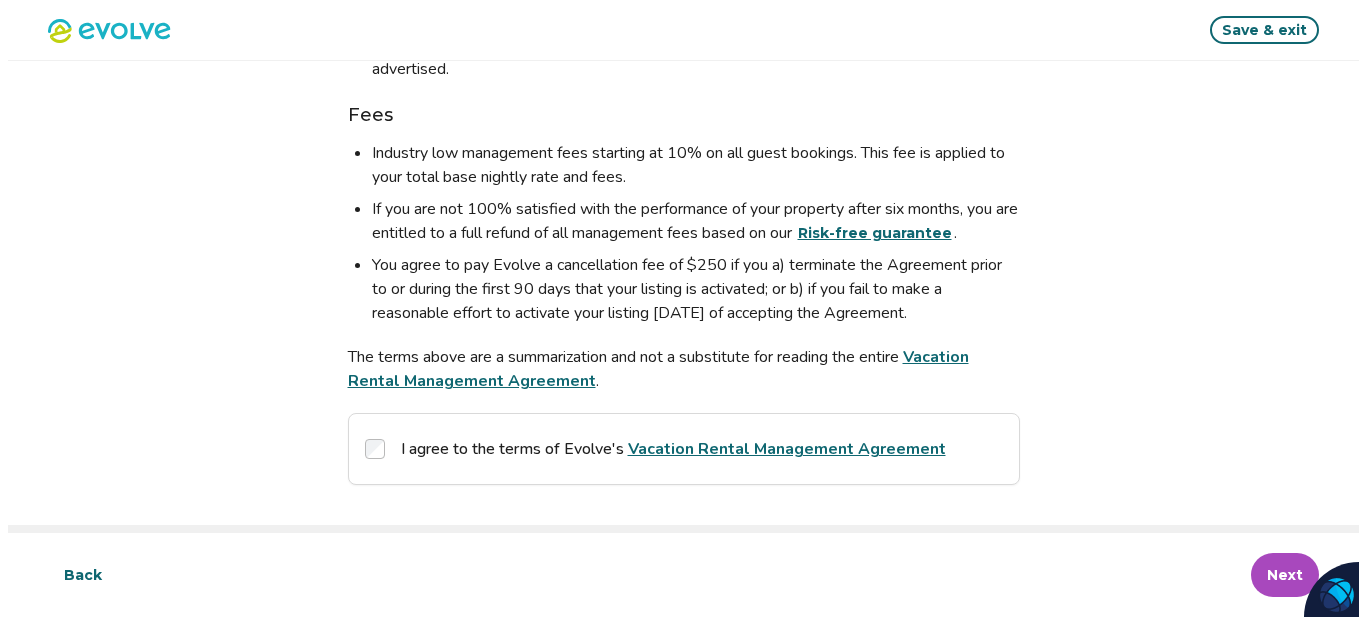 scroll, scrollTop: 0, scrollLeft: 0, axis: both 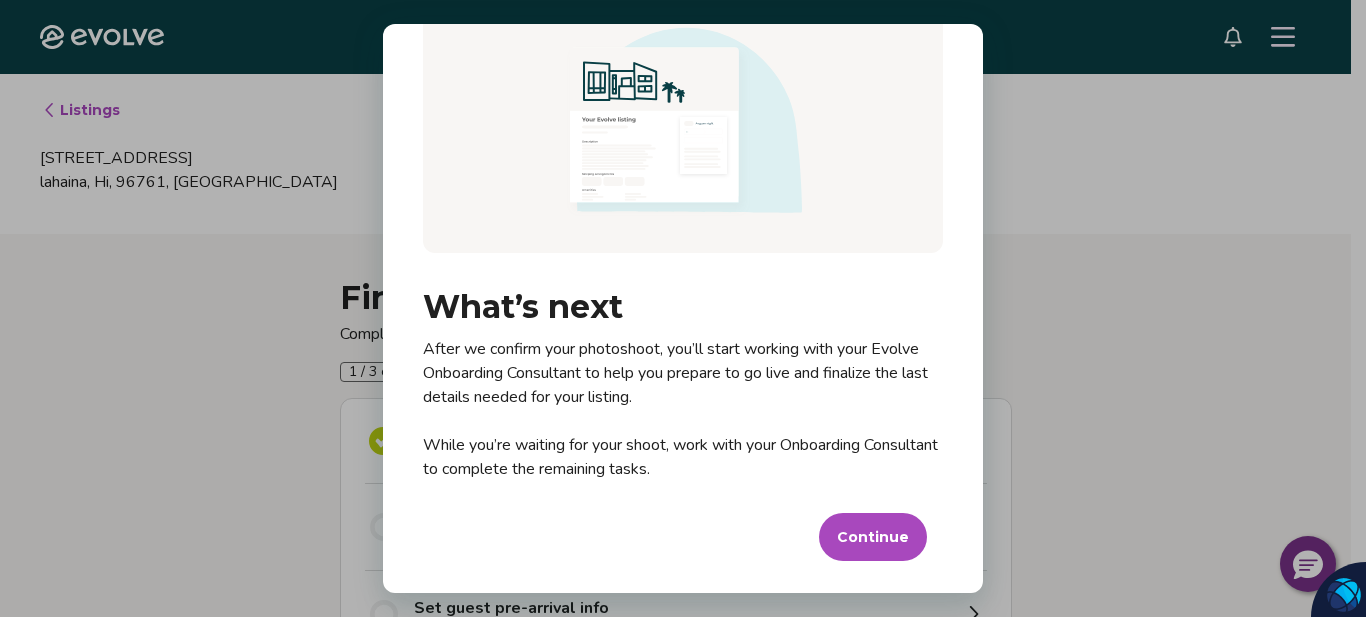click on "Continue" at bounding box center (873, 537) 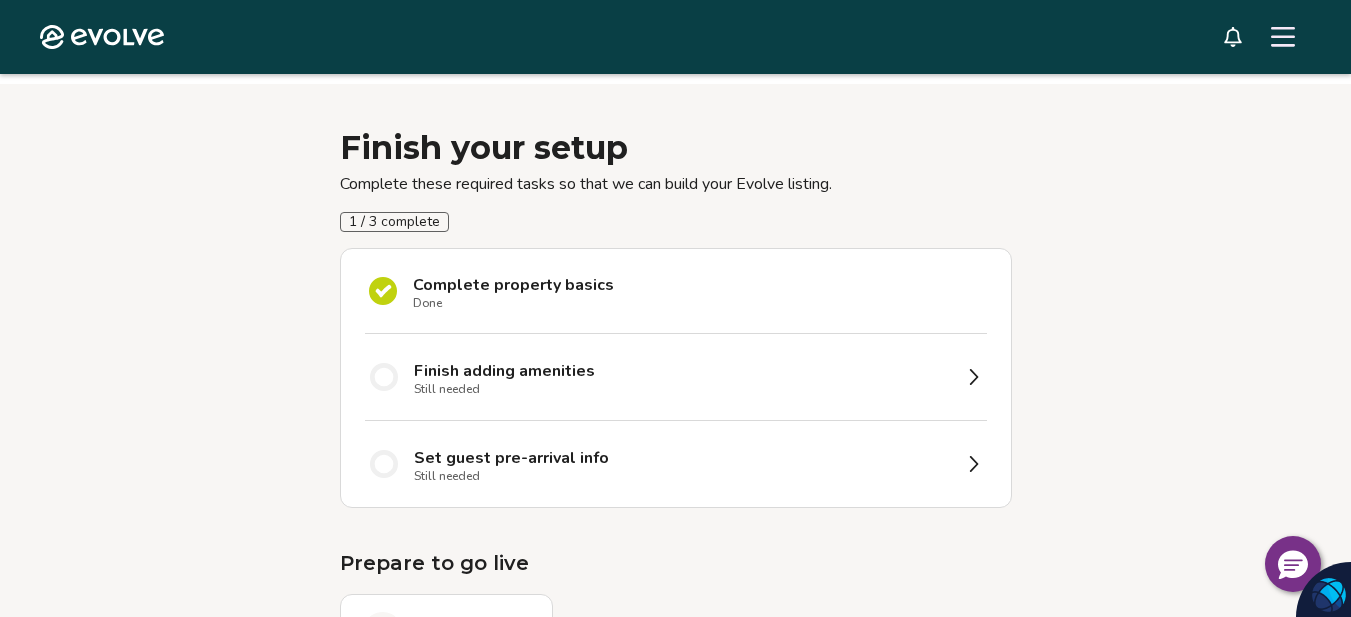 scroll, scrollTop: 152, scrollLeft: 0, axis: vertical 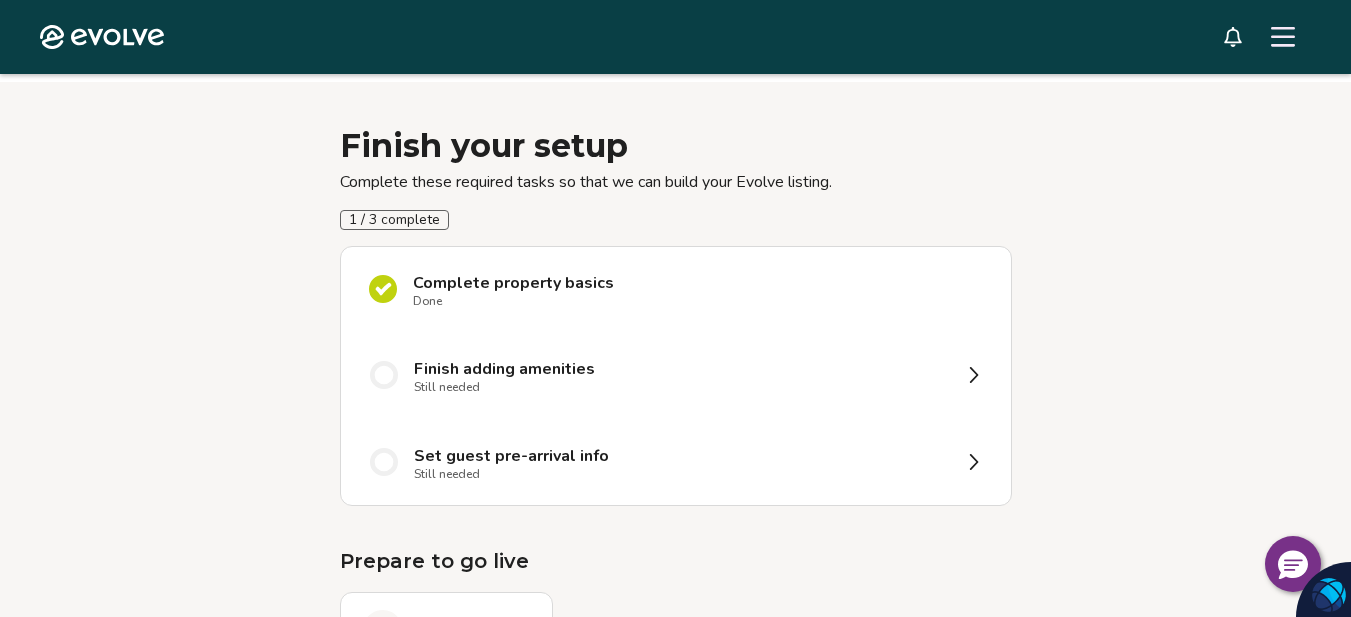 click on "Finish adding amenities Still needed" at bounding box center [676, 375] 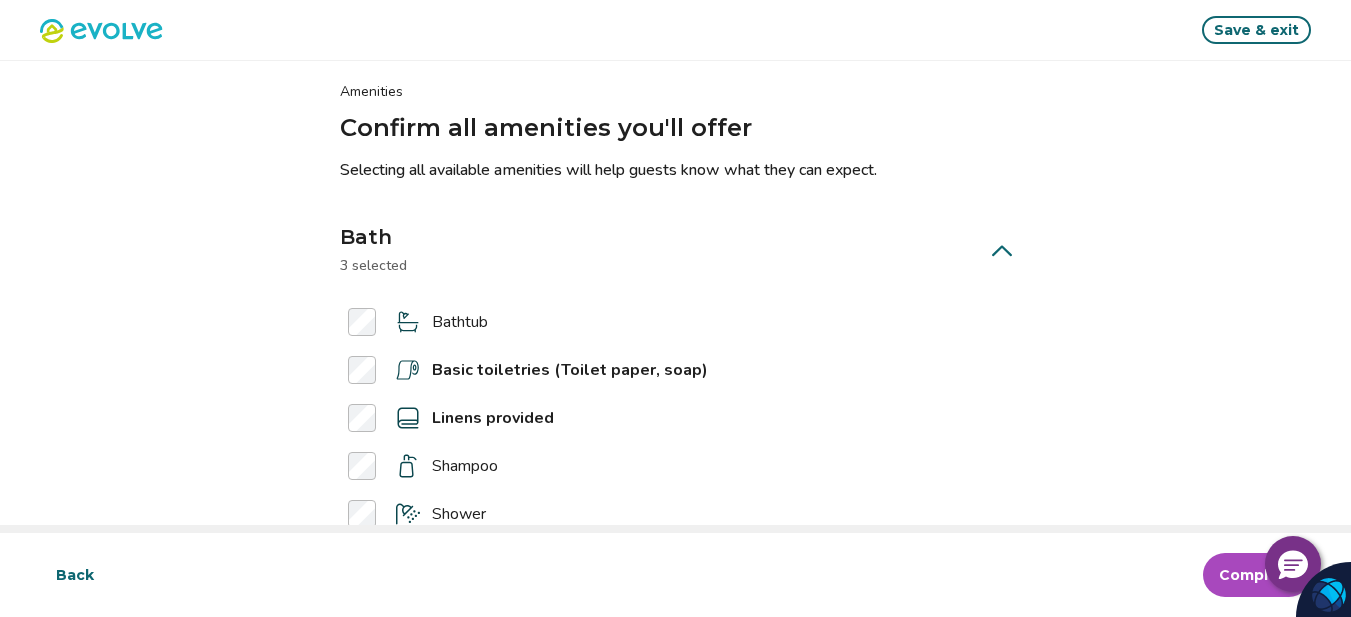 scroll, scrollTop: 33, scrollLeft: 0, axis: vertical 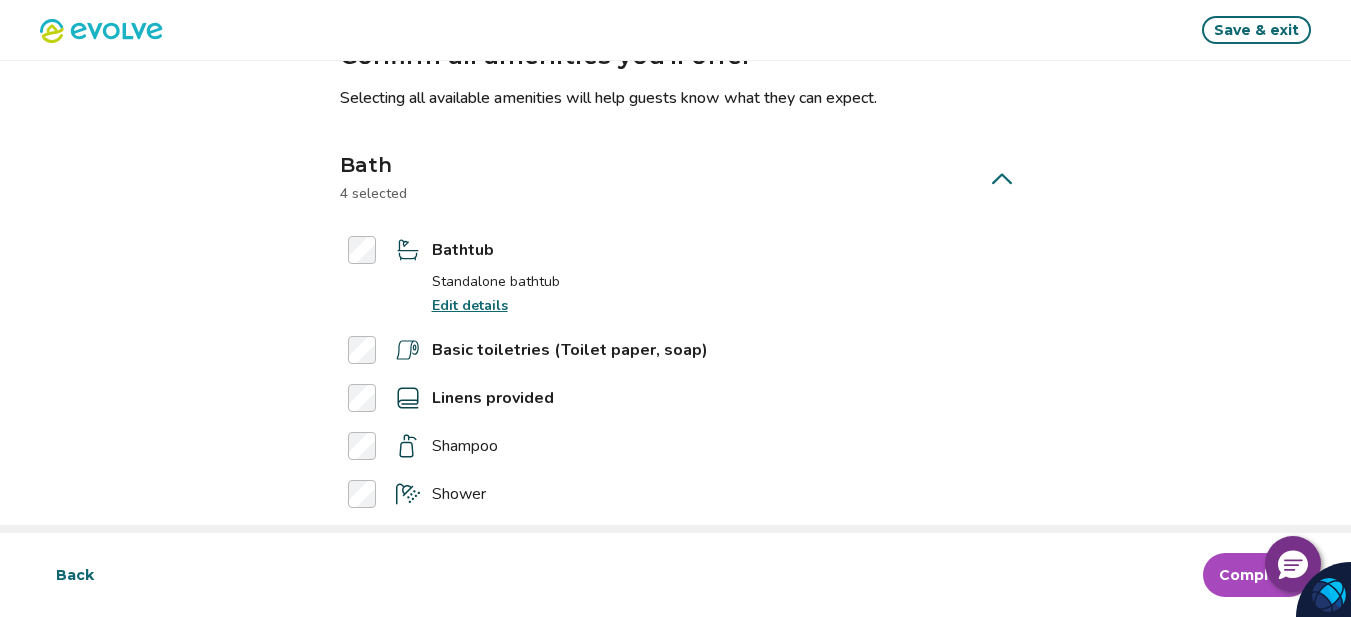click on "Edit details" at bounding box center (470, 305) 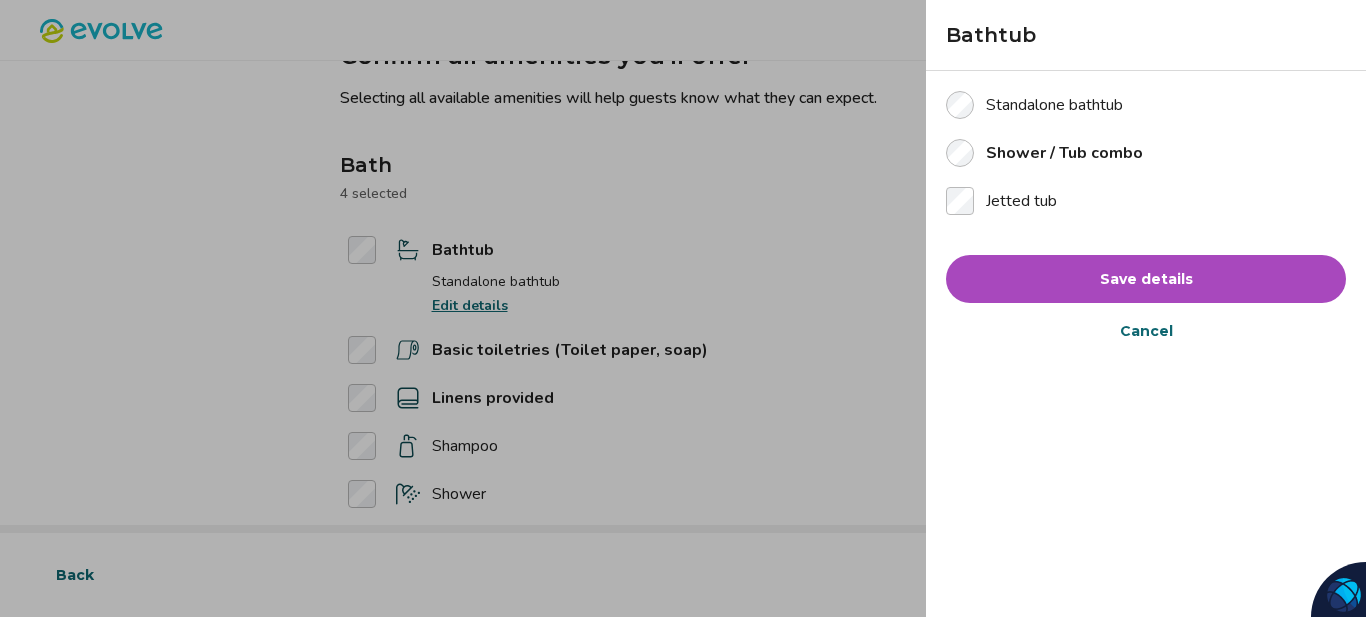 click on "Save details" at bounding box center [1146, 279] 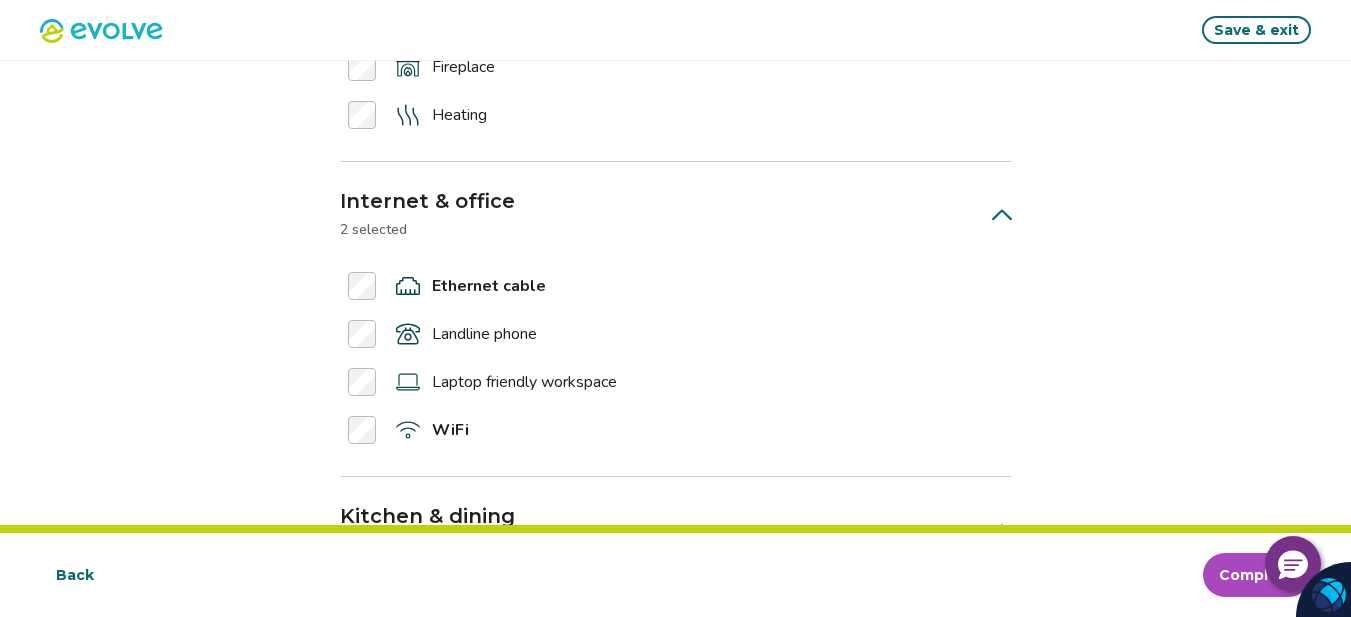 scroll, scrollTop: 2332, scrollLeft: 0, axis: vertical 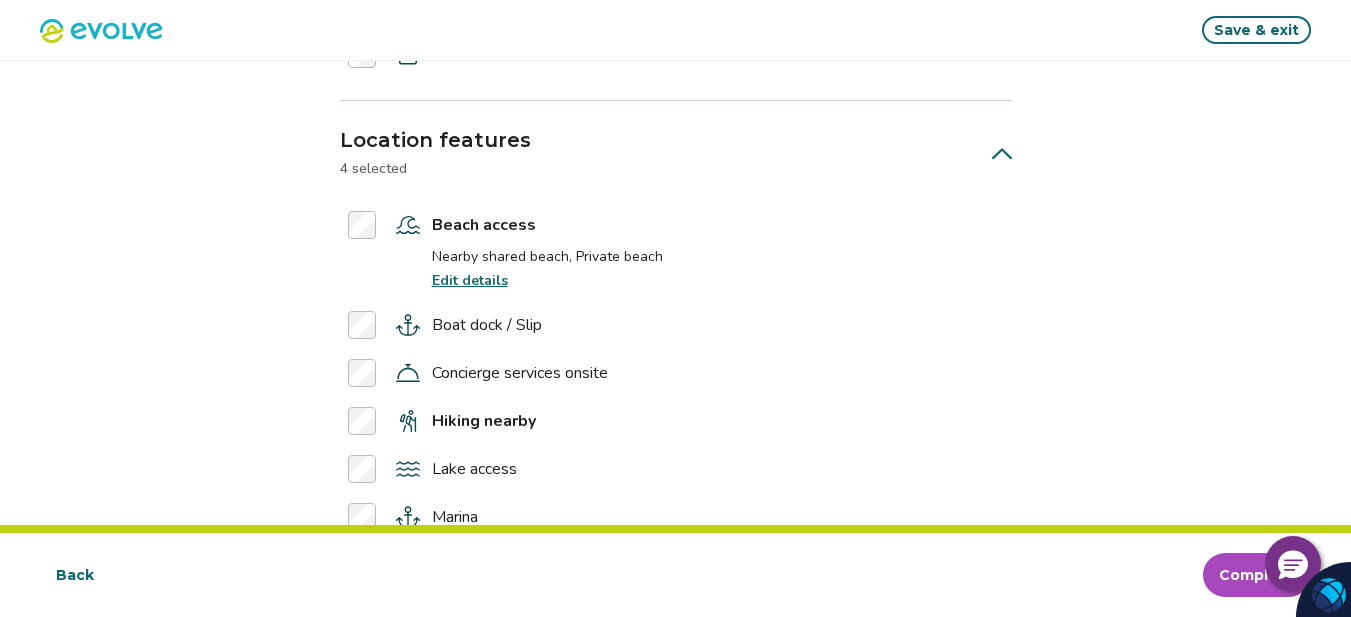 click on "Edit details" at bounding box center [470, 280] 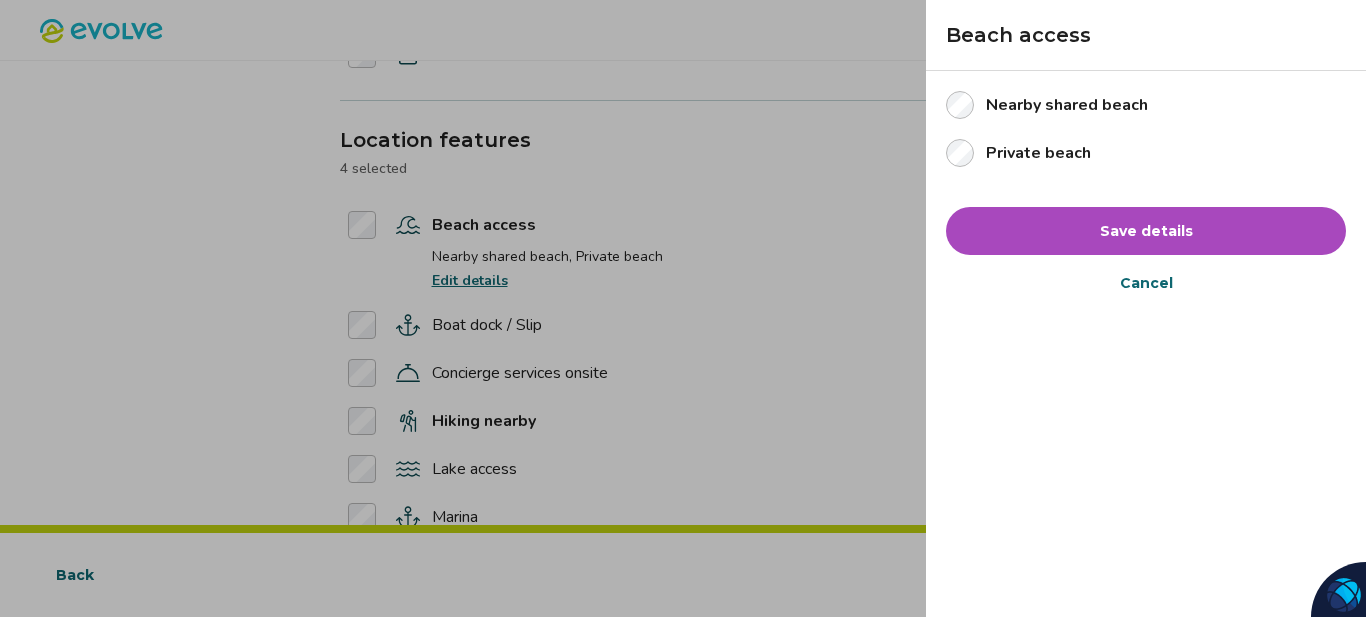 click on "Save details" at bounding box center [1146, 231] 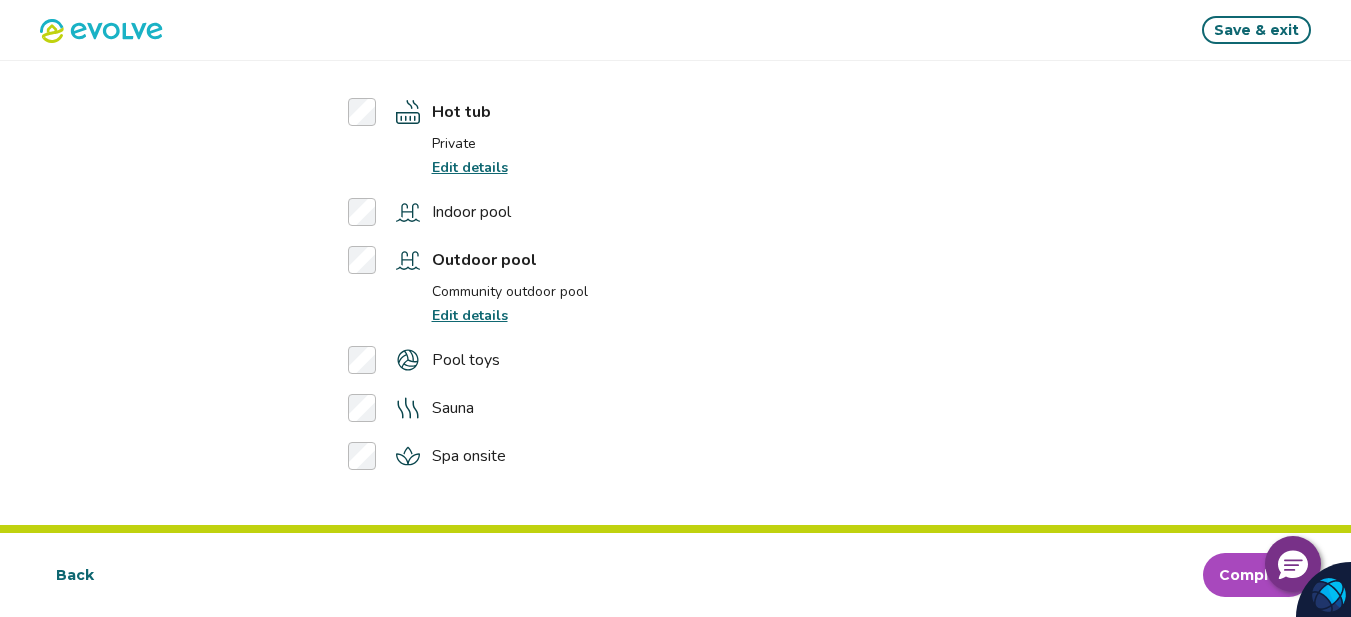 scroll, scrollTop: 5429, scrollLeft: 0, axis: vertical 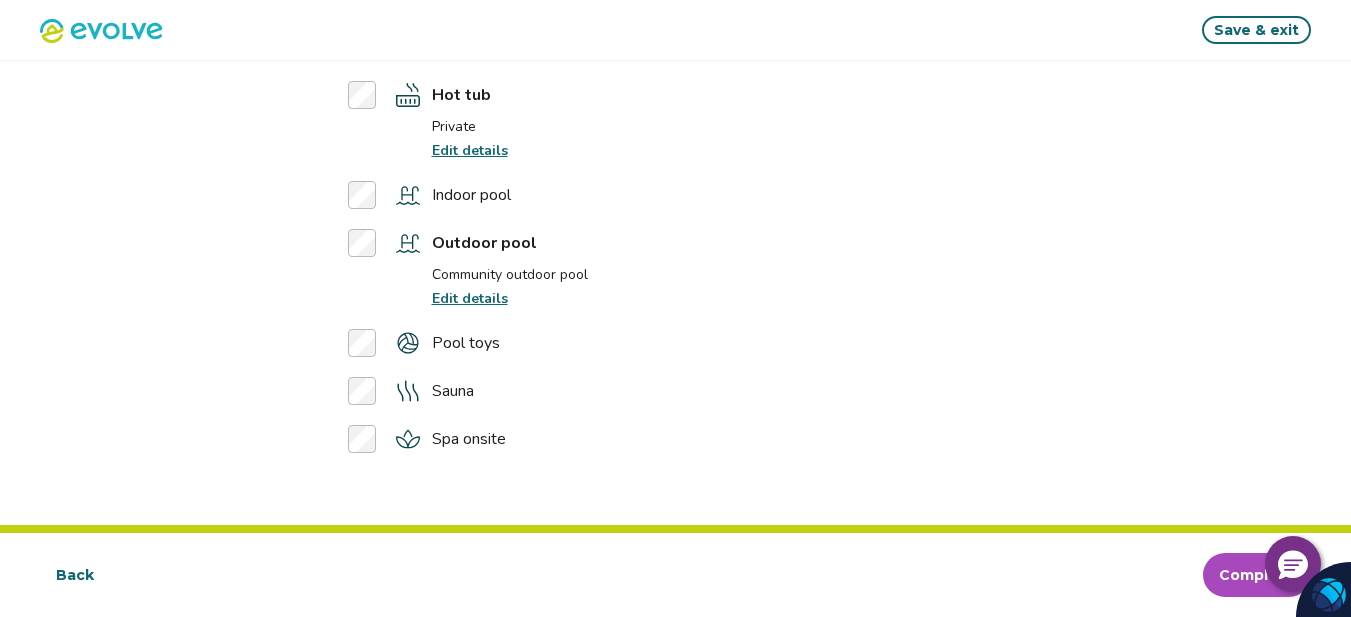 click on "Save & exit" at bounding box center [1256, 30] 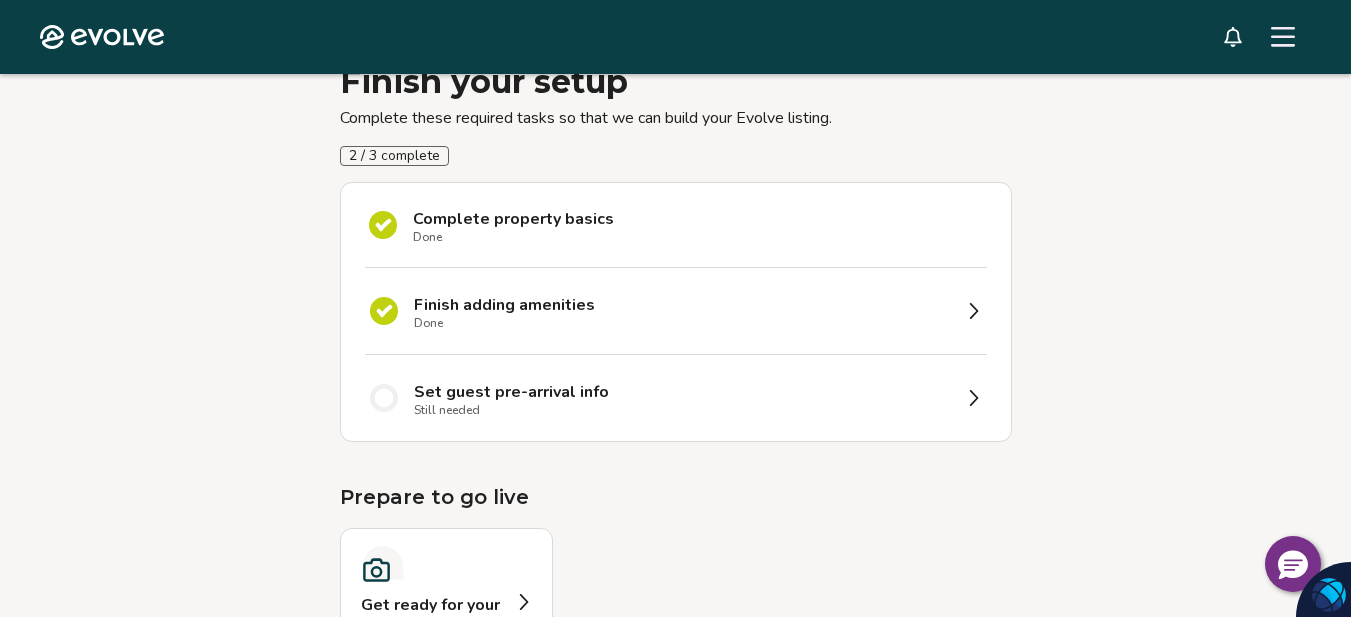 scroll, scrollTop: 217, scrollLeft: 0, axis: vertical 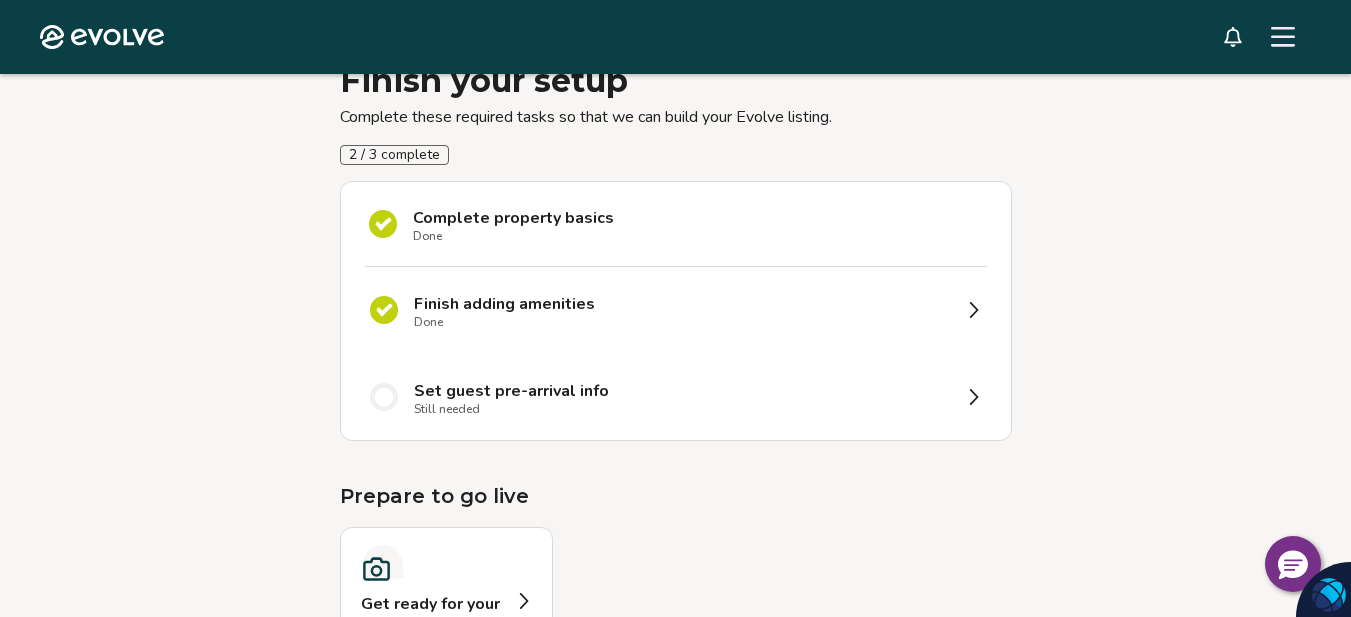 click 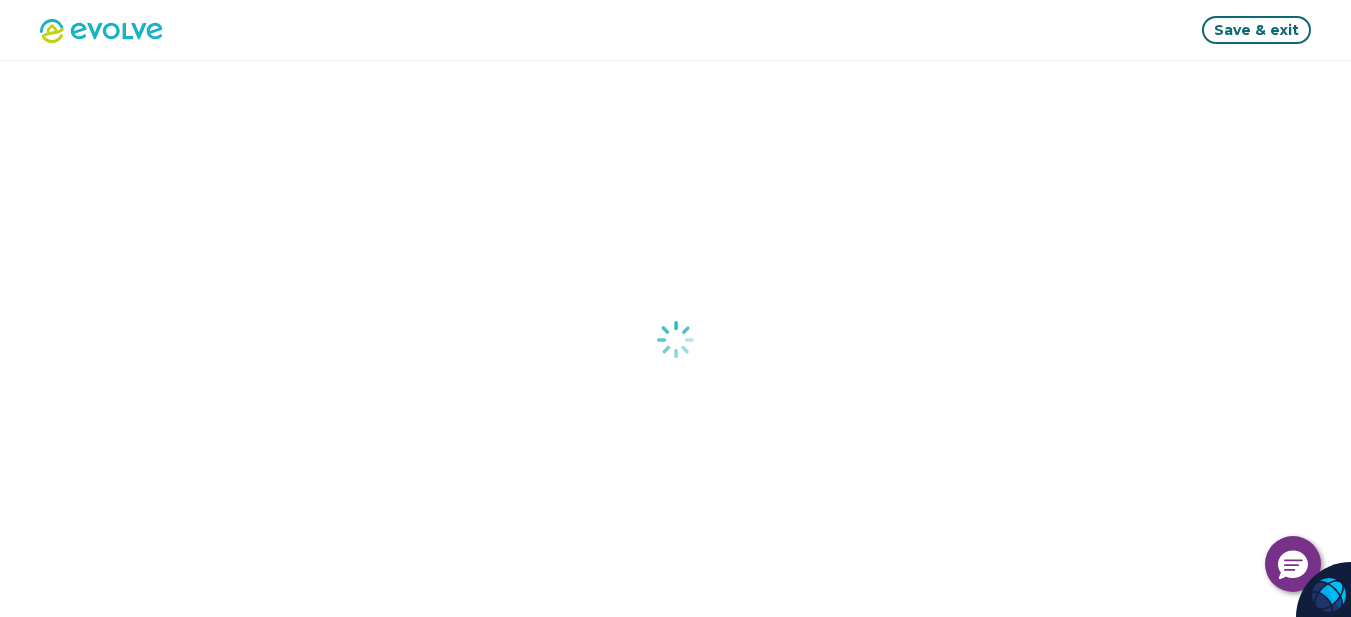 select on "*****" 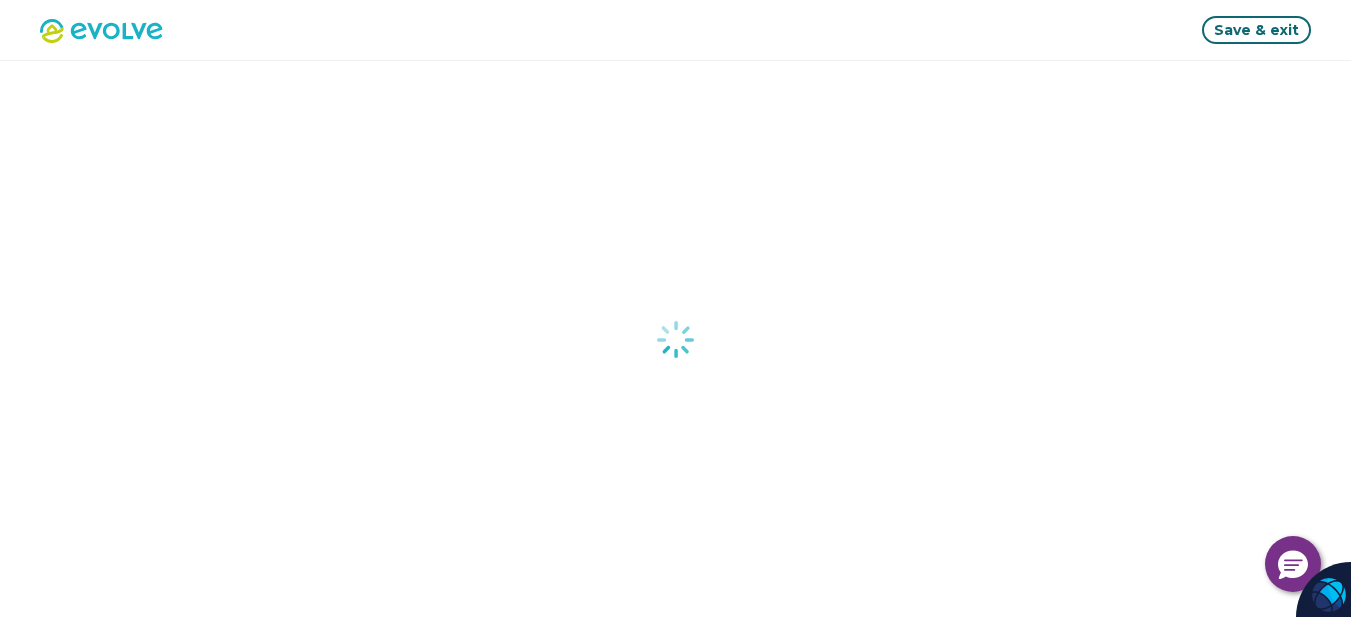 select on "*****" 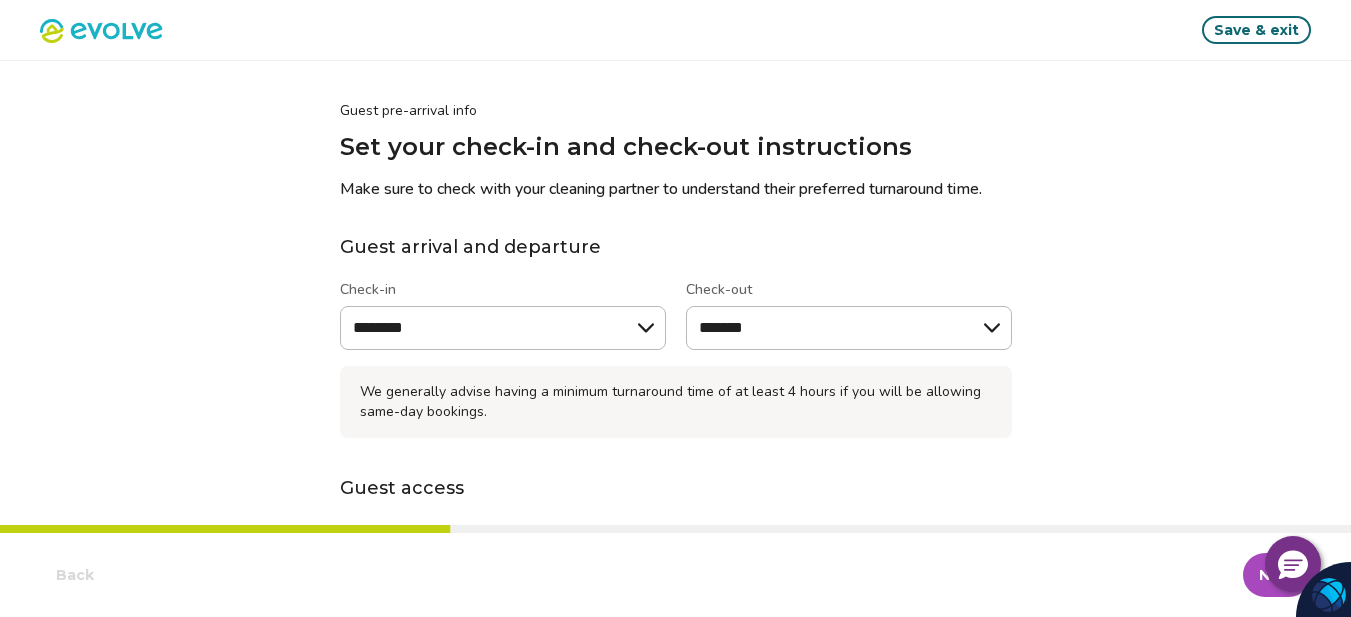 type on "*" 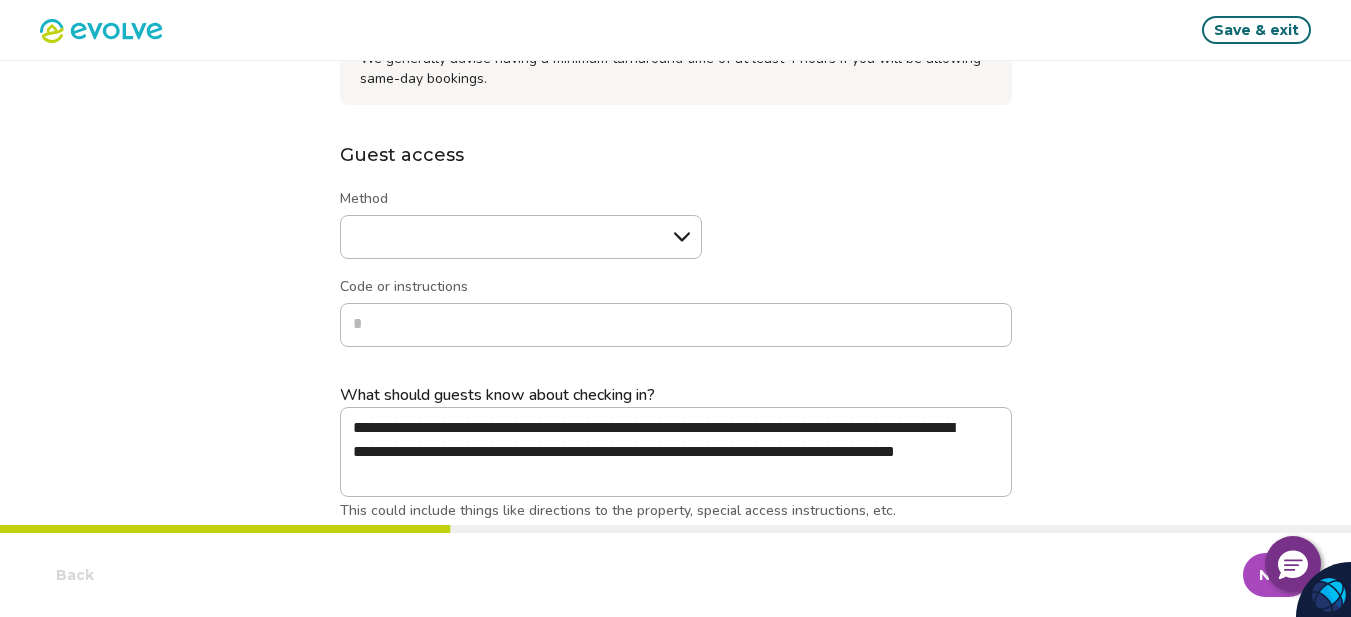 scroll, scrollTop: 343, scrollLeft: 0, axis: vertical 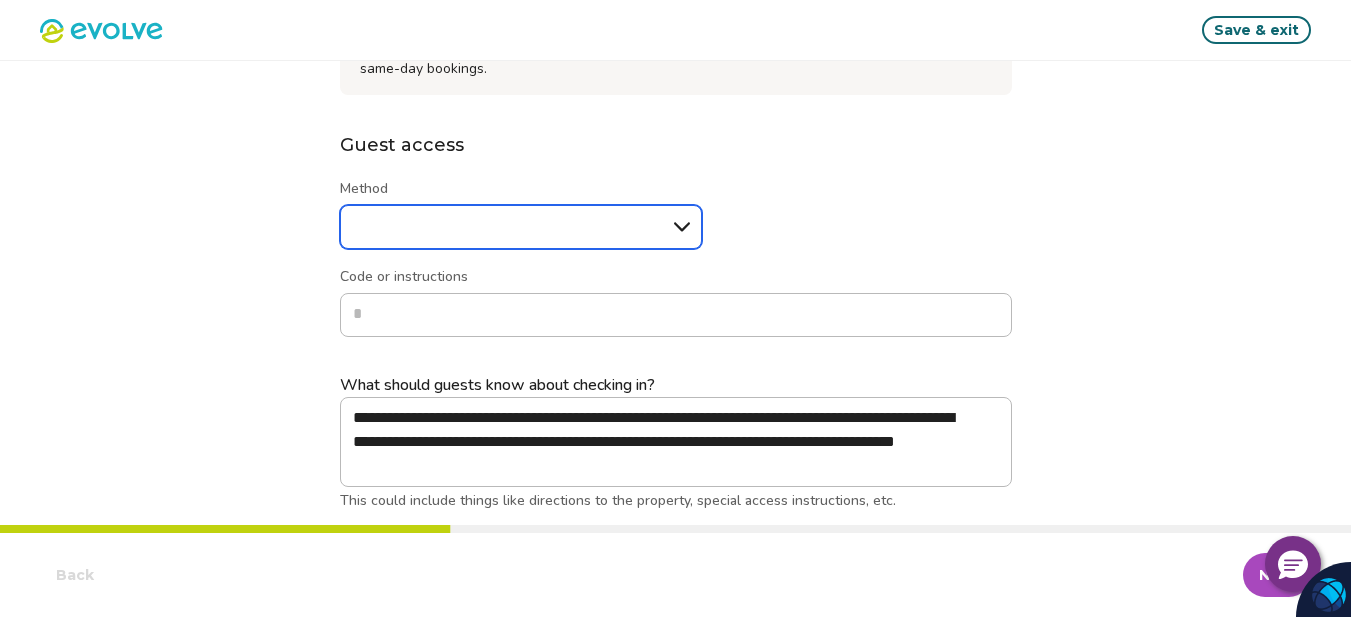 click on "****** ******* *****" at bounding box center (521, 227) 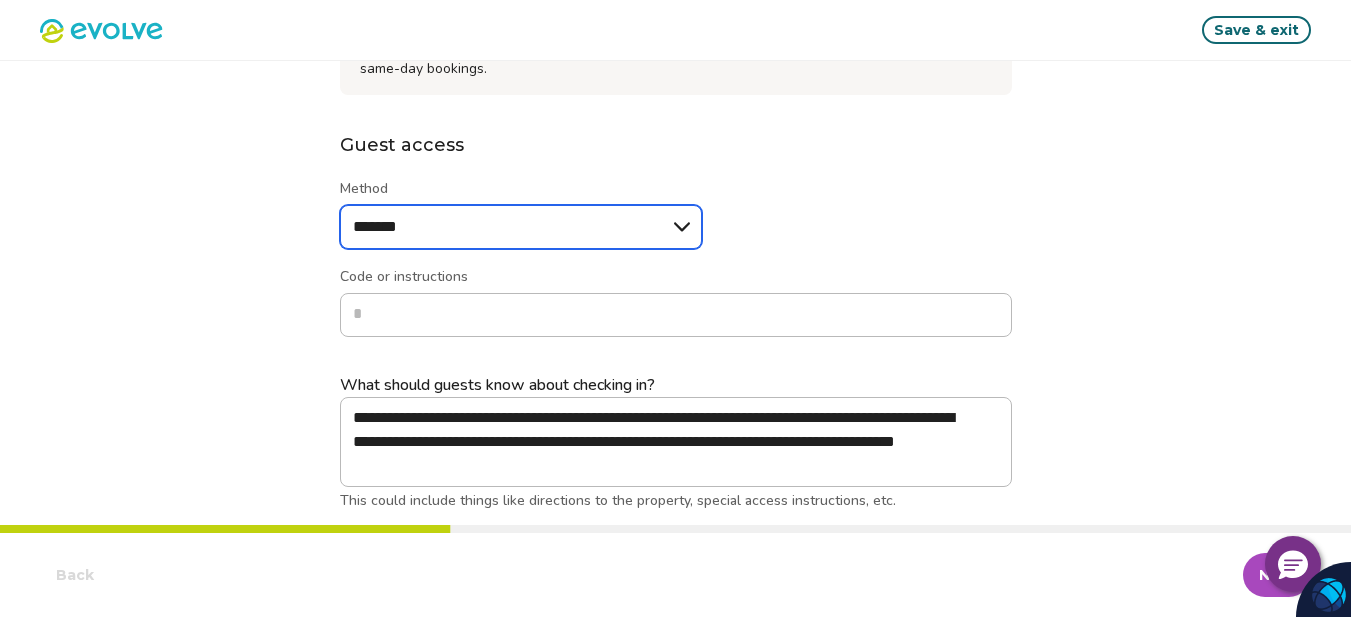 click on "****** ******* *****" at bounding box center [521, 227] 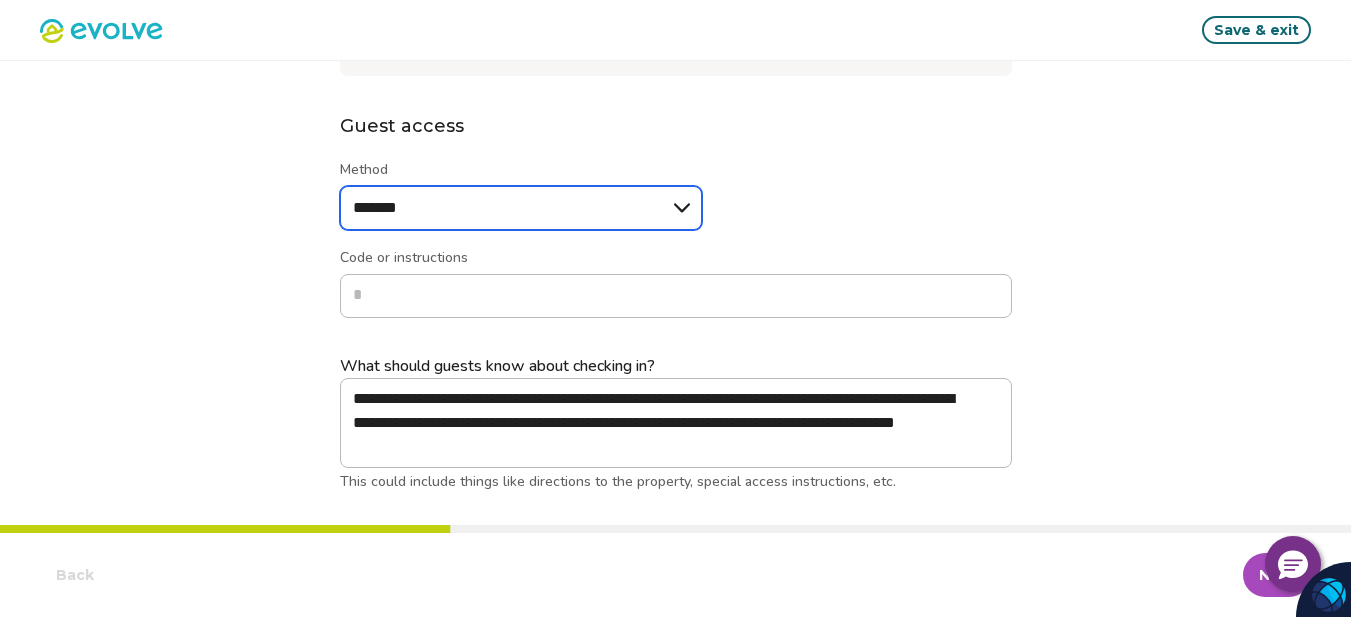 scroll, scrollTop: 369, scrollLeft: 0, axis: vertical 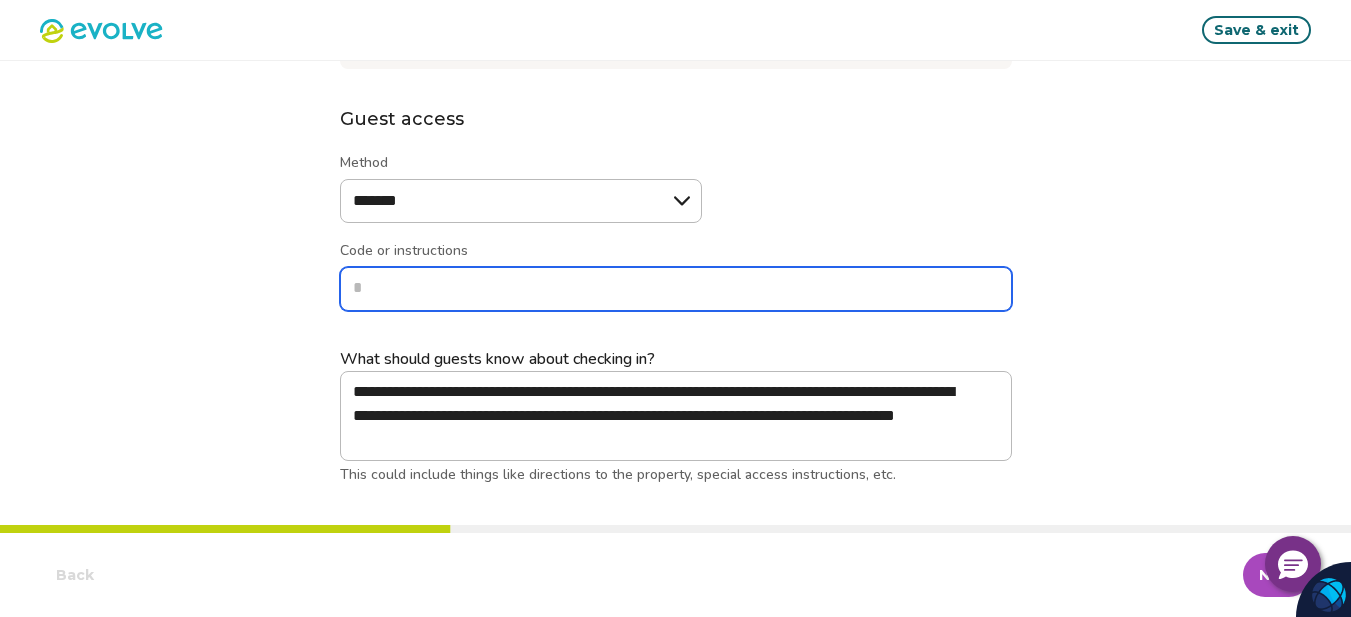 click on "Code or instructions" at bounding box center [676, 289] 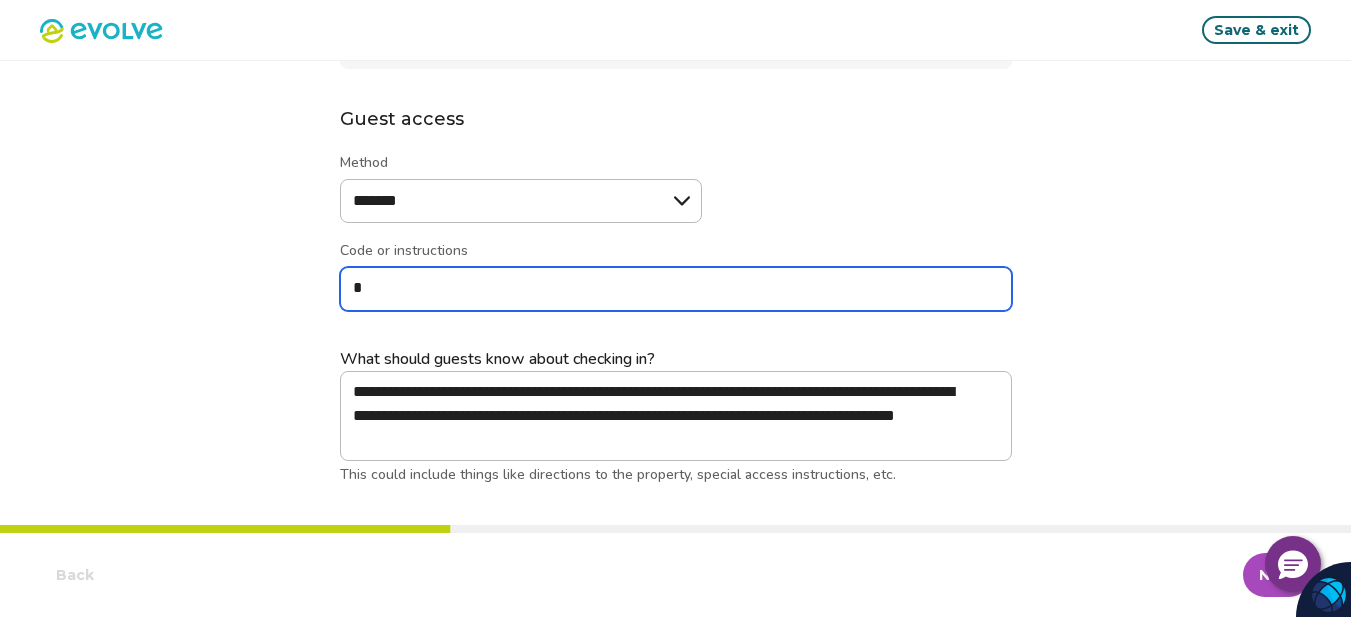 type on "*" 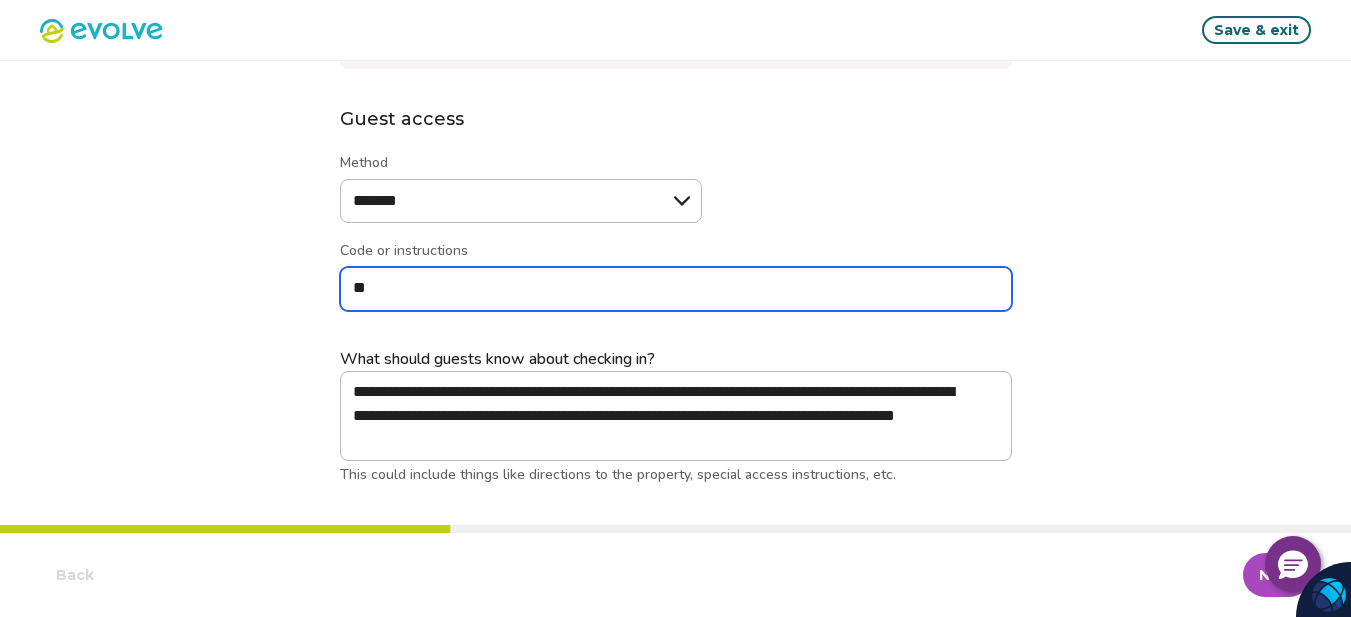 type on "*" 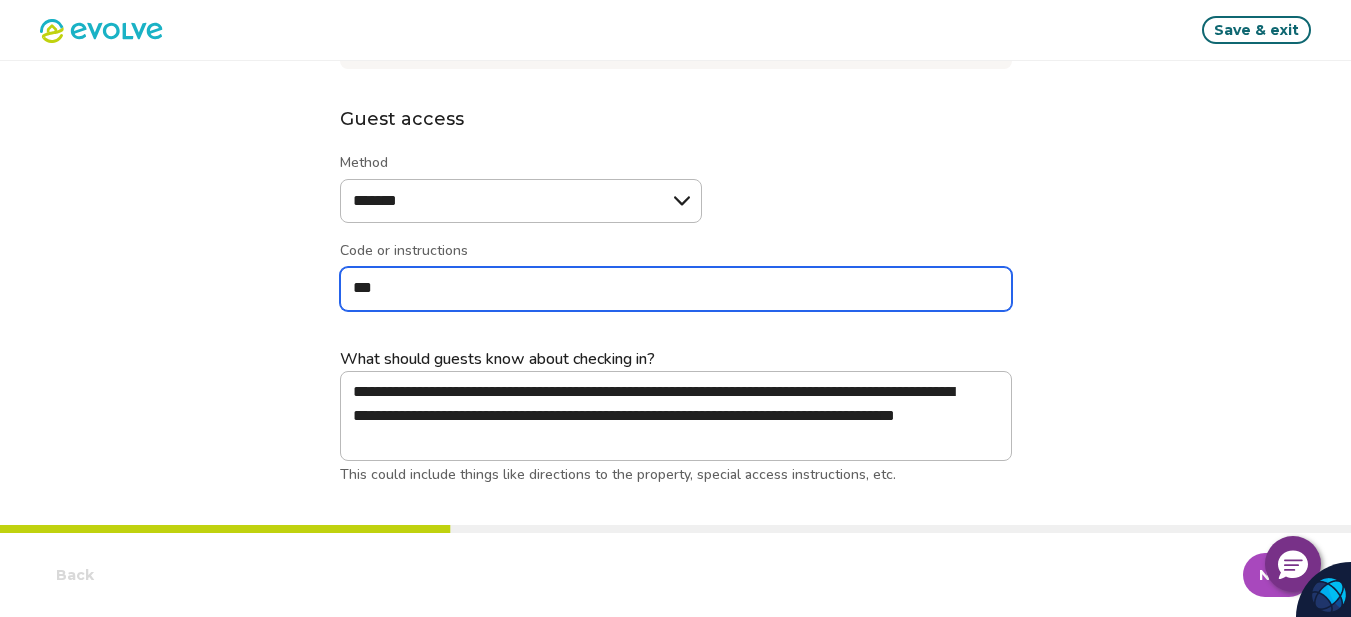 type on "*" 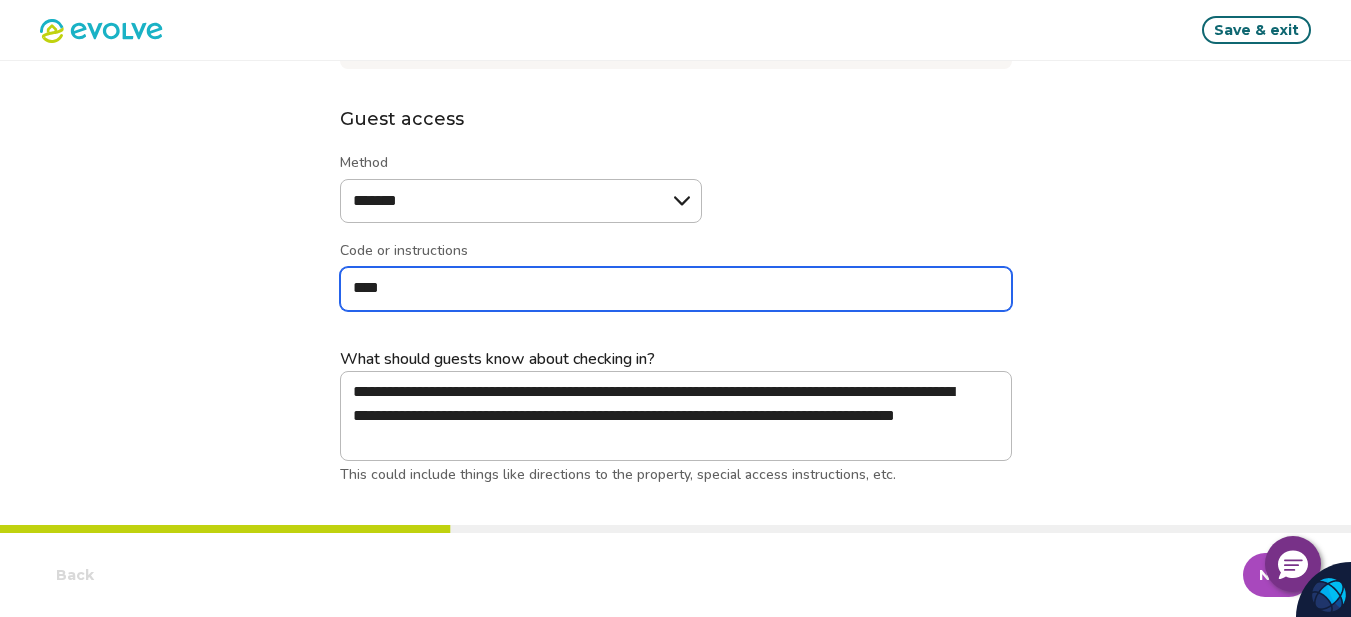 type on "*" 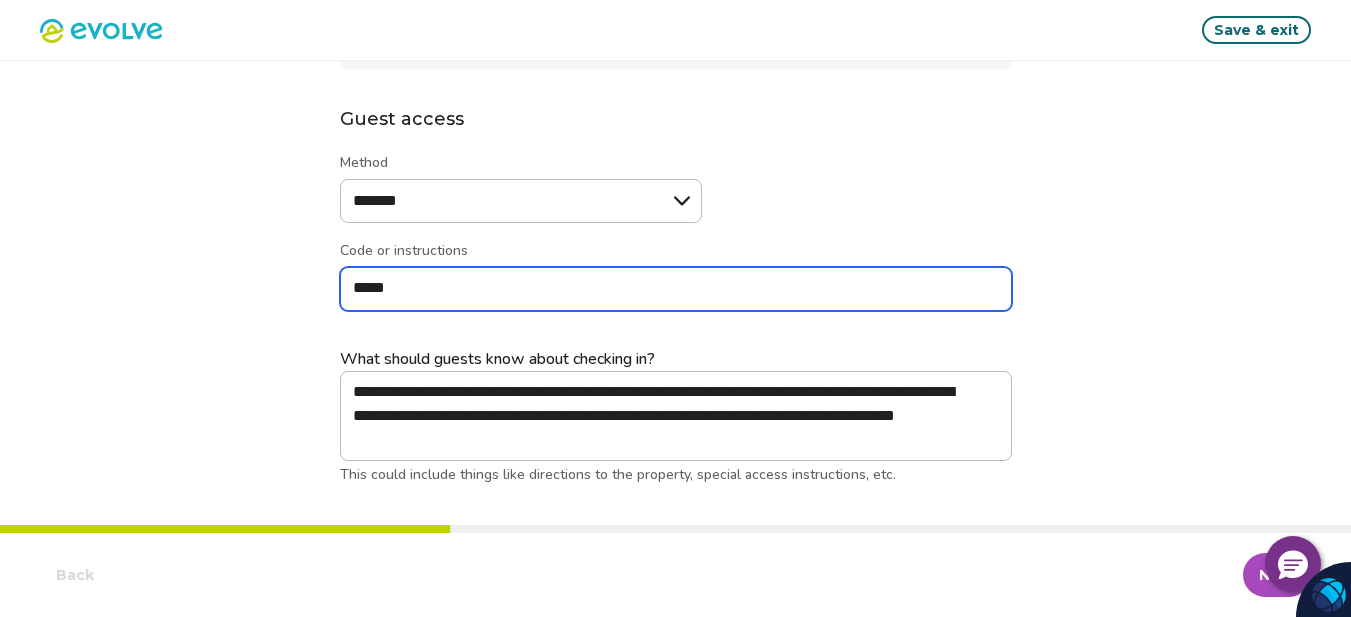 type on "*" 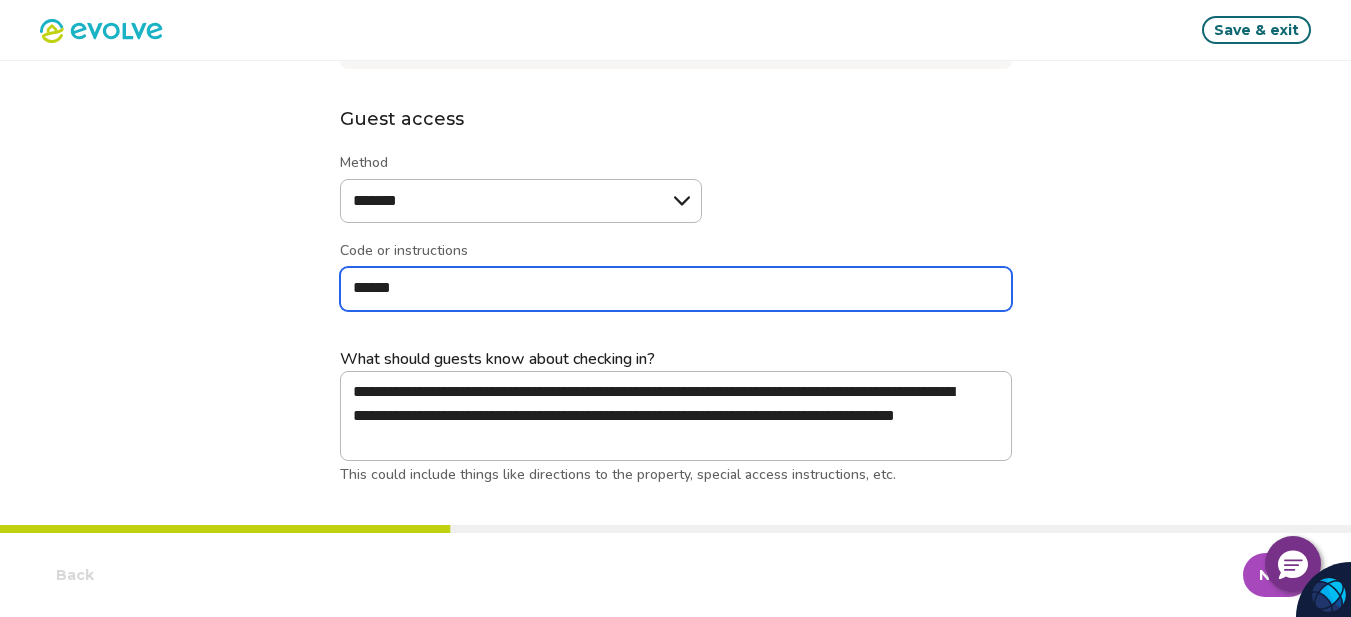 type on "*" 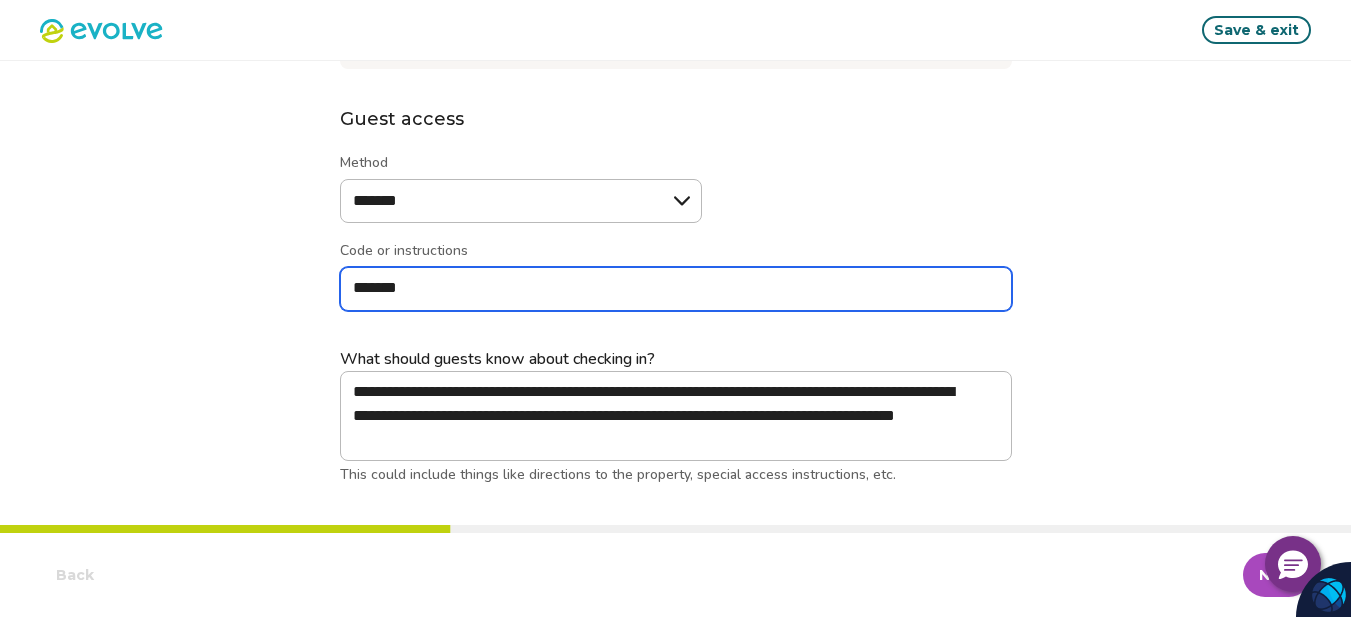 type on "*" 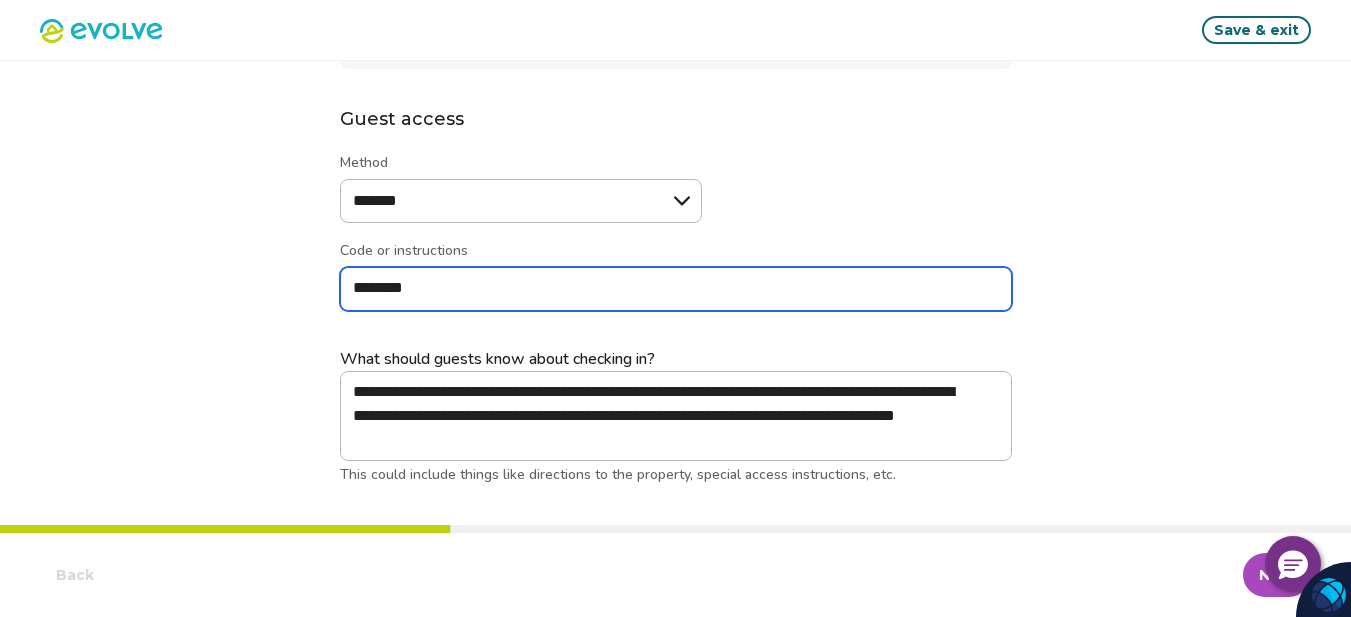 type on "*" 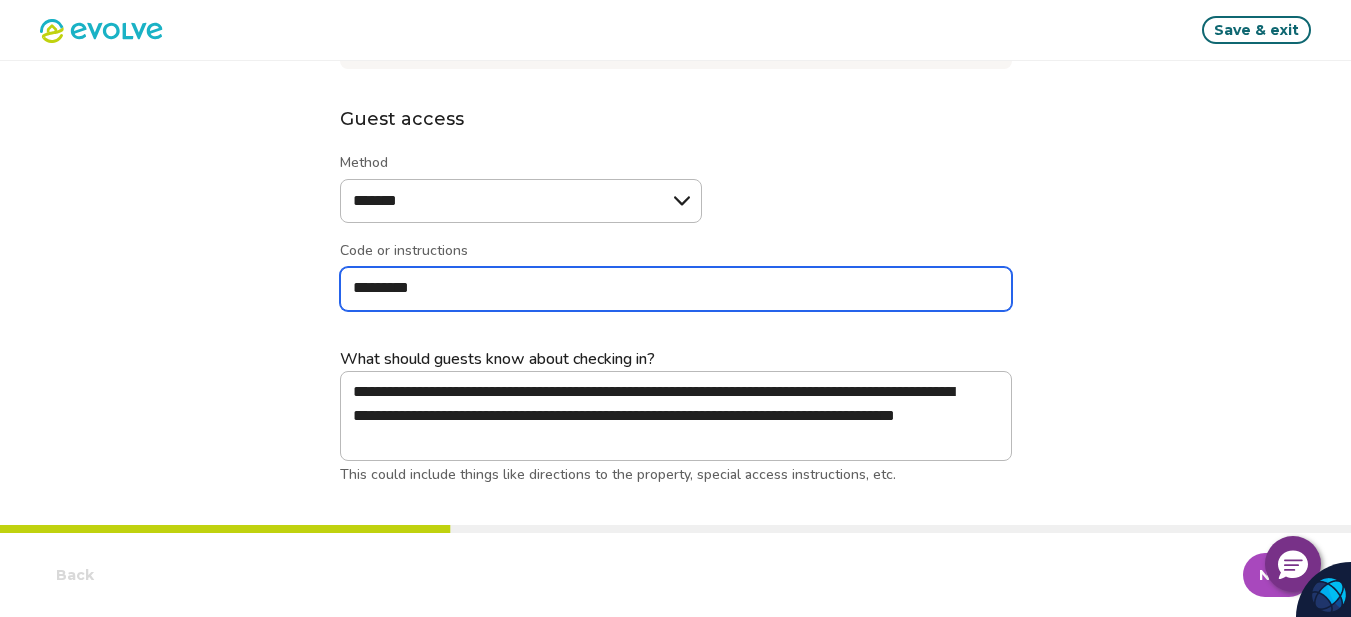 type on "*" 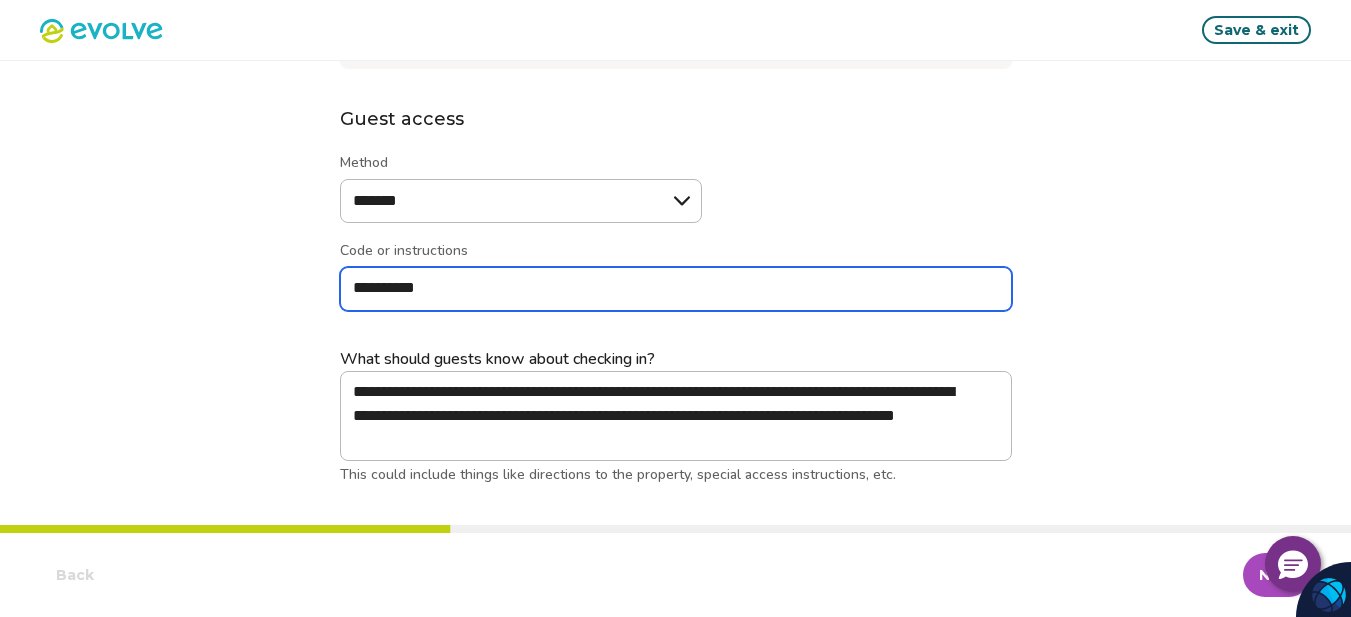 type on "*" 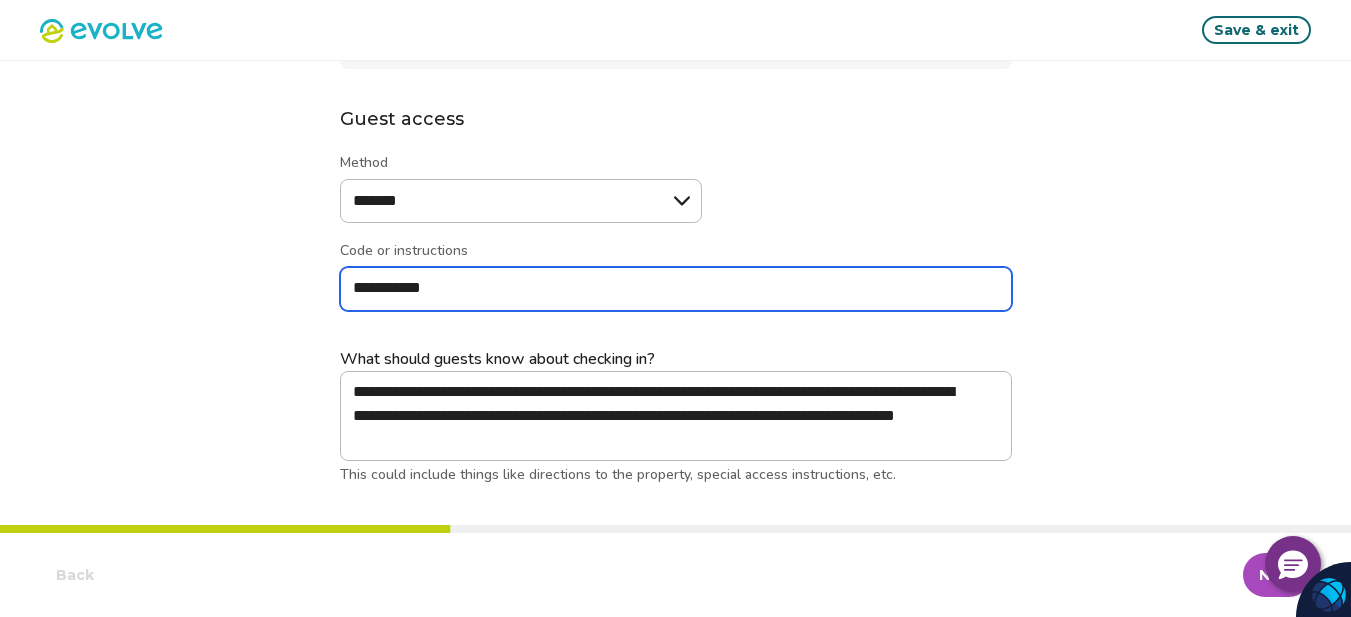 type on "*" 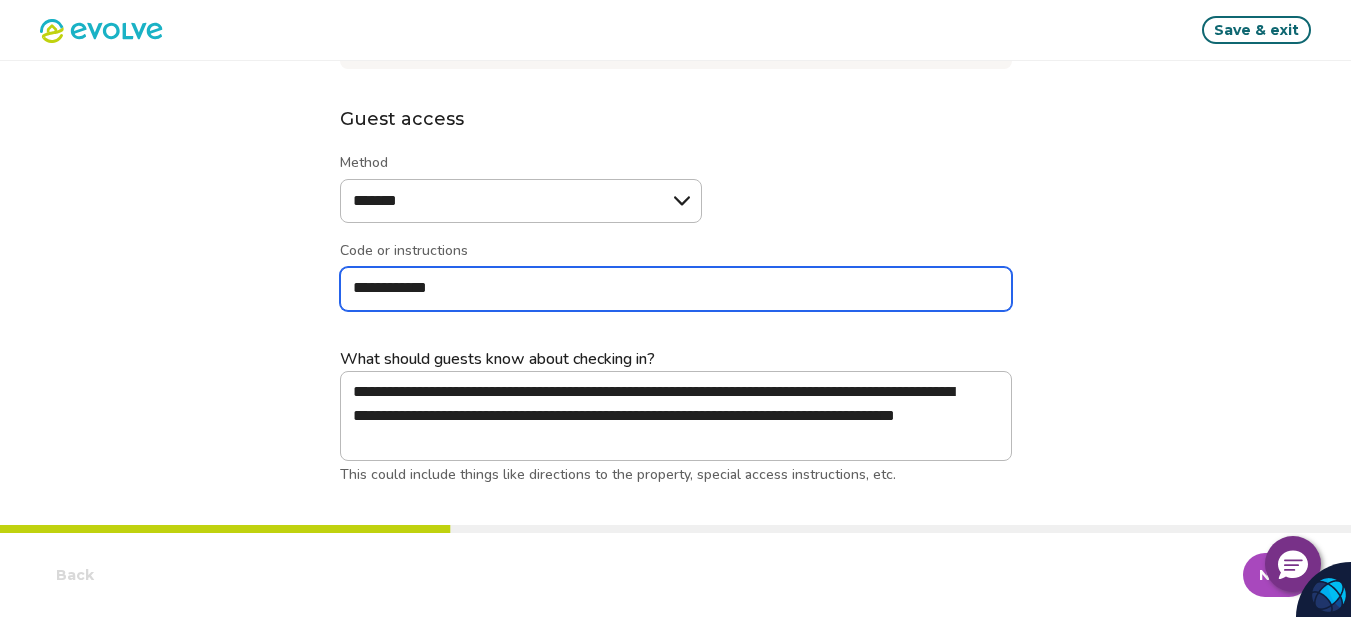 type on "*" 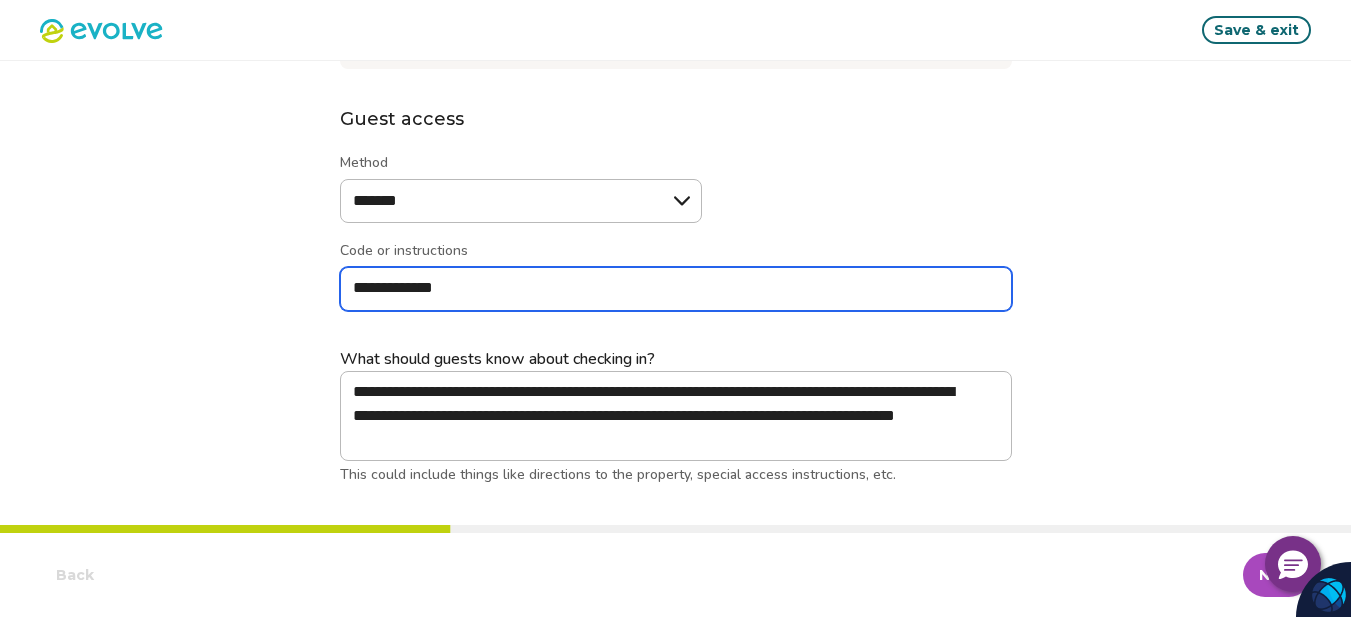 type on "*" 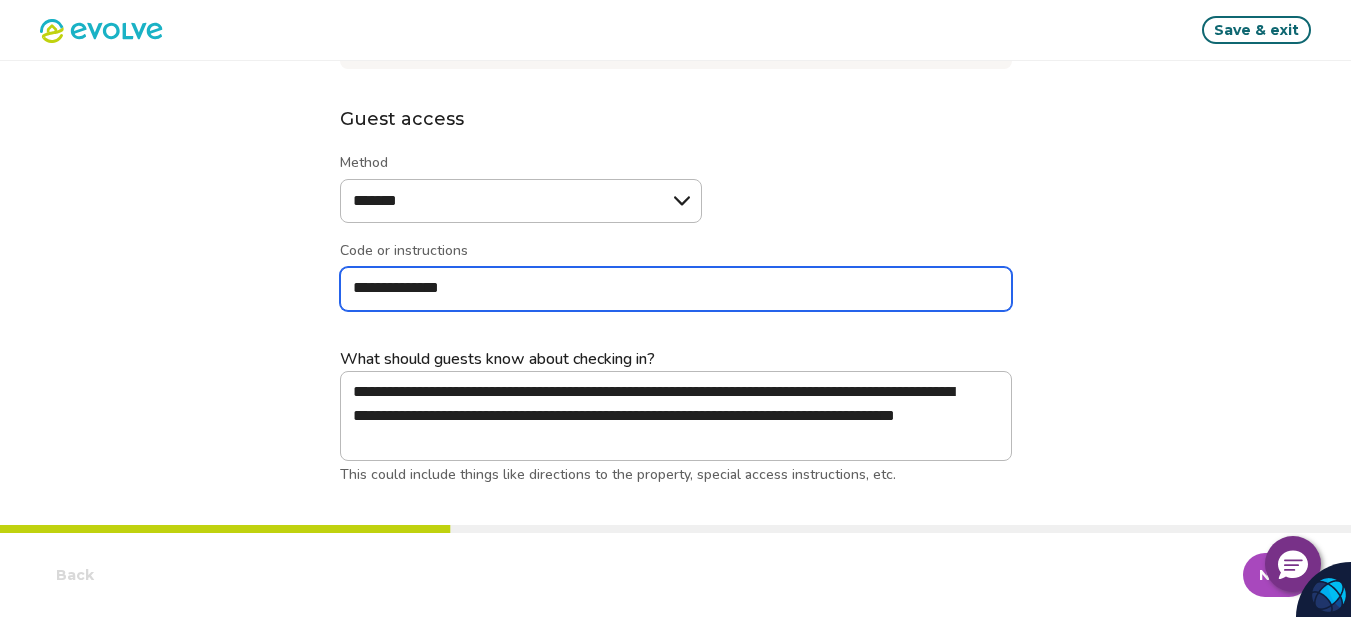 type on "*" 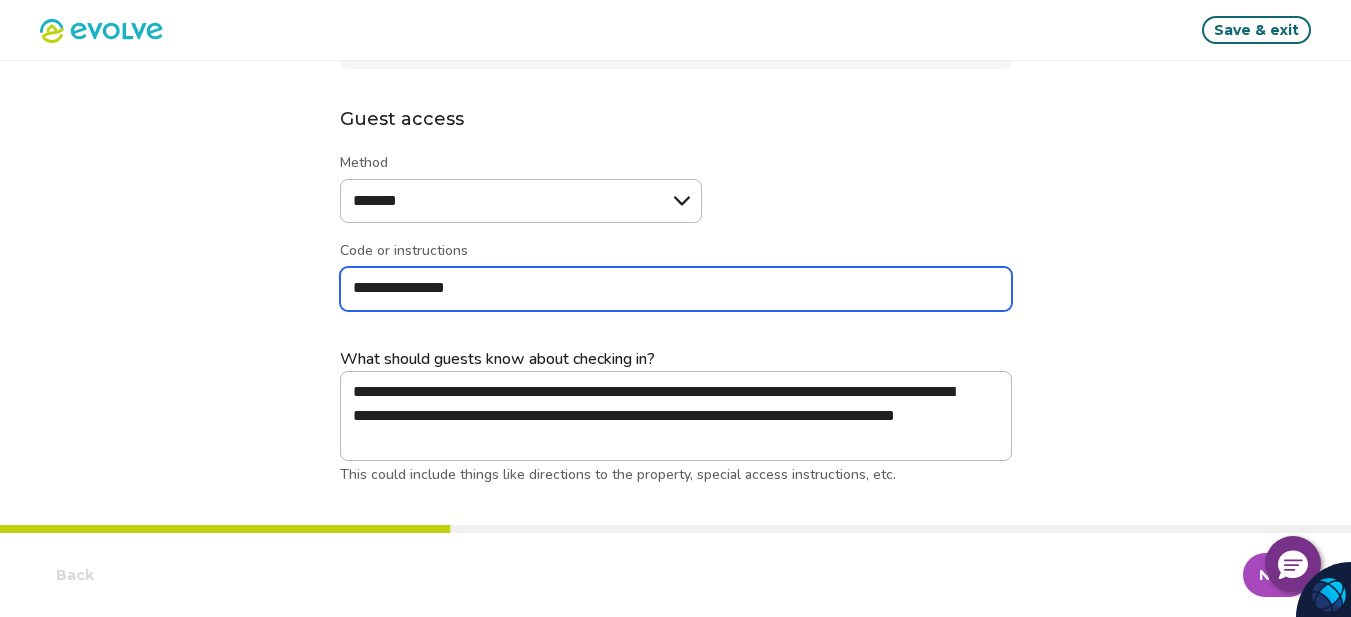 type on "*" 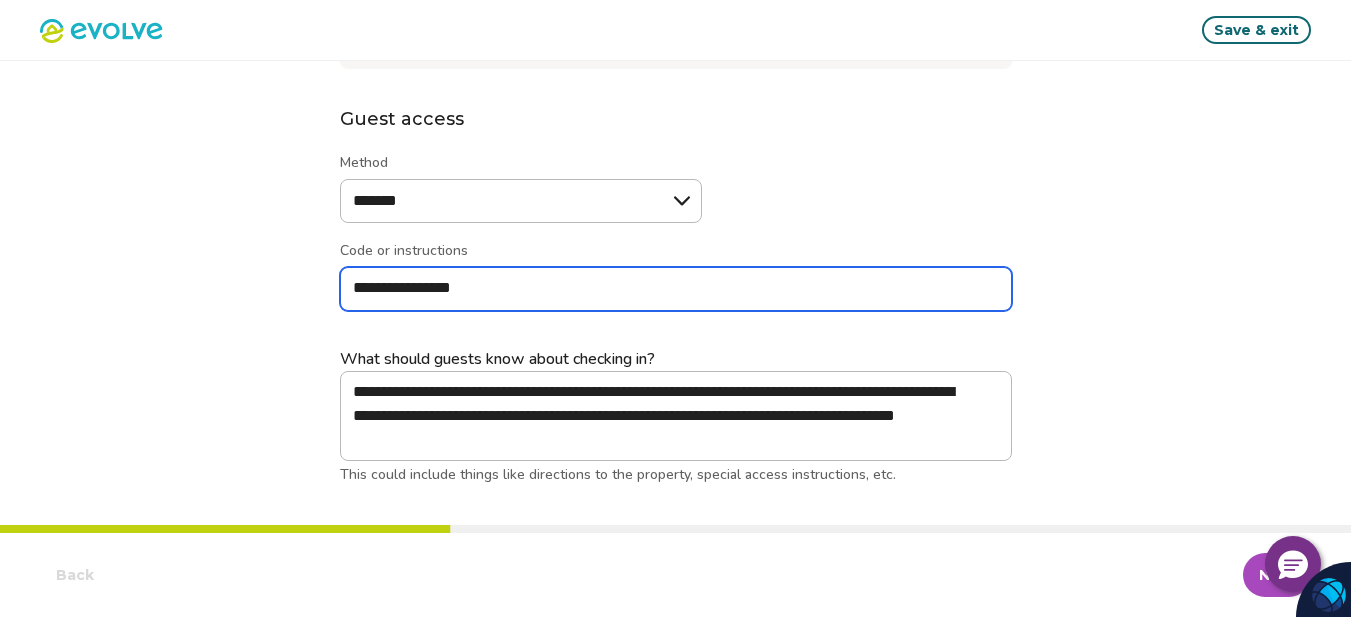 type on "*" 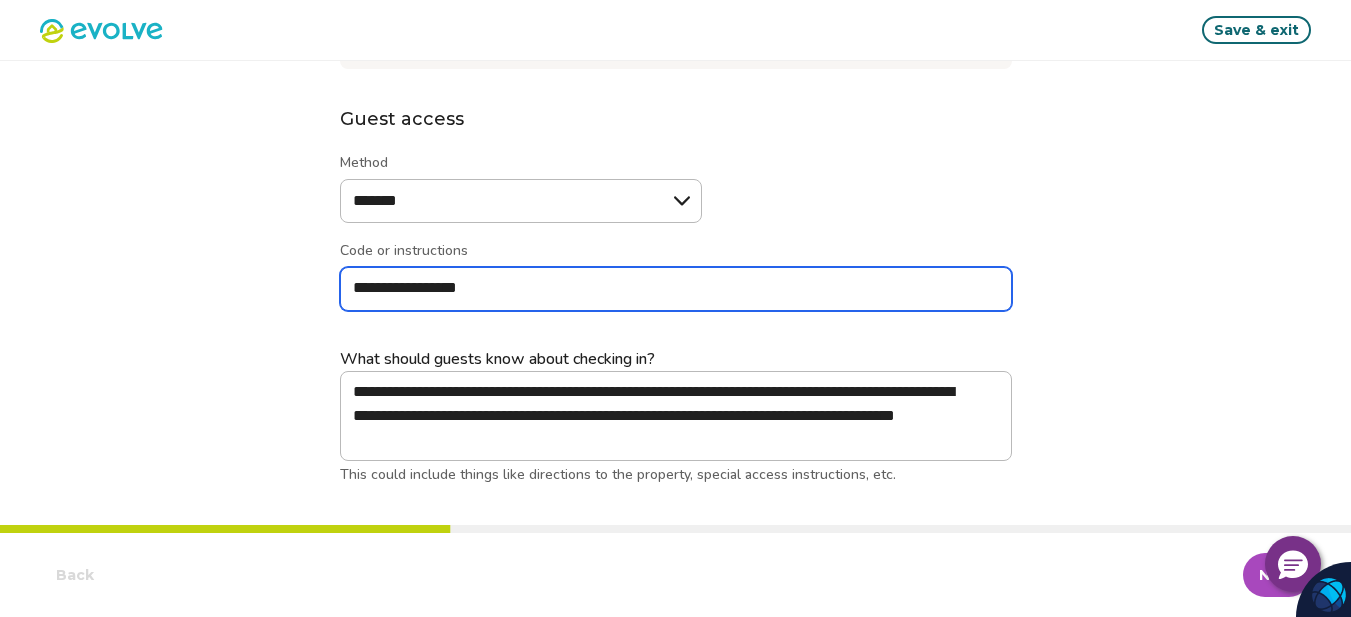 type on "*" 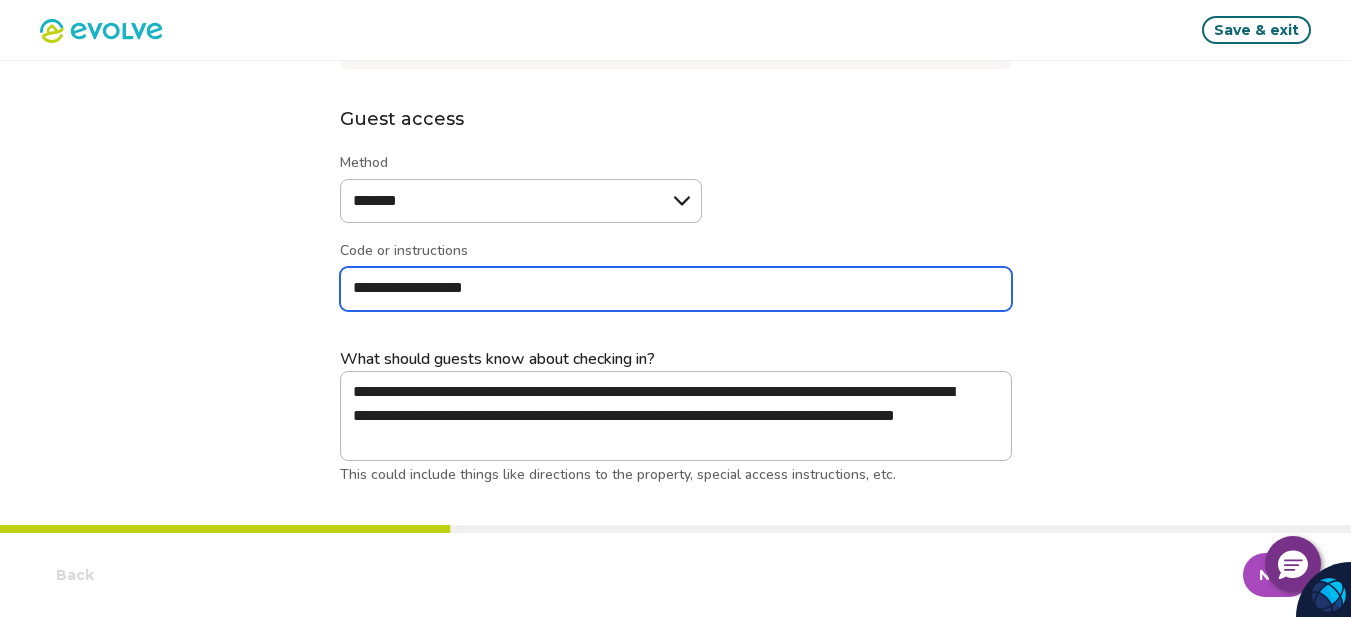 type on "*" 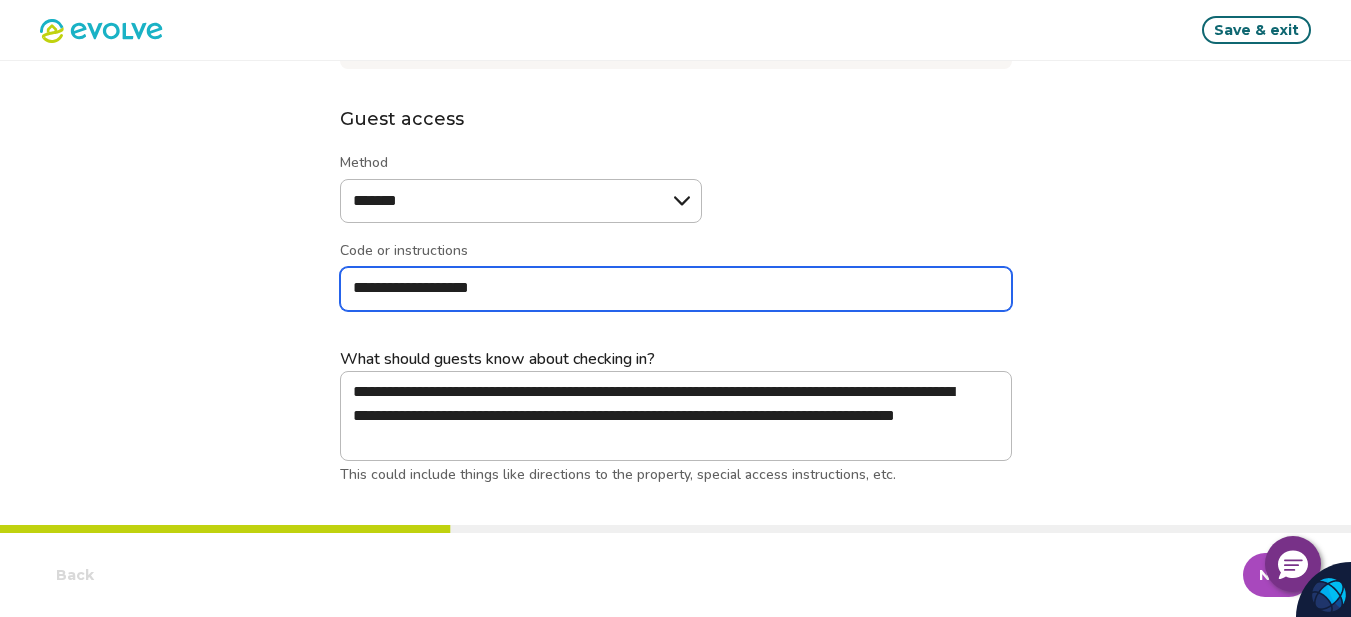 type on "*" 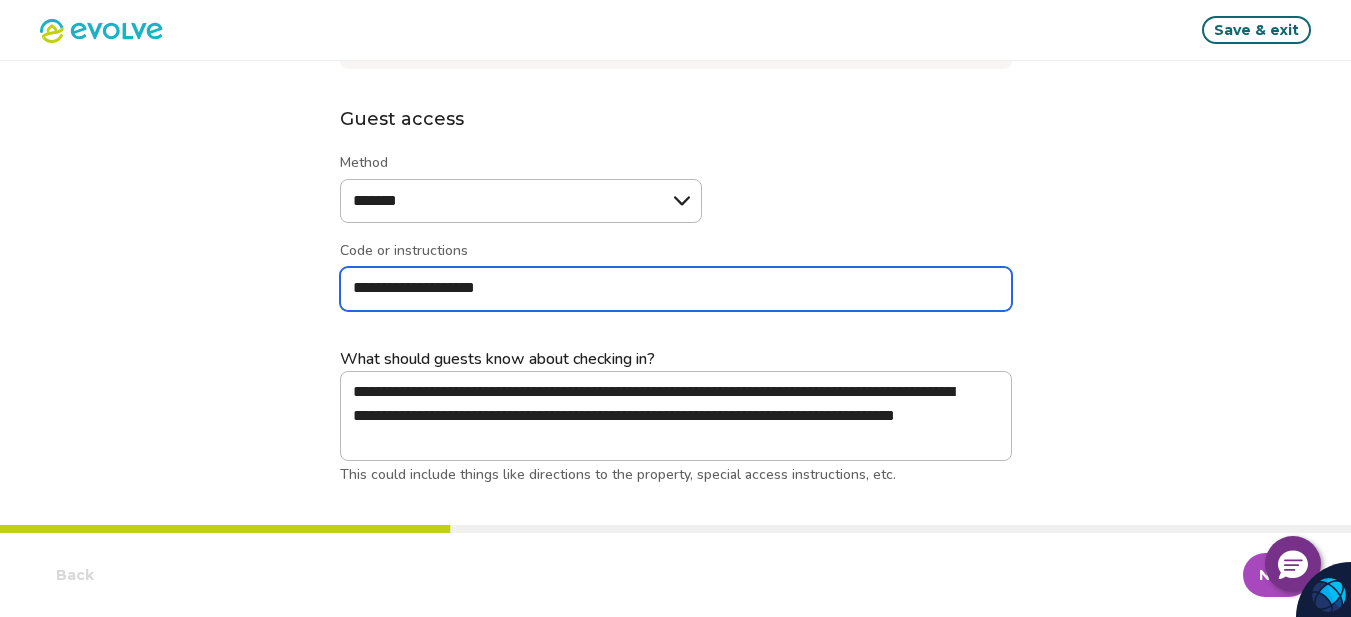 type on "*" 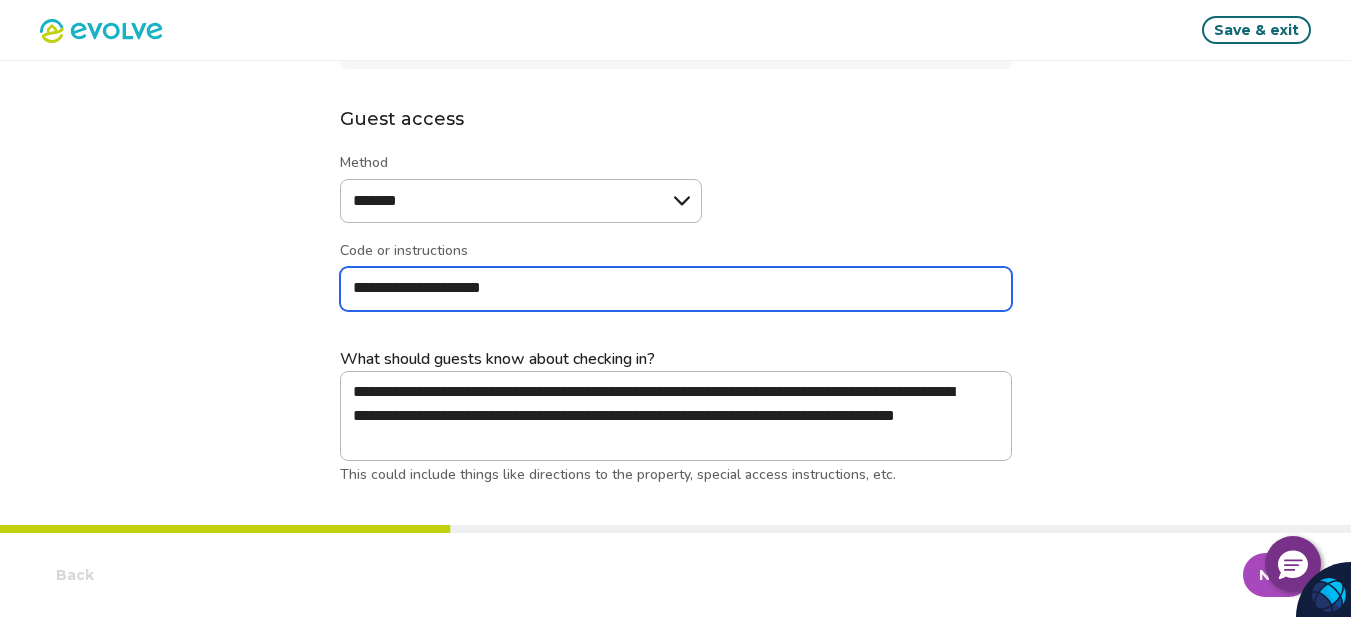 type on "*" 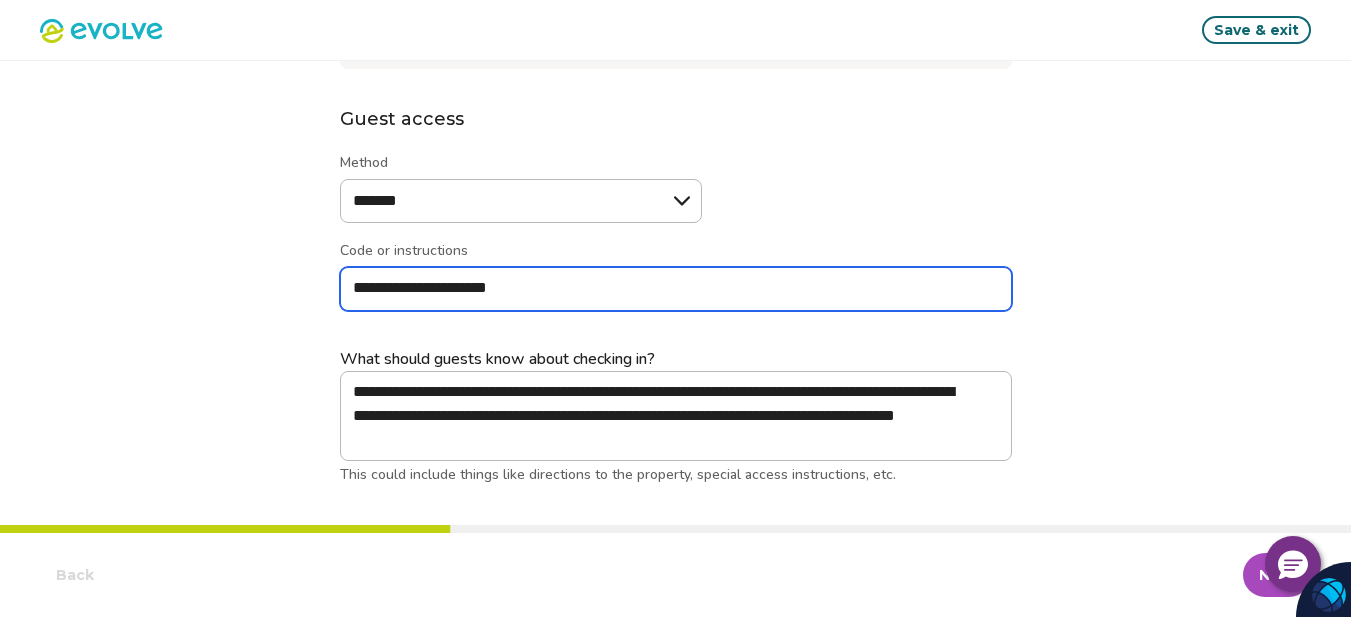 type on "*" 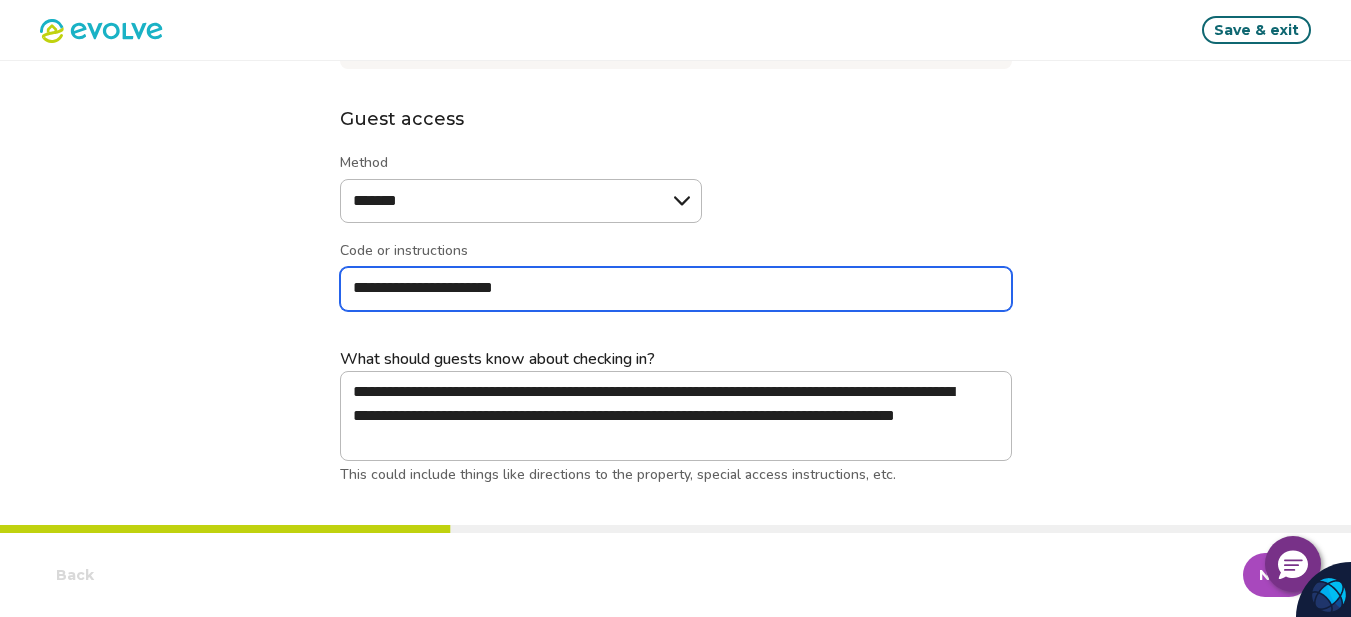 type on "*" 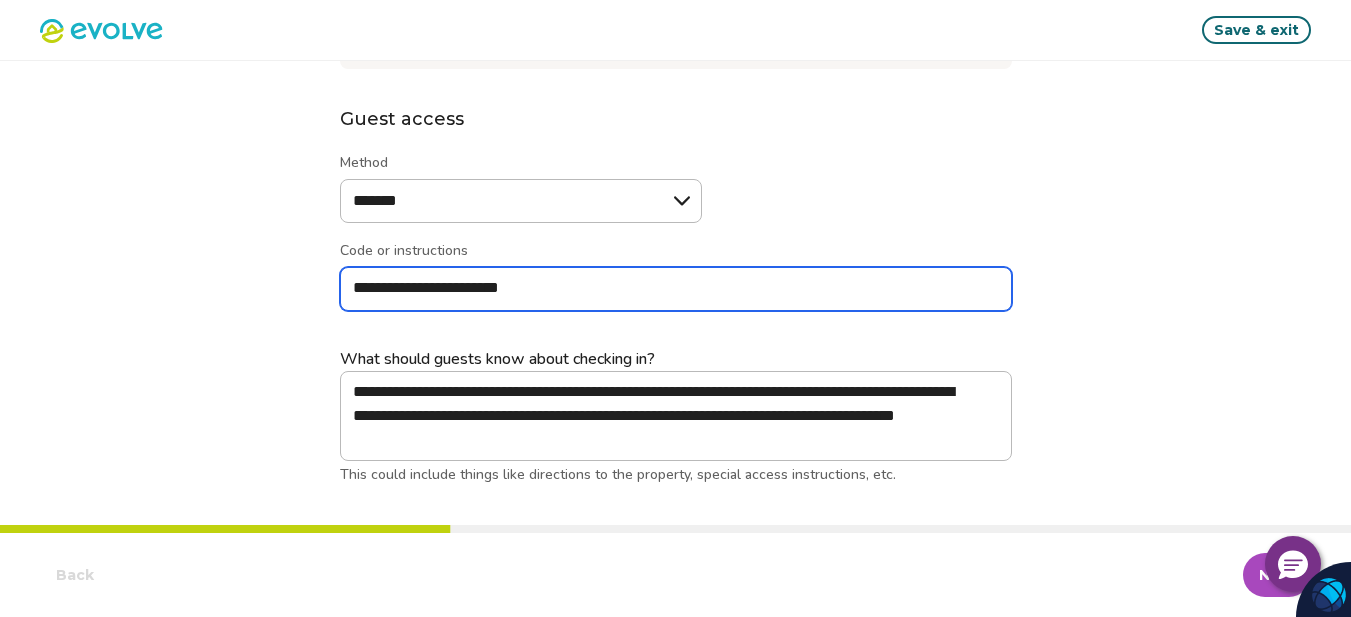 type on "*" 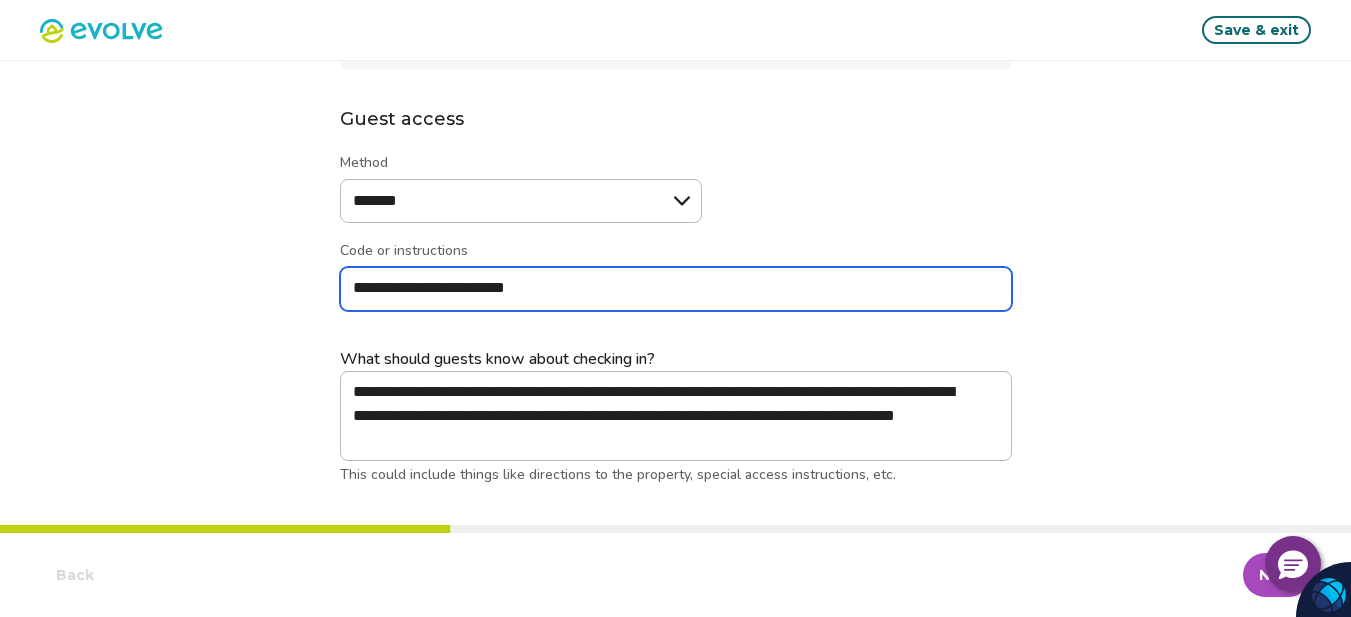 type on "*" 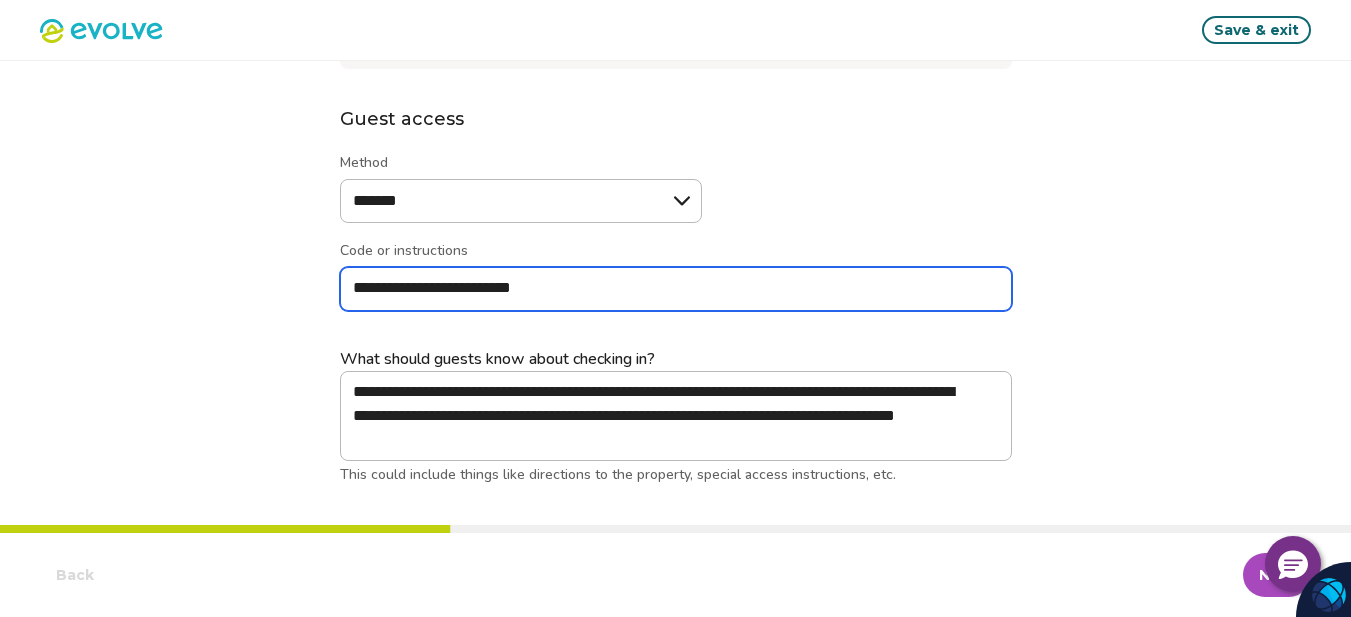 type on "*" 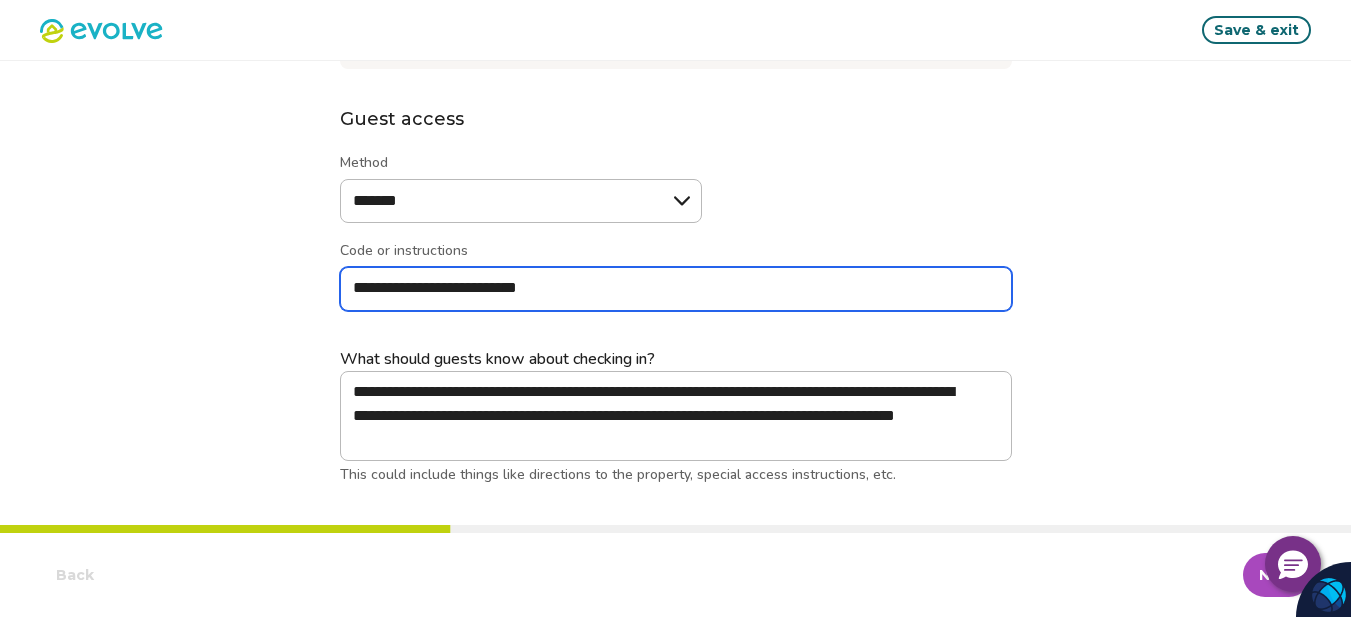 type on "*" 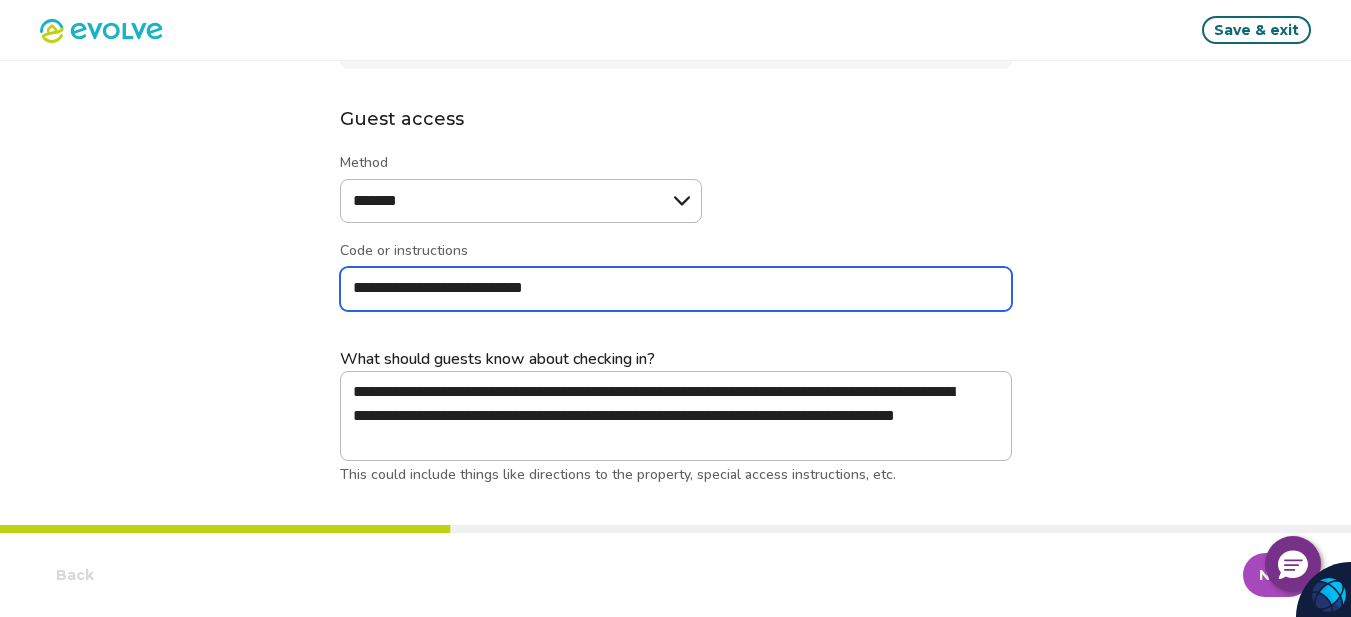 type on "*" 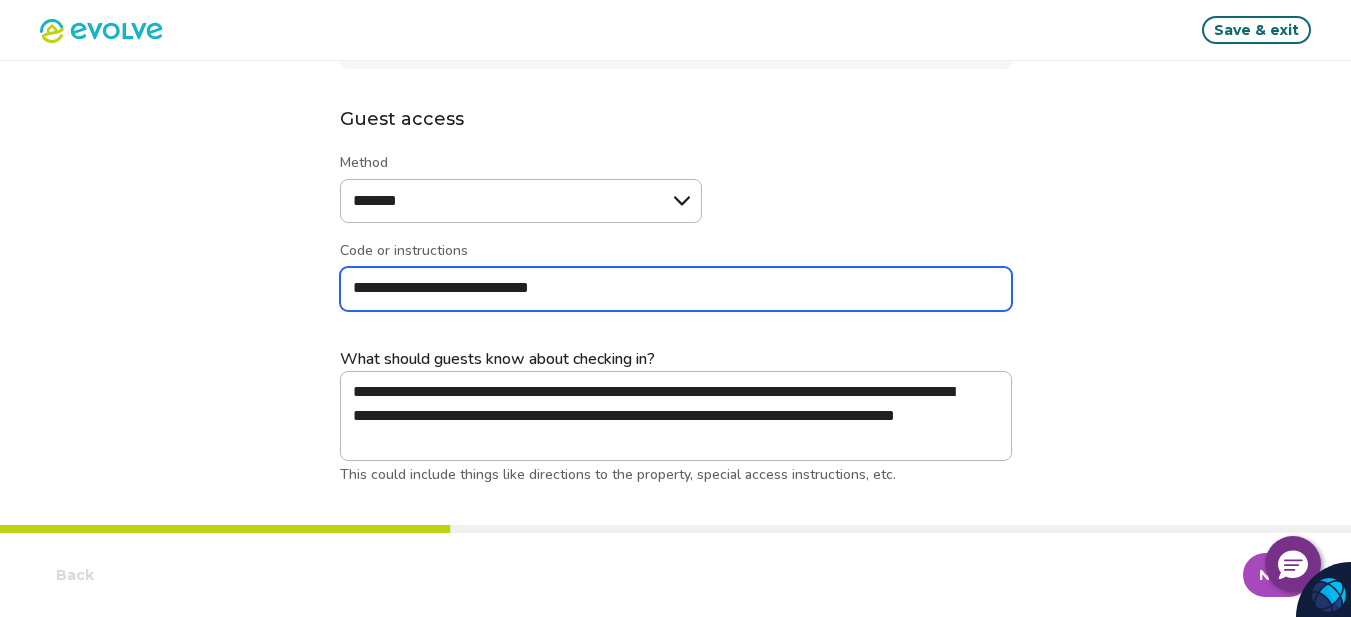 type on "*" 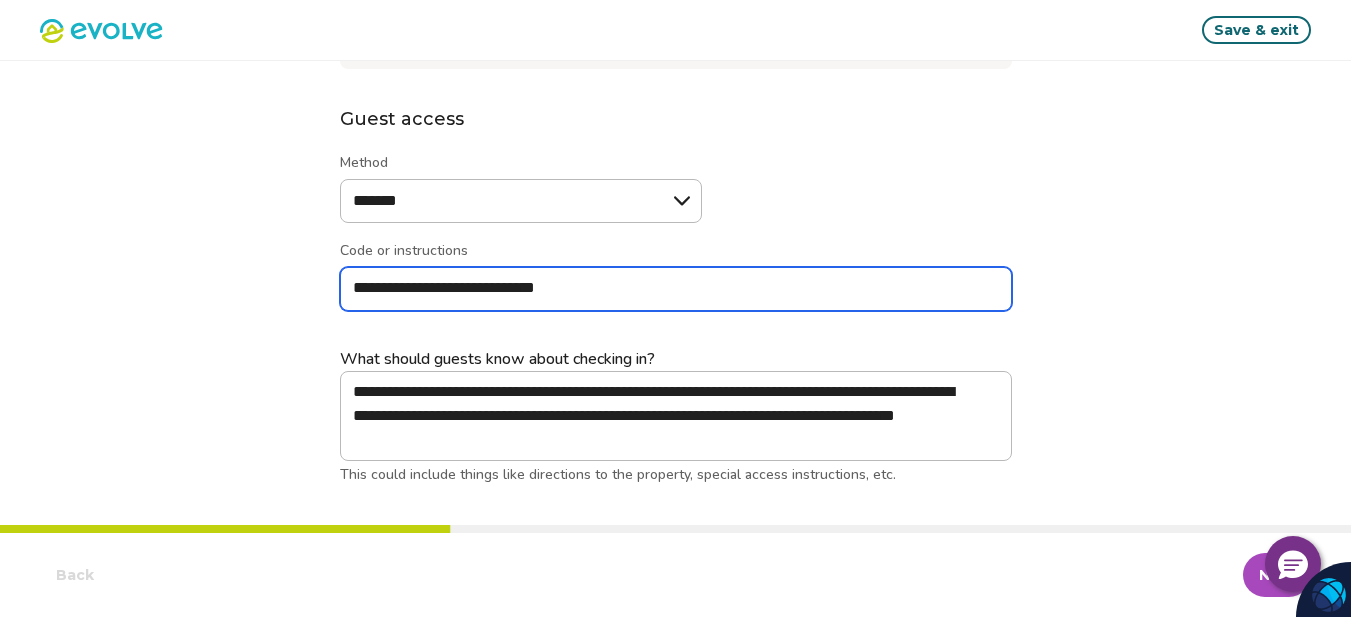 type on "*" 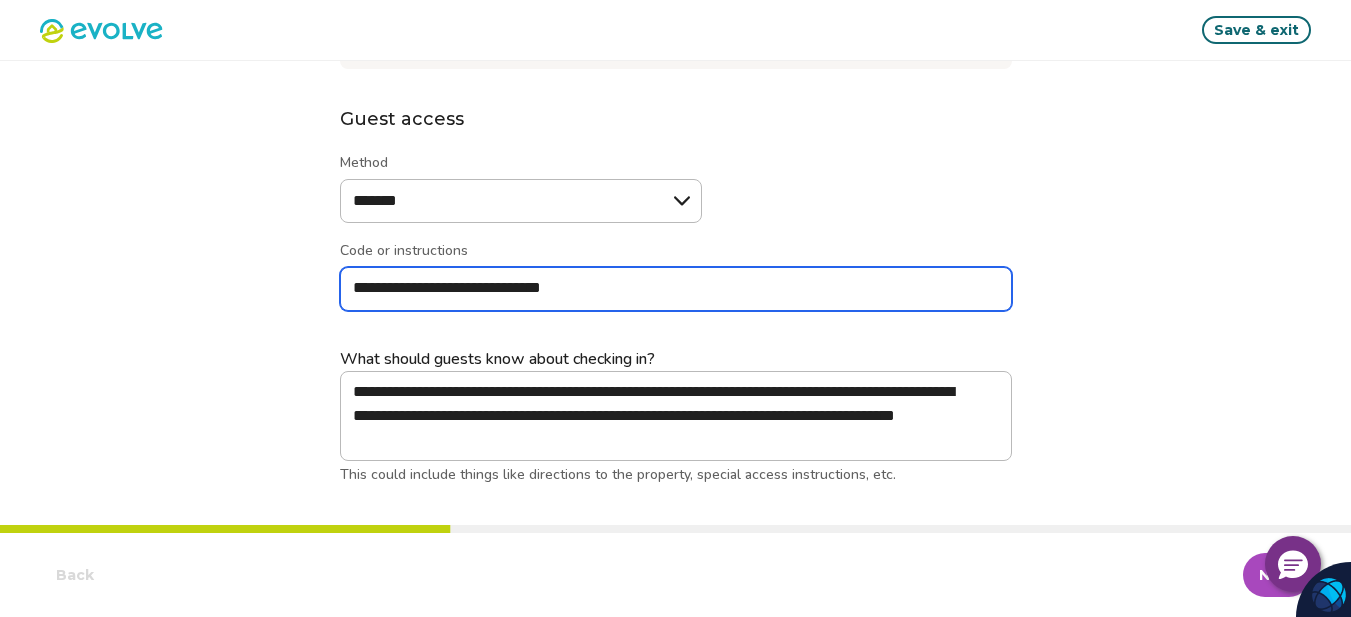 type on "*" 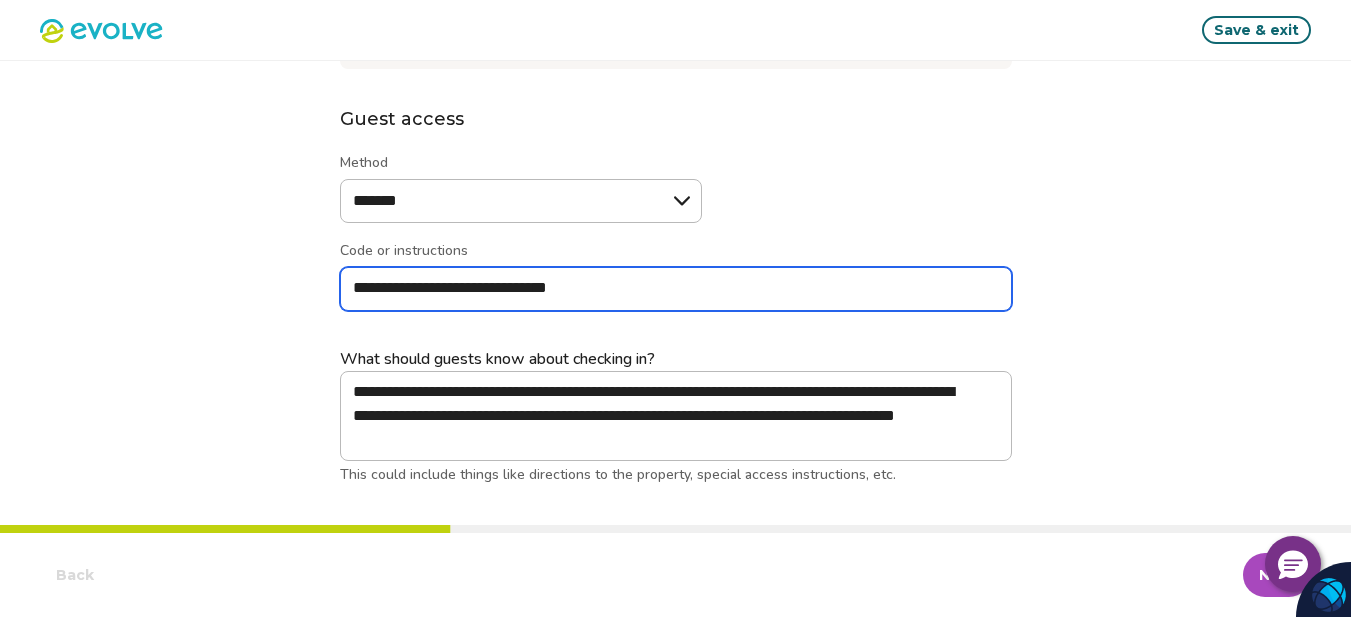 type on "*" 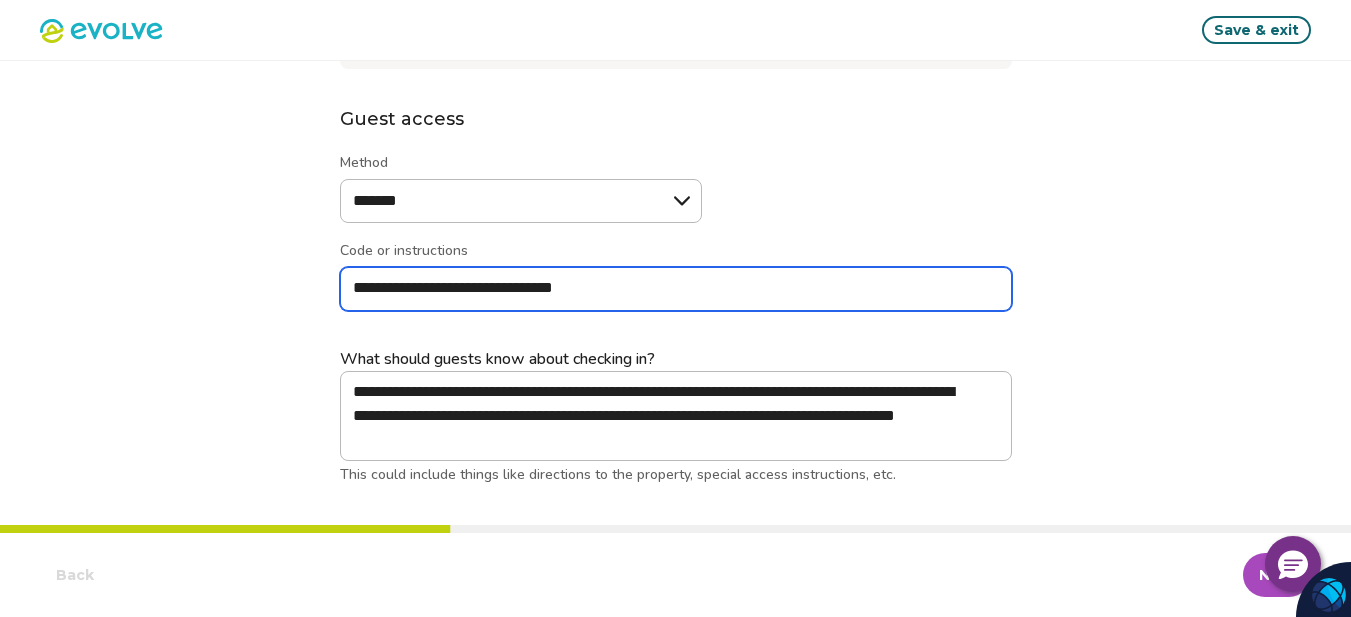 type on "*" 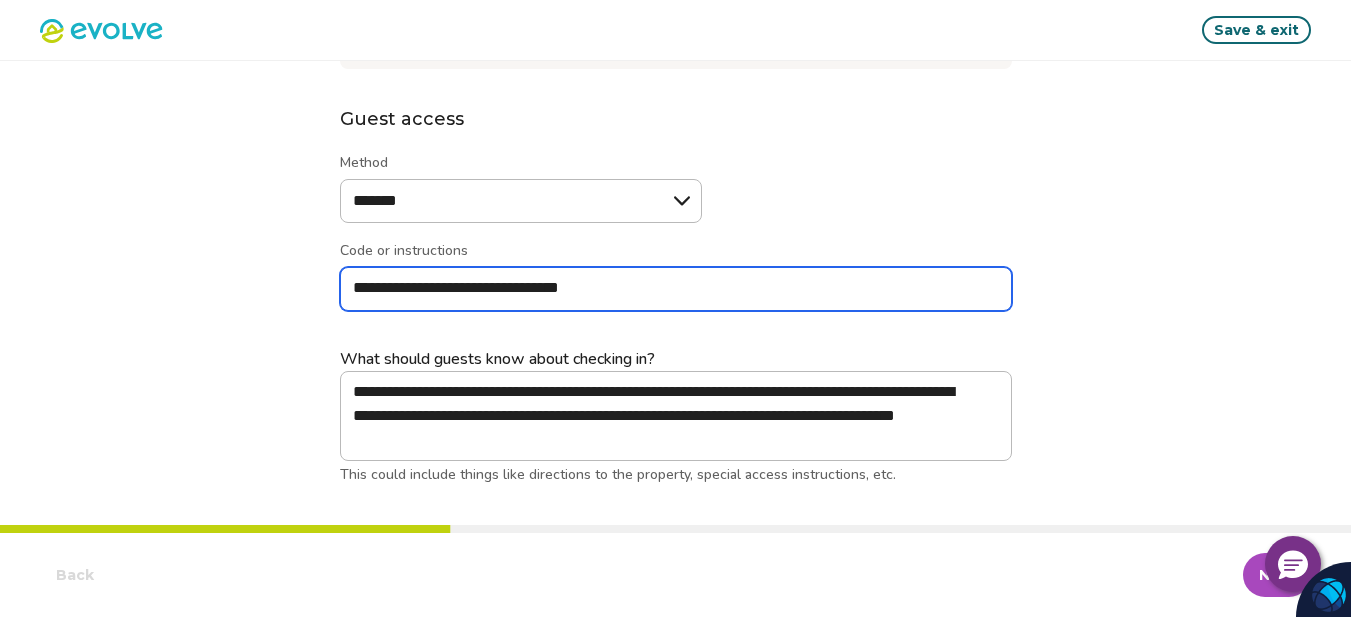 type on "*" 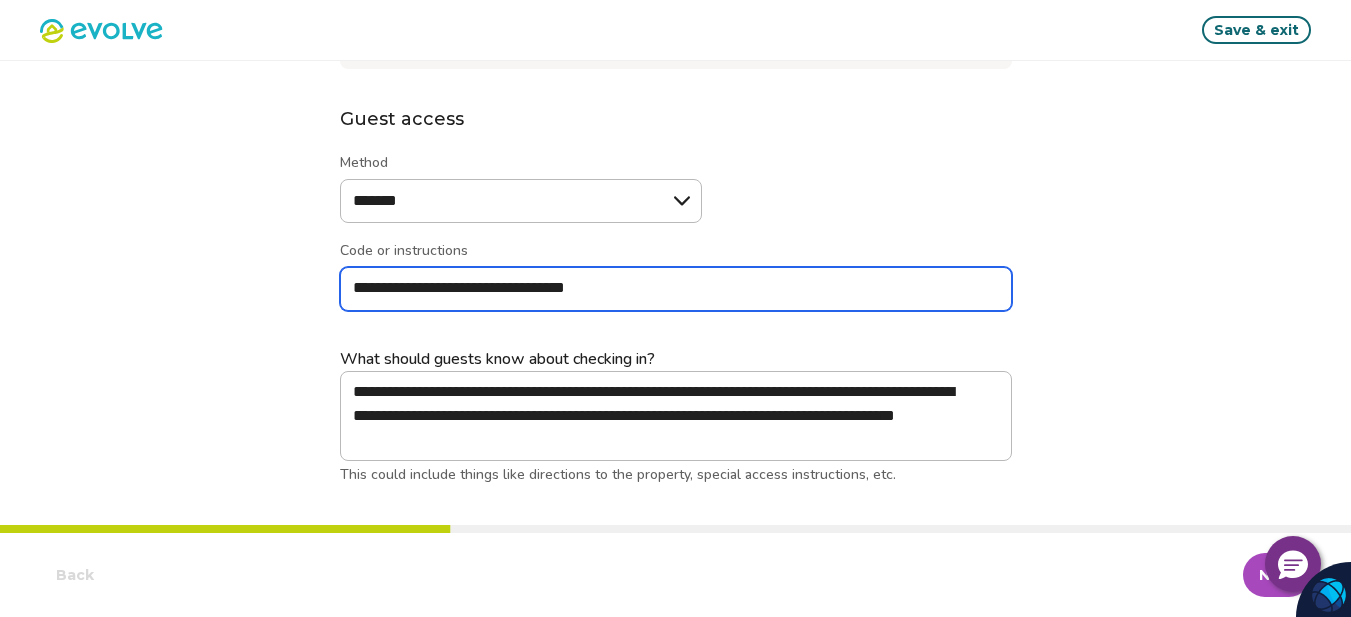 type on "*" 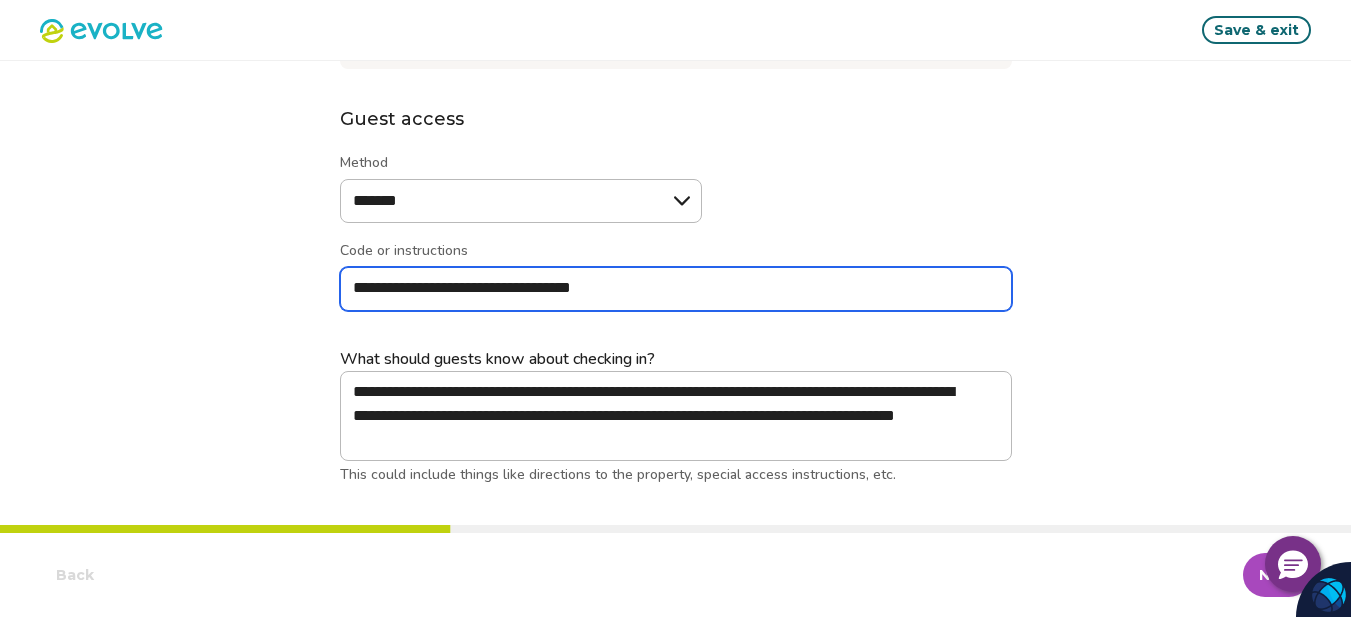 type on "*" 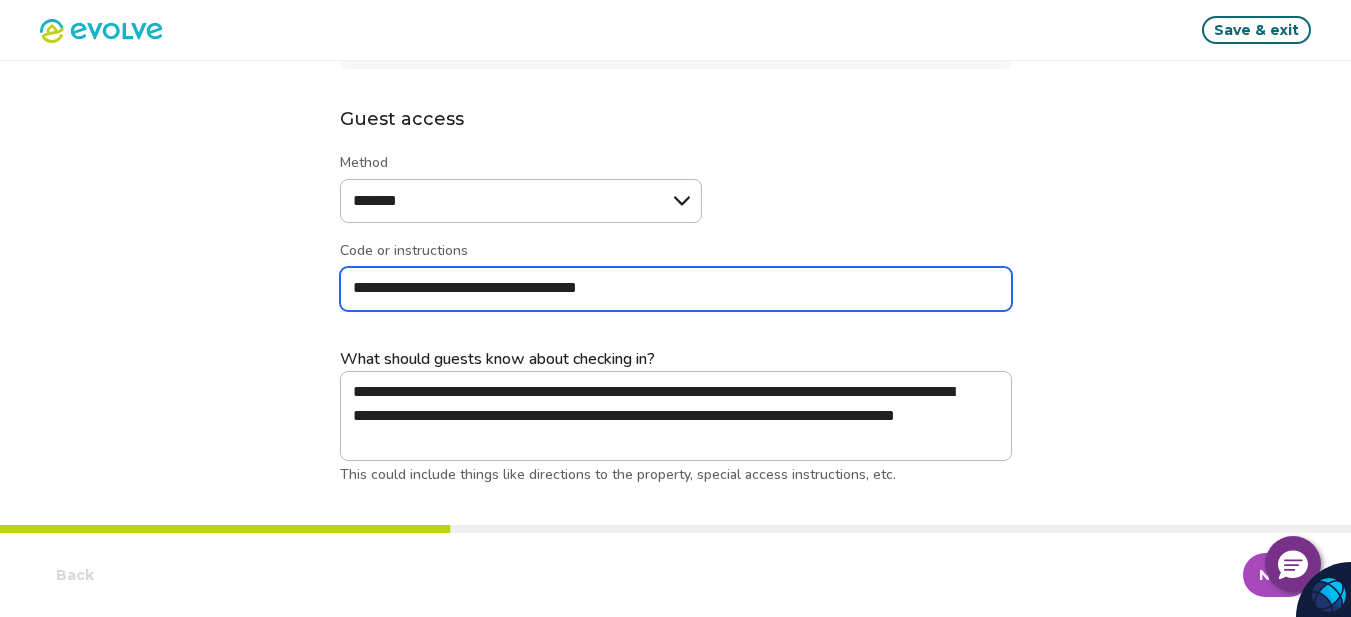 type on "*" 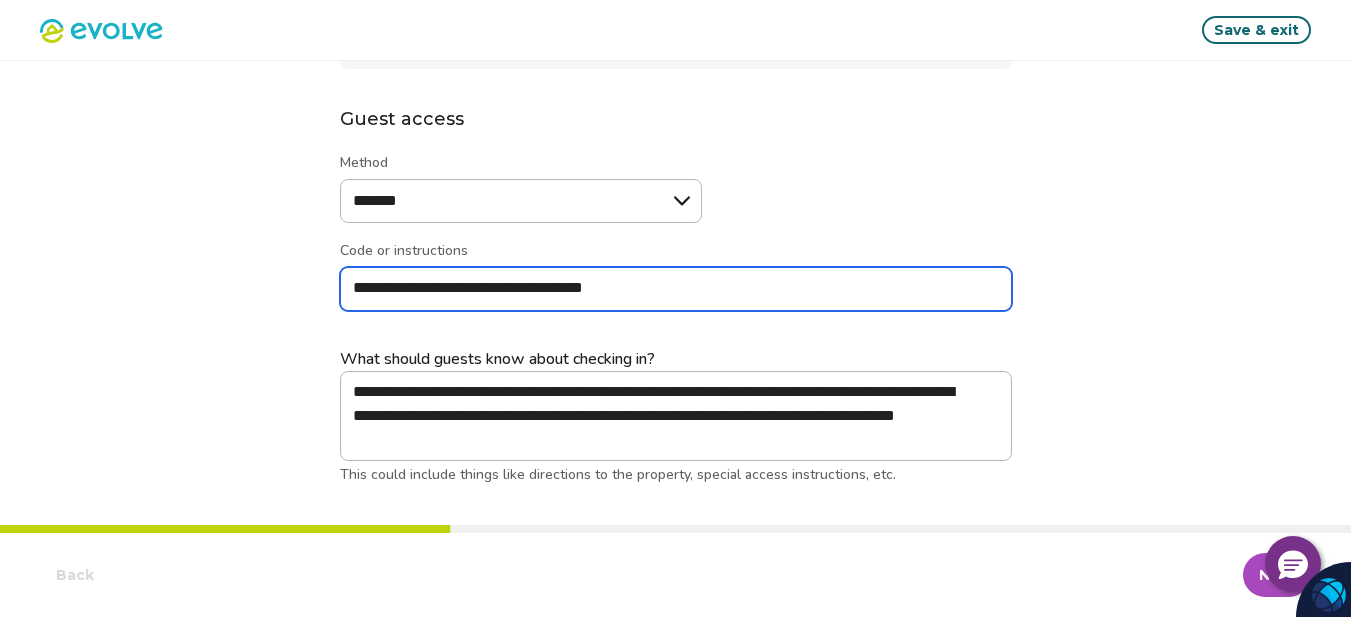 type on "*" 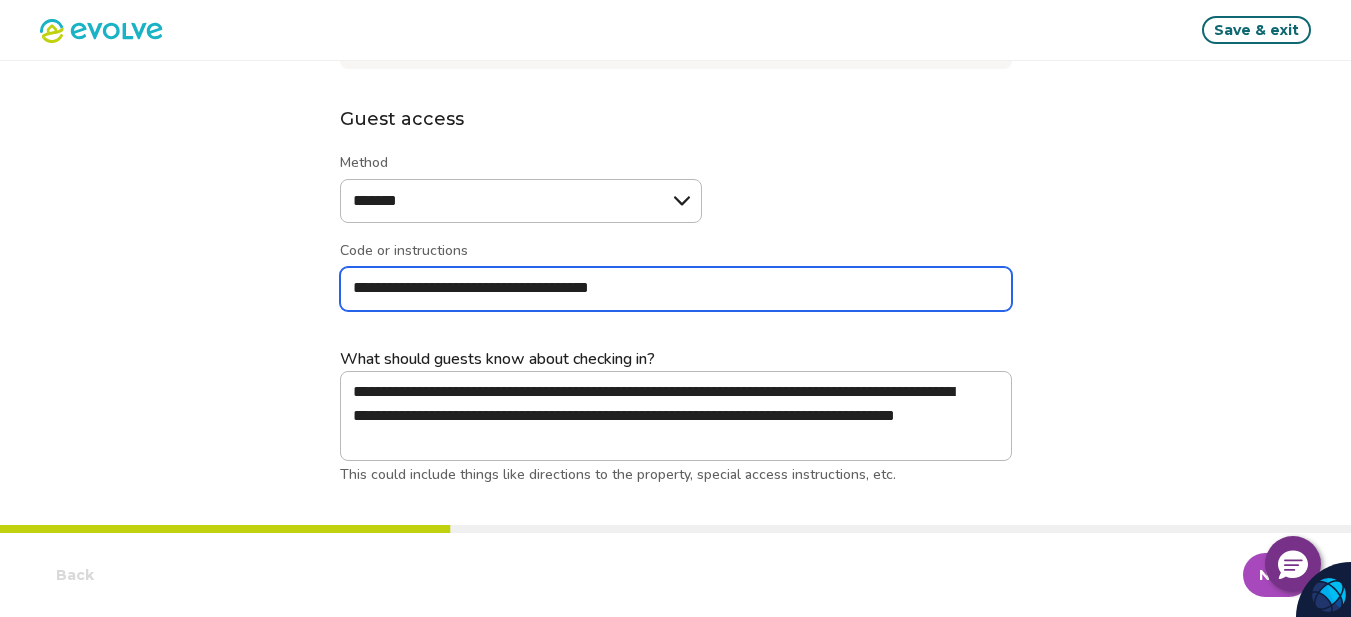 type on "*" 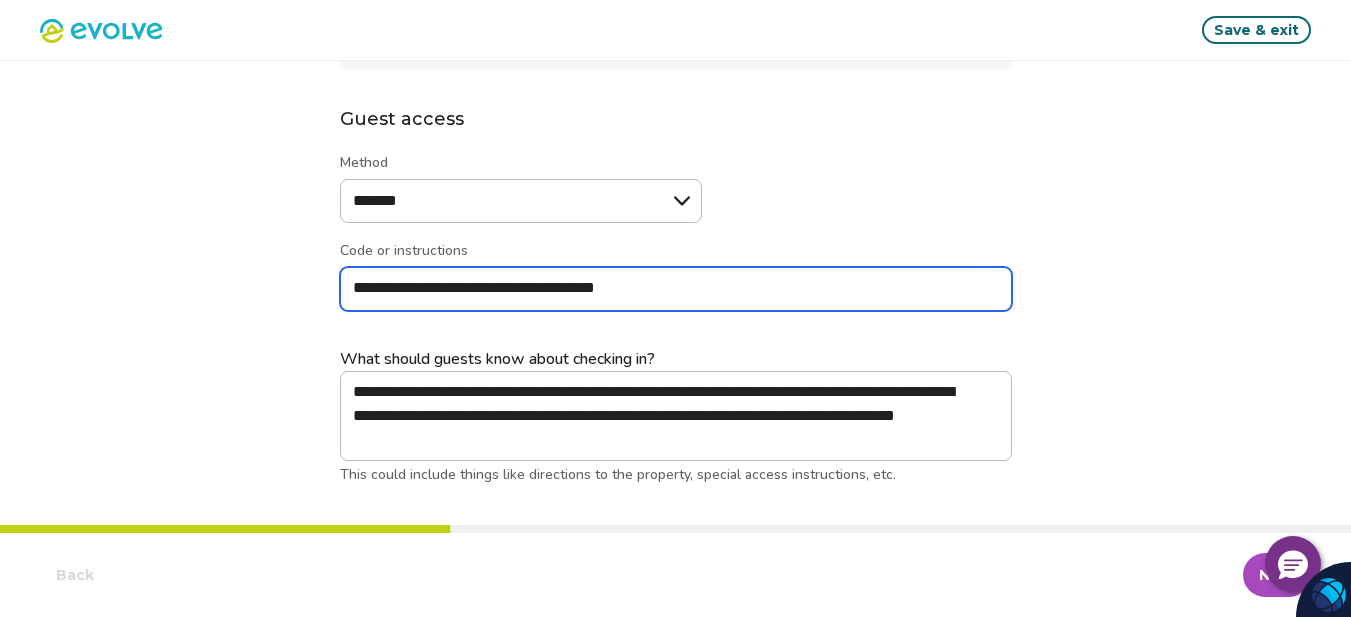 type on "*" 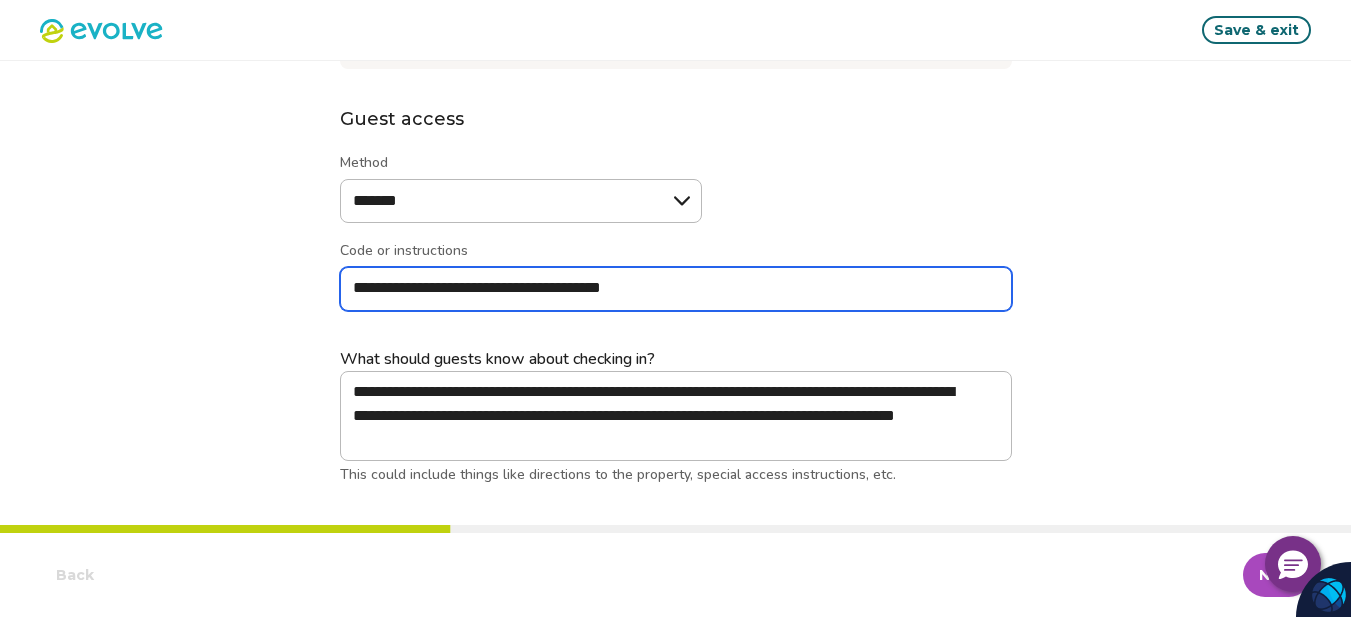 type on "*" 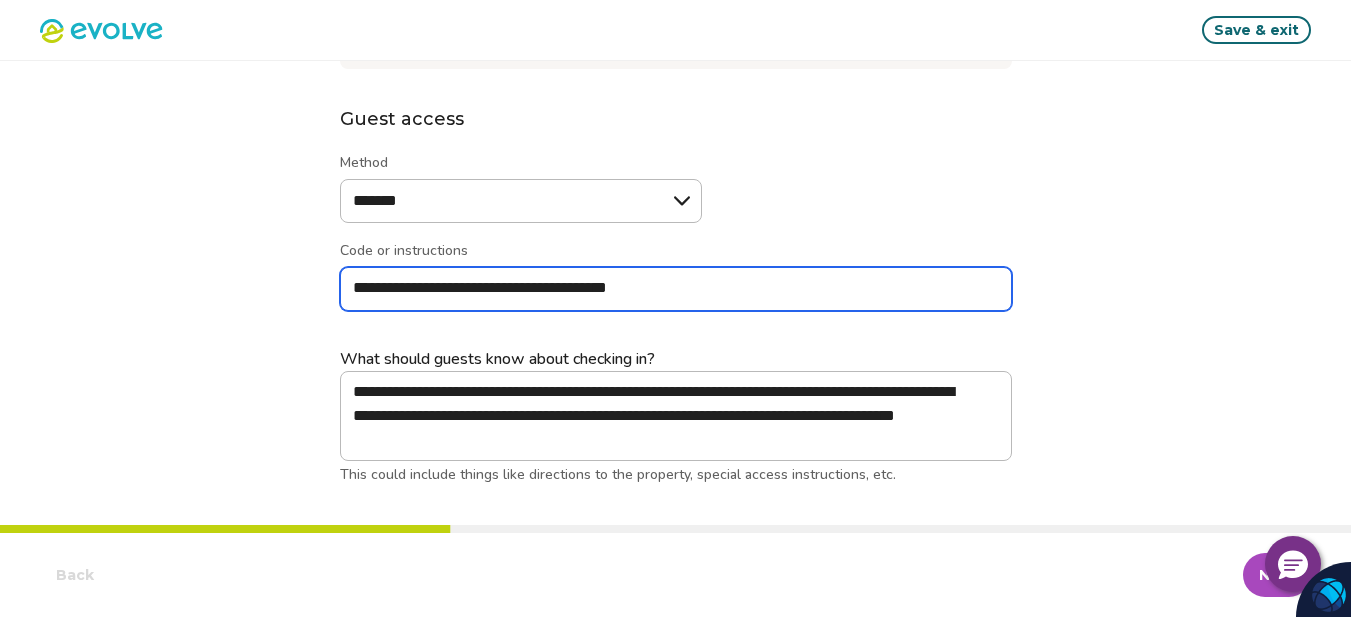 type on "*" 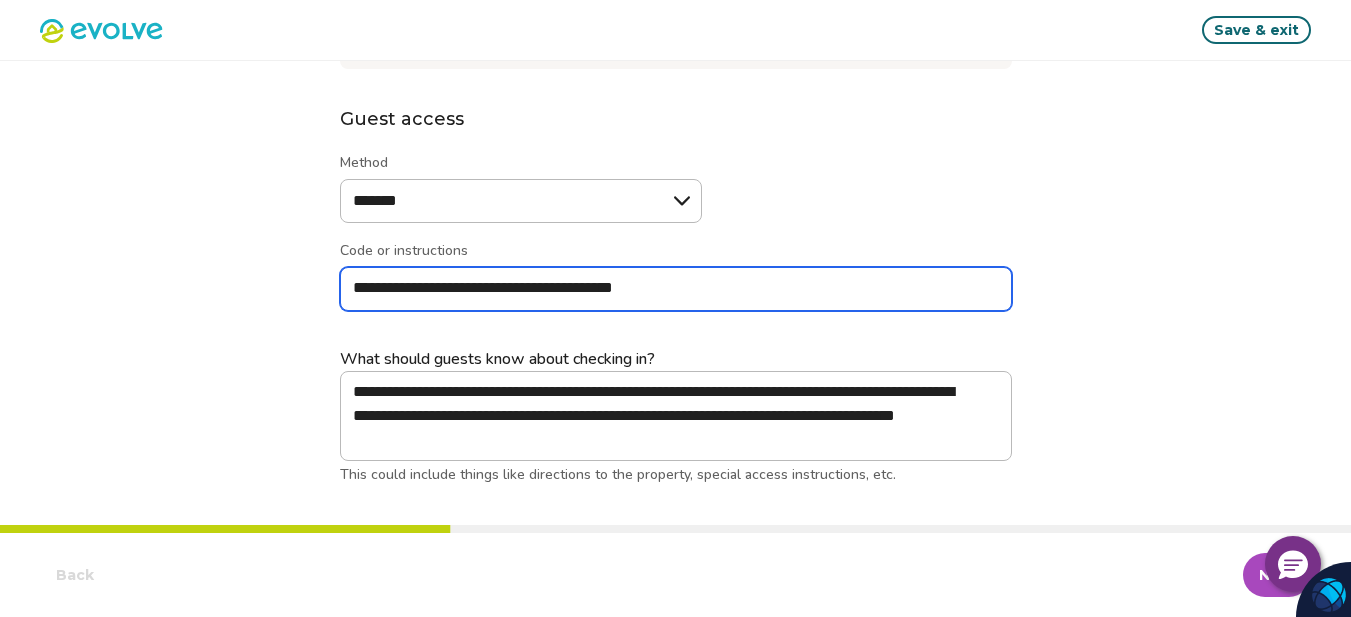 type on "*" 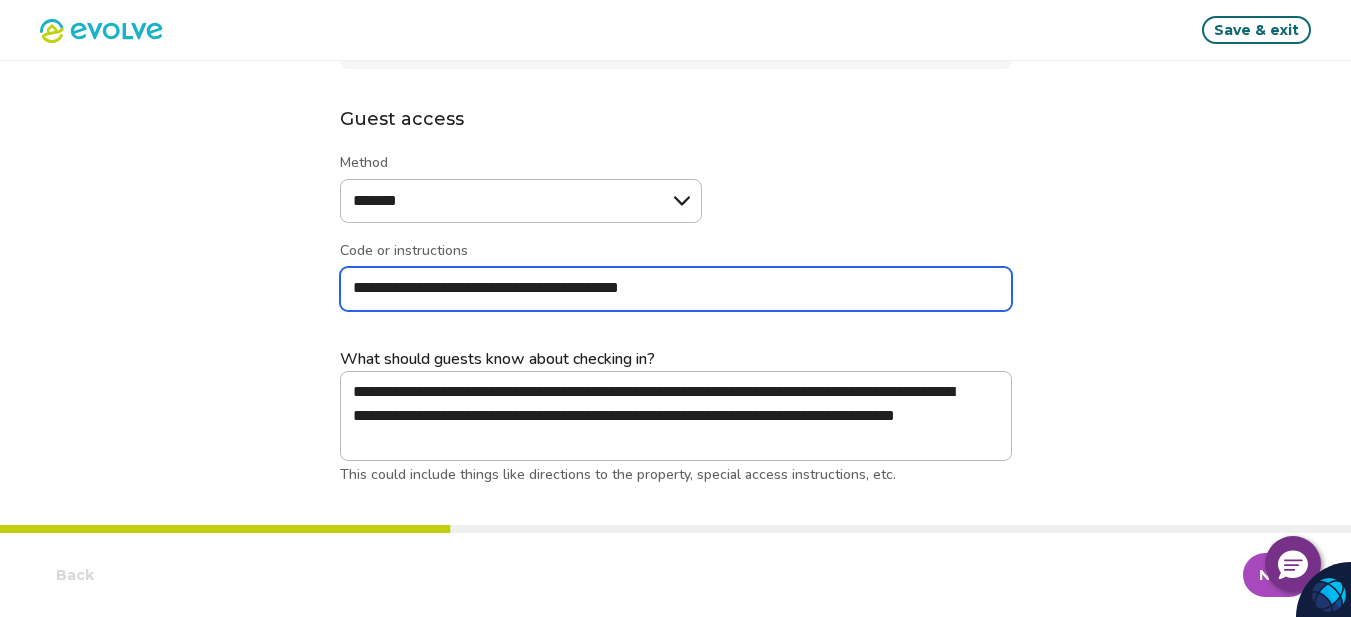 type on "*" 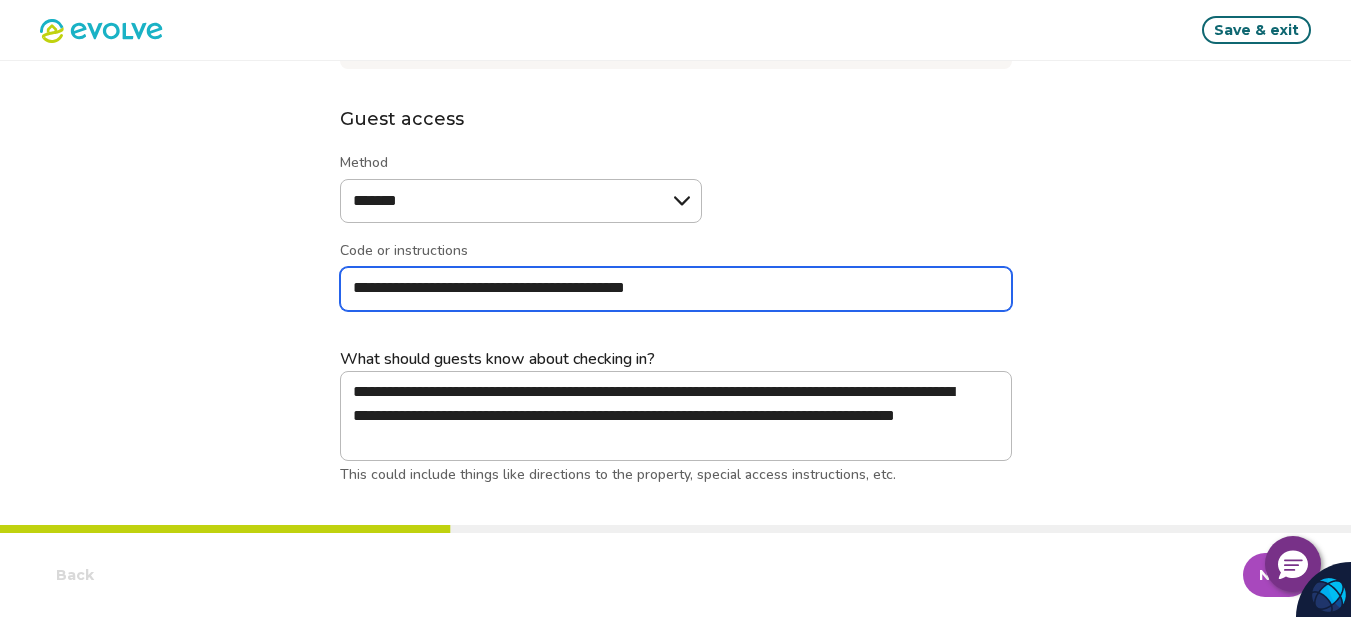 type on "*" 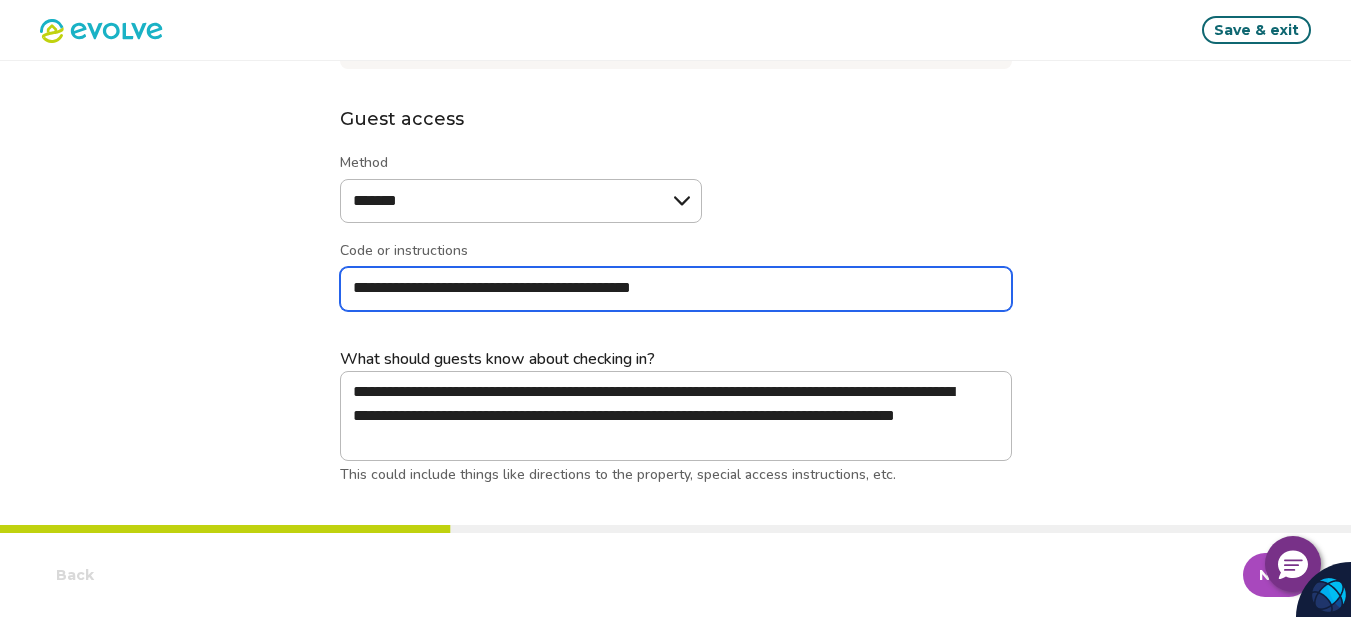 type on "*" 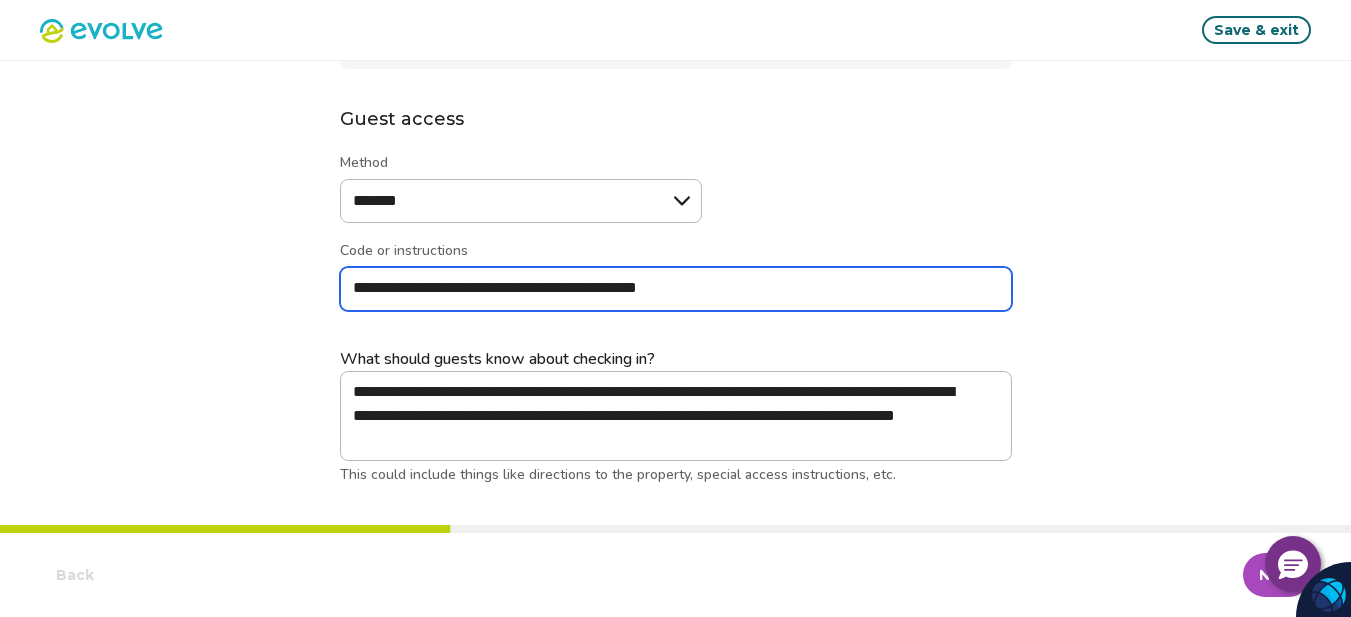 type on "*" 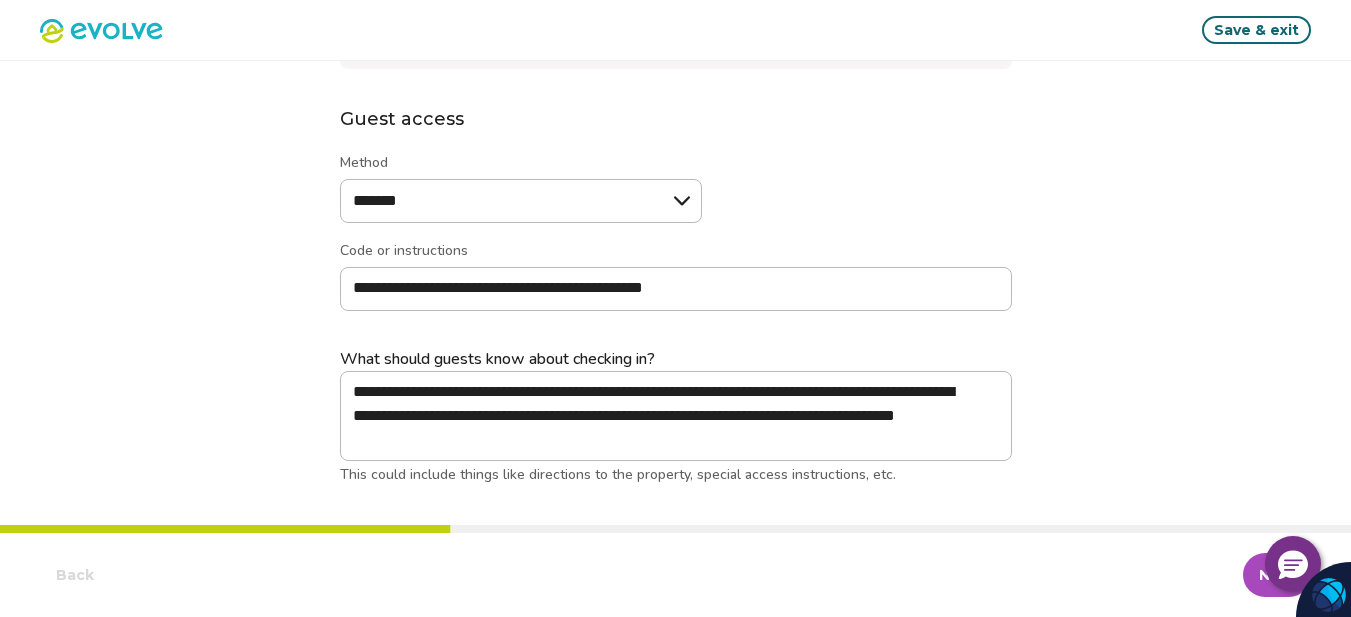 click on "Save & exit" at bounding box center [1256, 30] 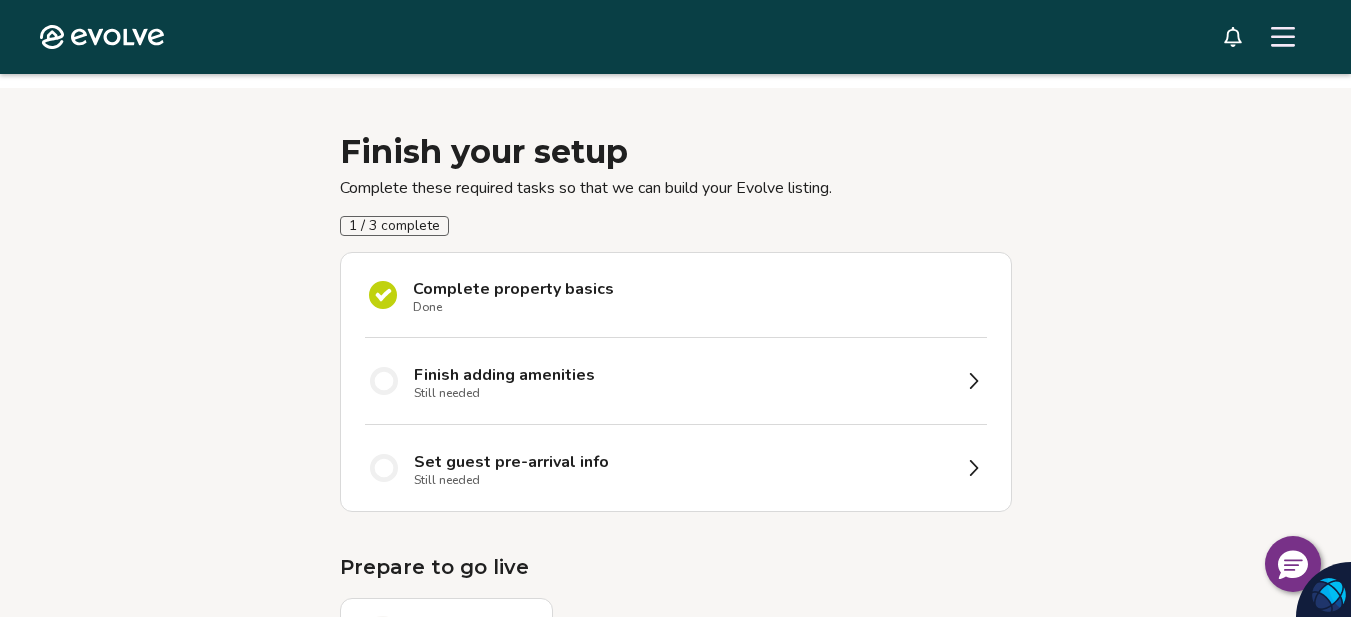 scroll, scrollTop: 148, scrollLeft: 0, axis: vertical 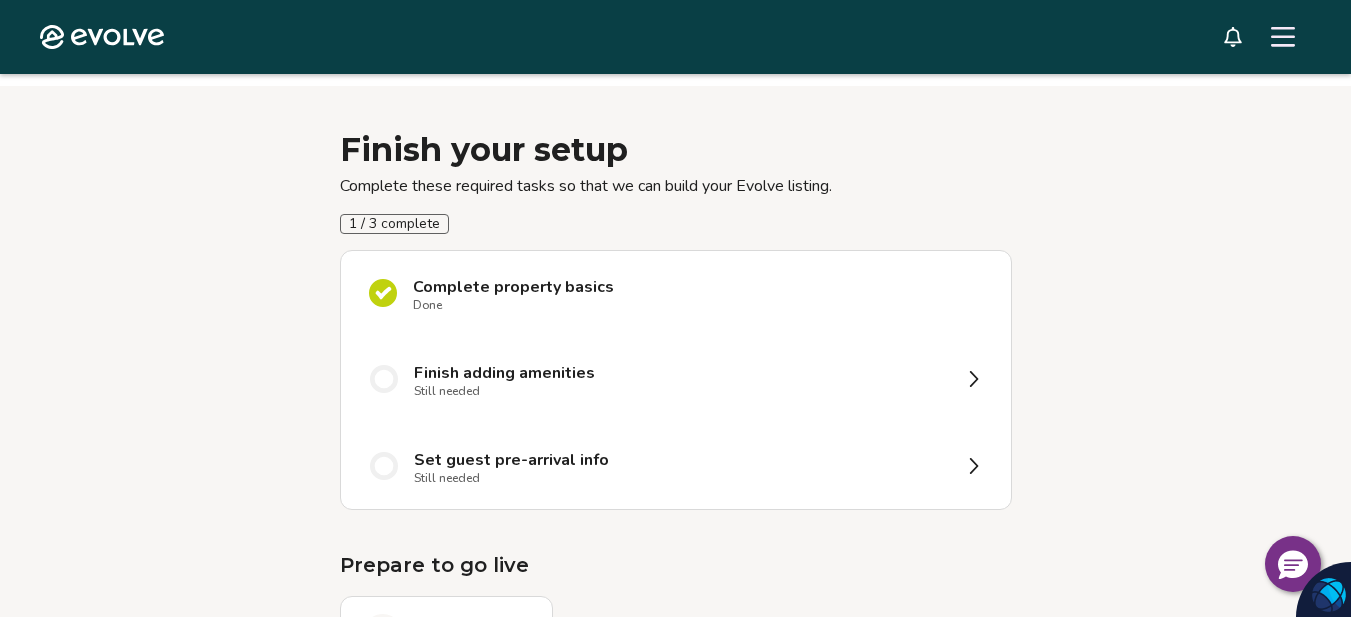 click 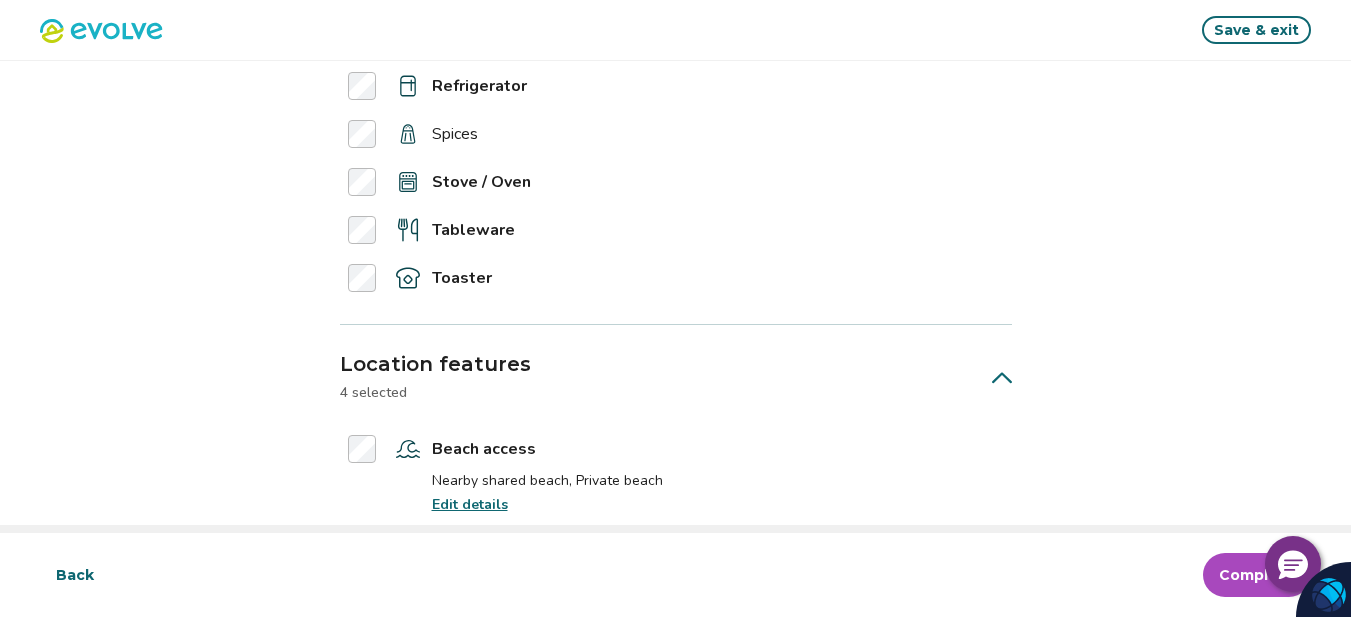 scroll, scrollTop: 3272, scrollLeft: 0, axis: vertical 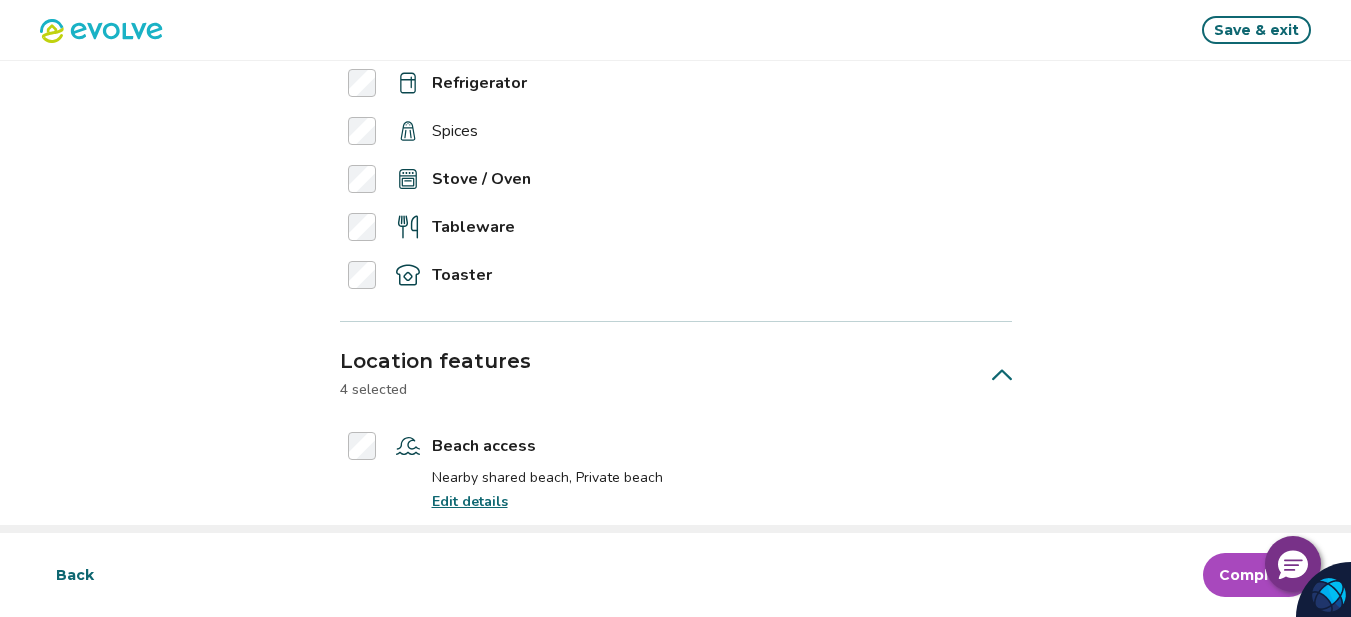 click on "Save & exit" at bounding box center [1256, 30] 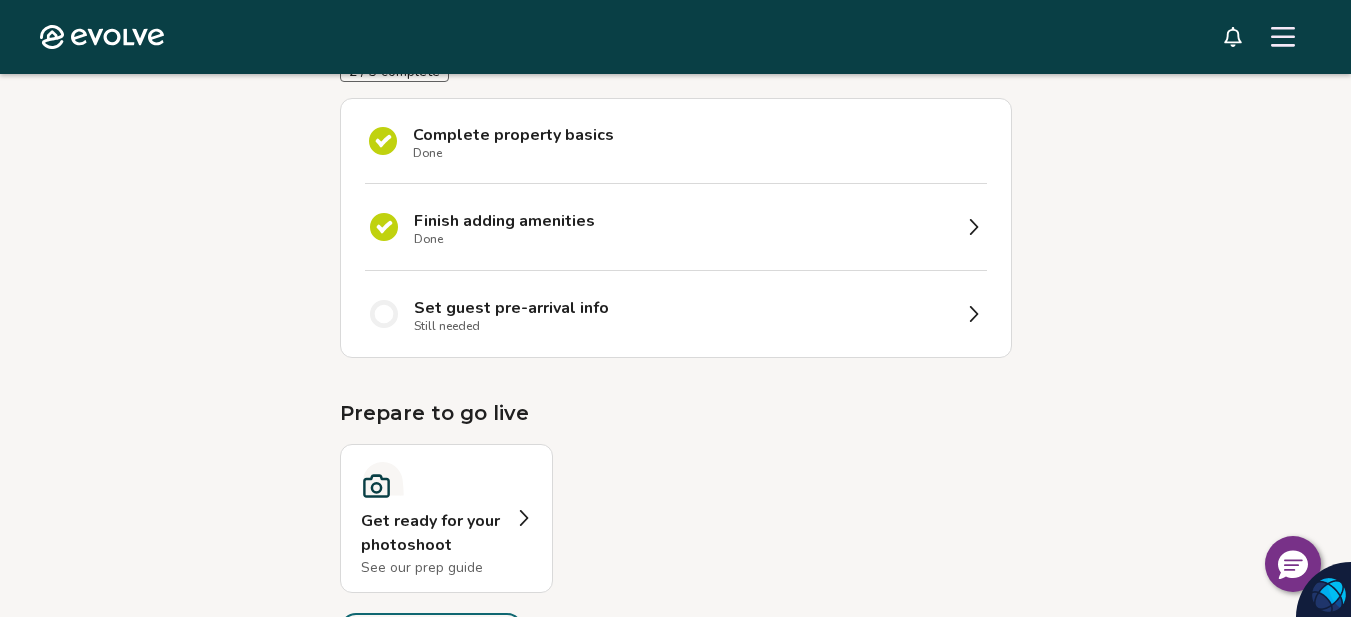 scroll, scrollTop: 302, scrollLeft: 0, axis: vertical 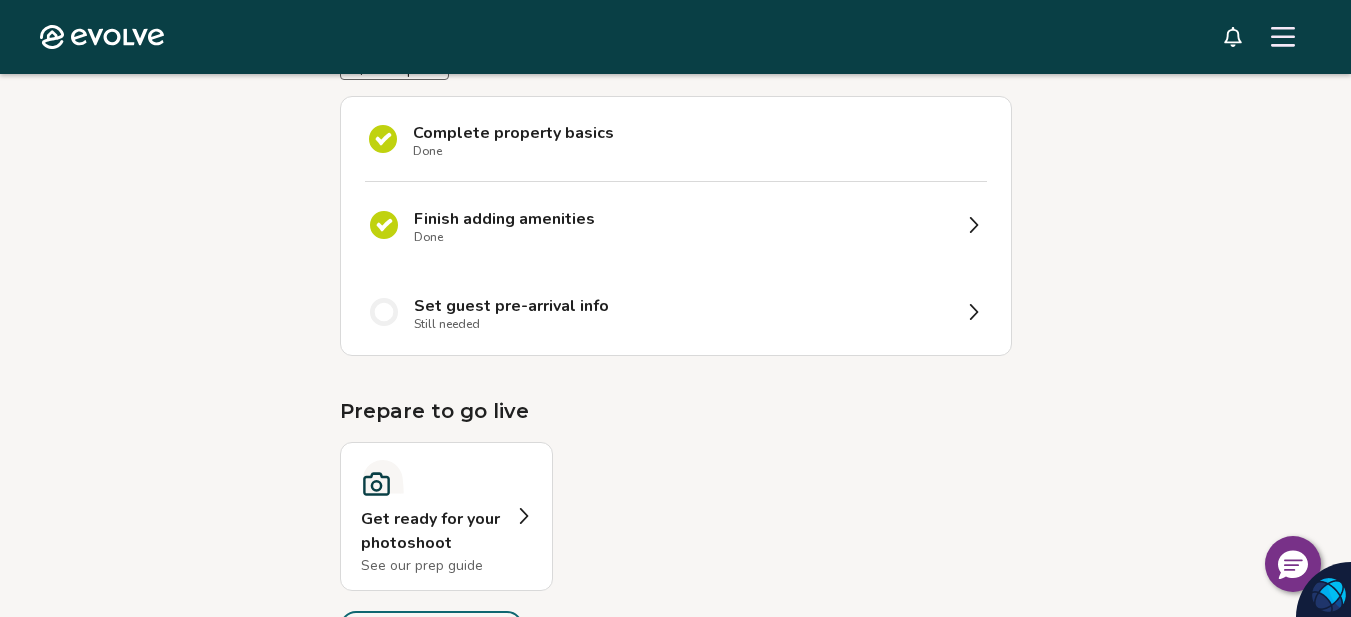 click 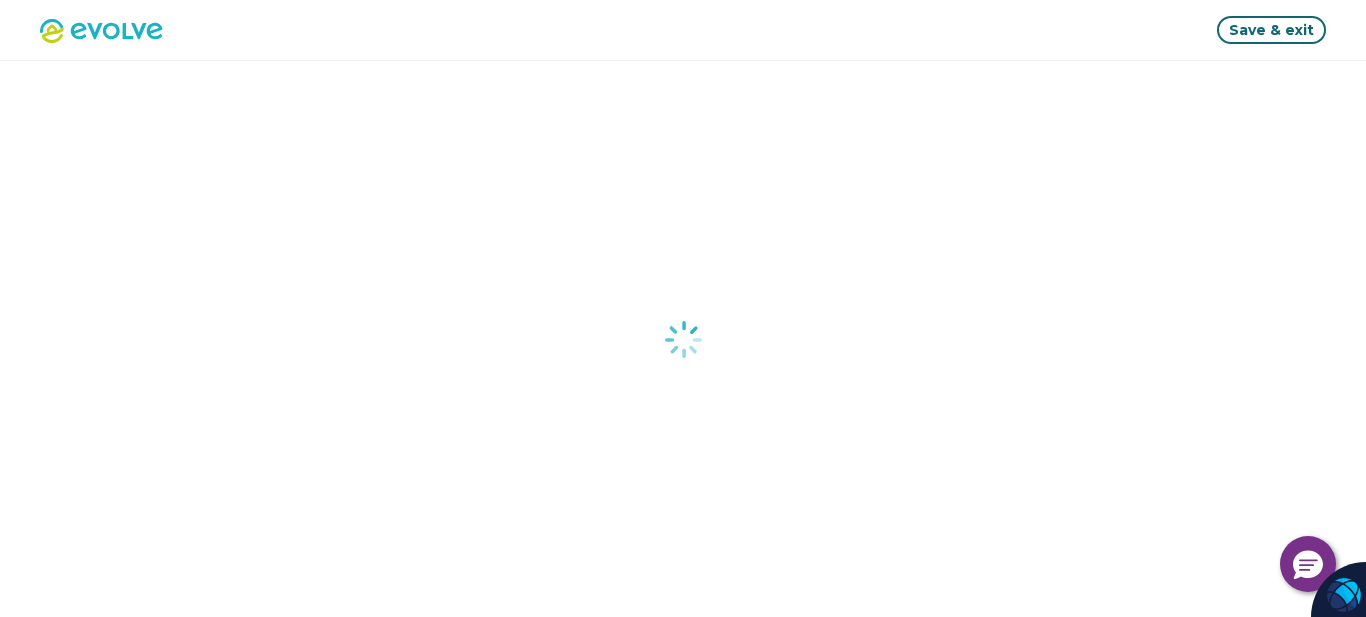 type on "*" 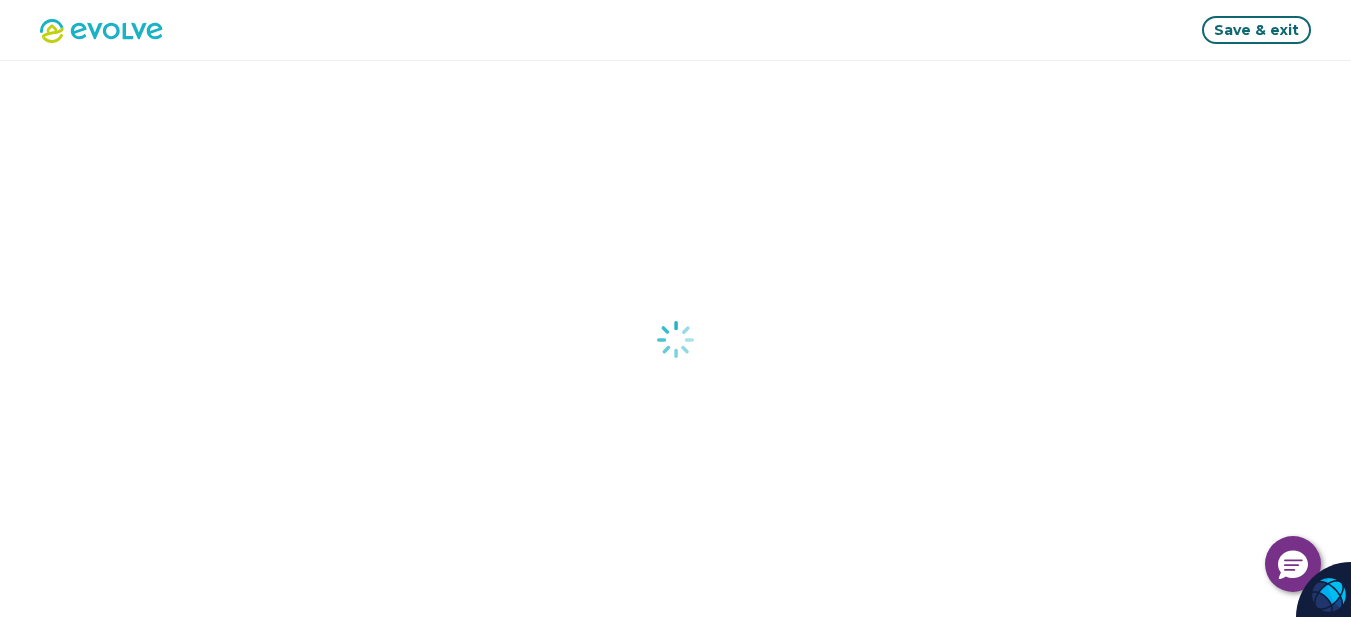 select on "*****" 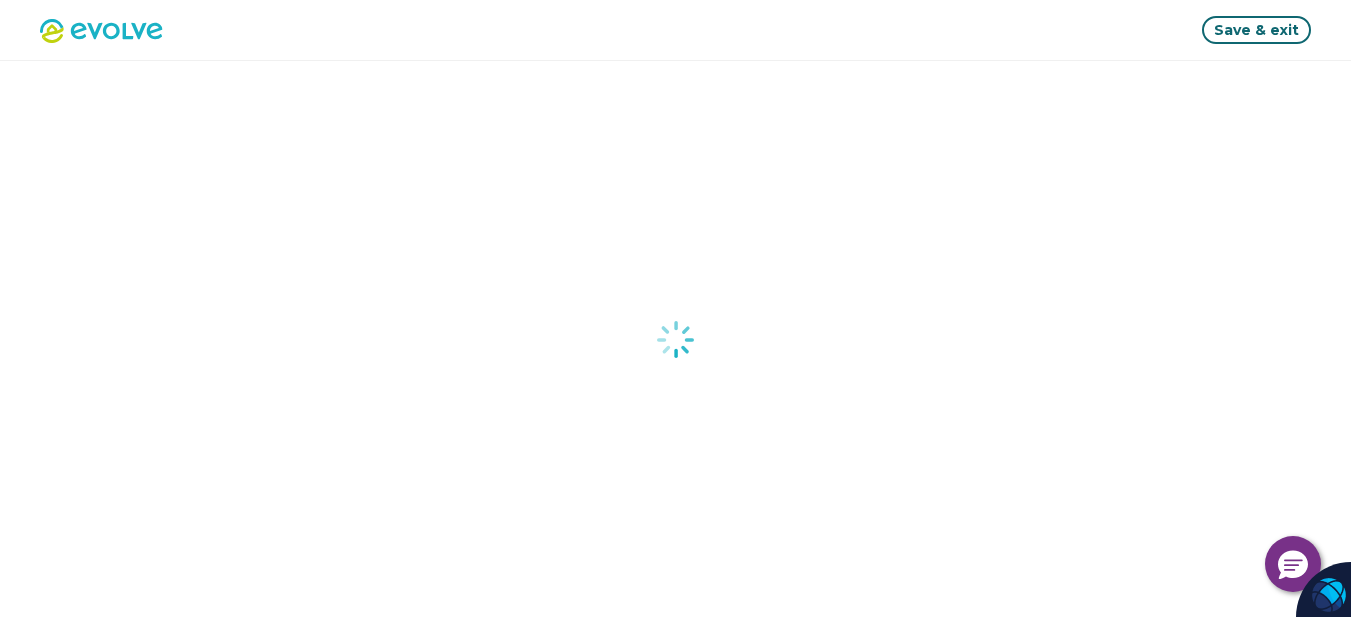 select on "*****" 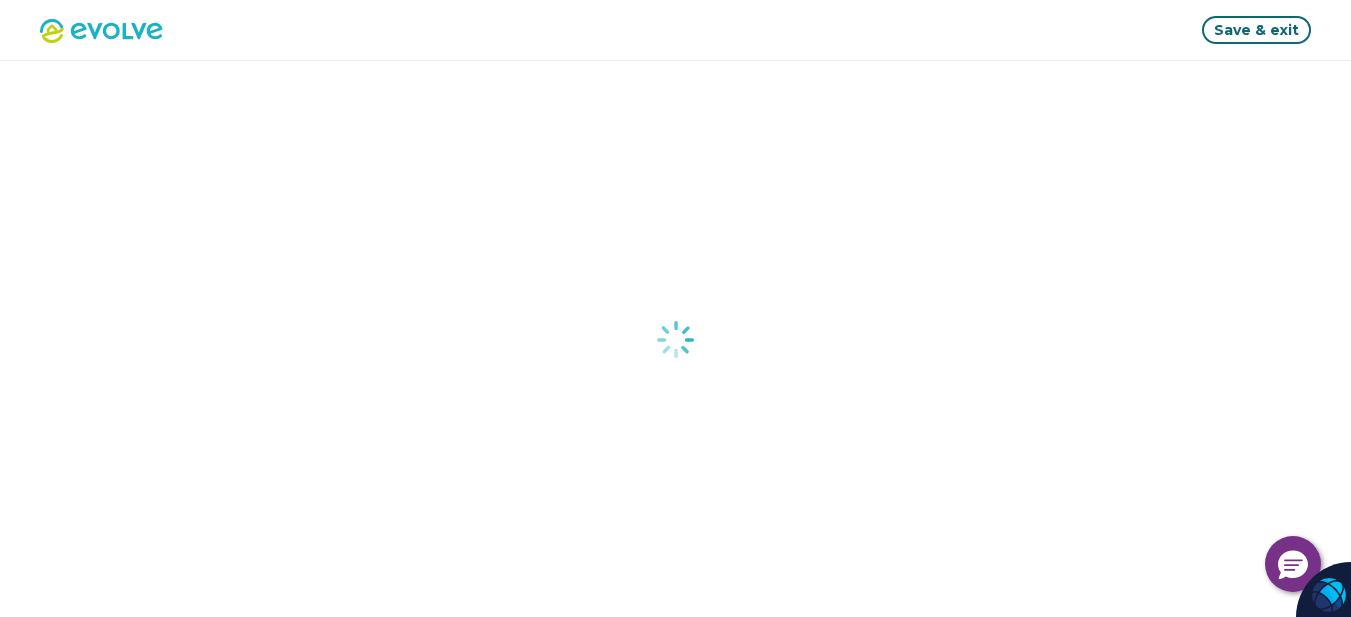 select on "*******" 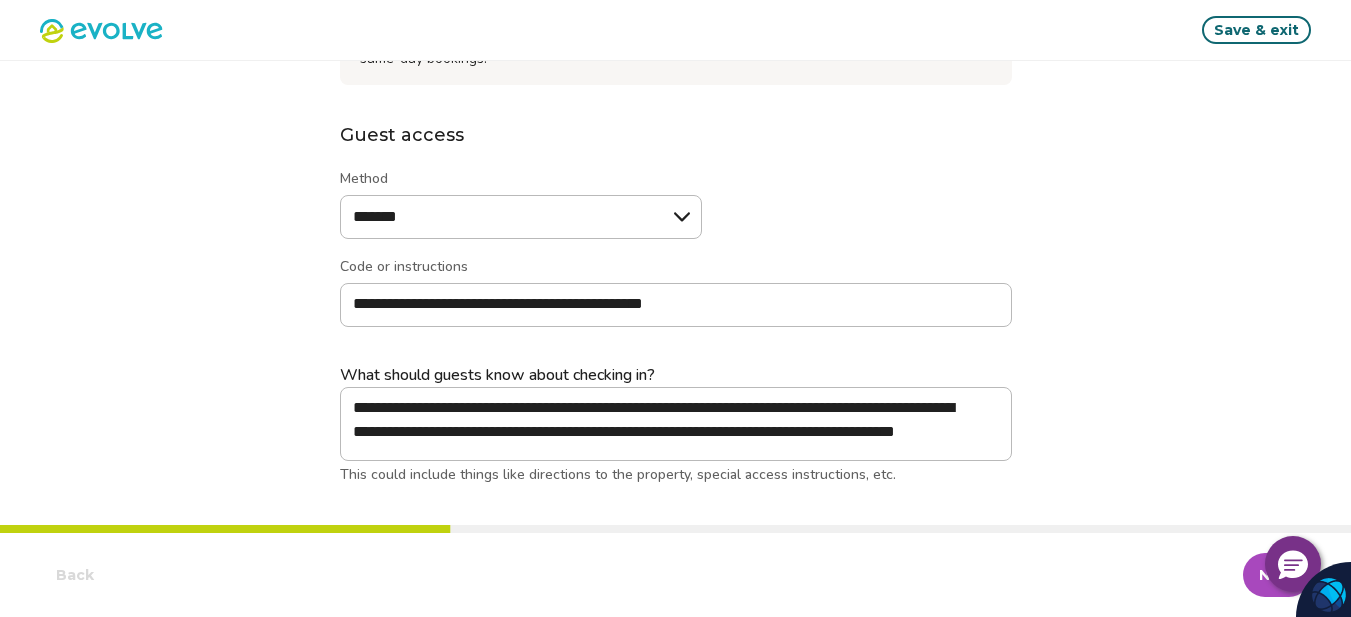 scroll, scrollTop: 353, scrollLeft: 0, axis: vertical 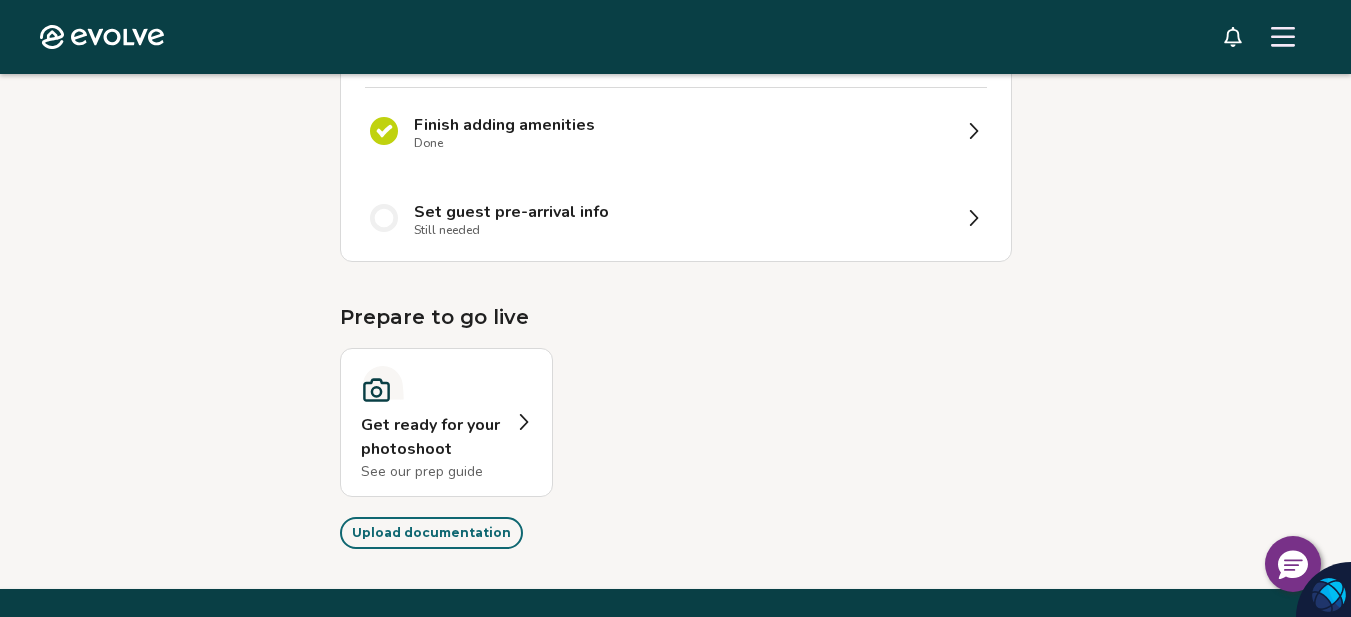 click 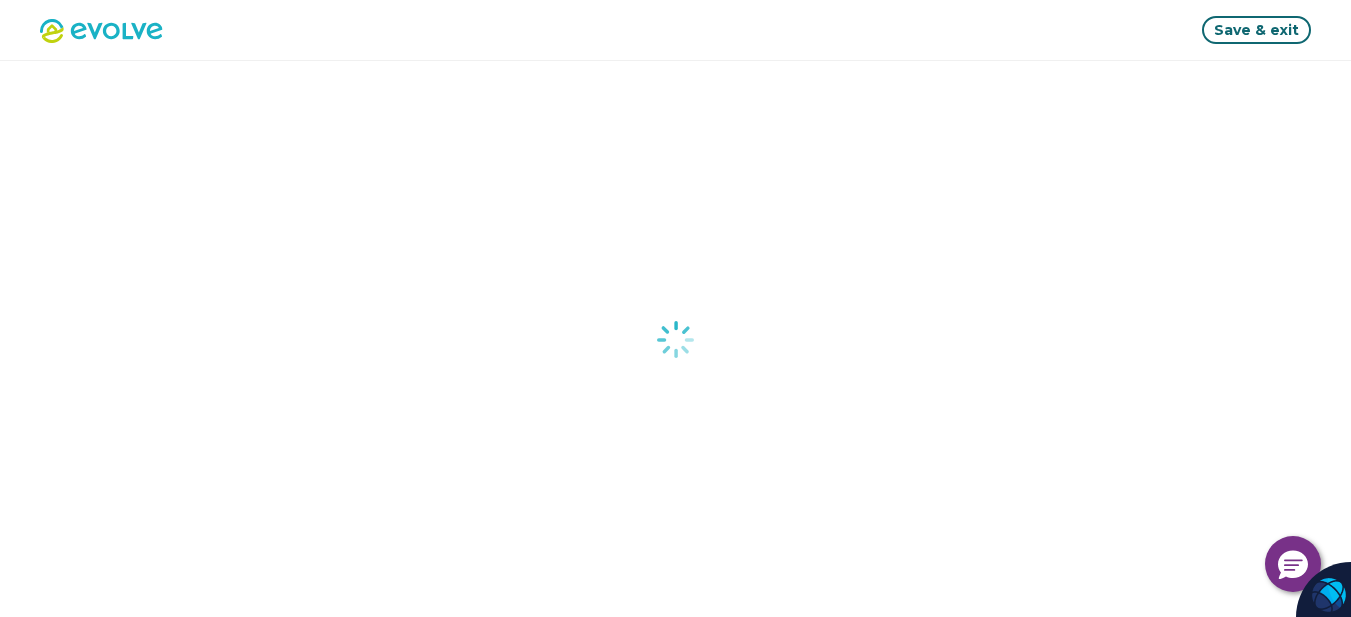 scroll, scrollTop: 0, scrollLeft: 0, axis: both 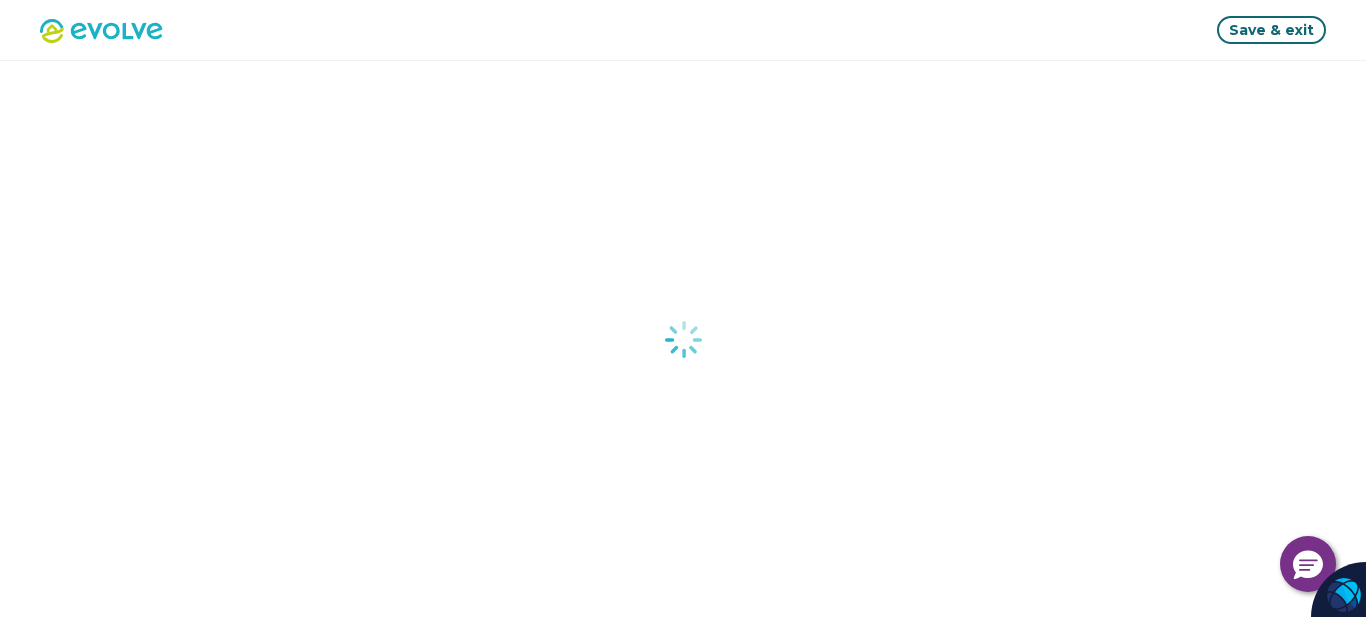 type on "*" 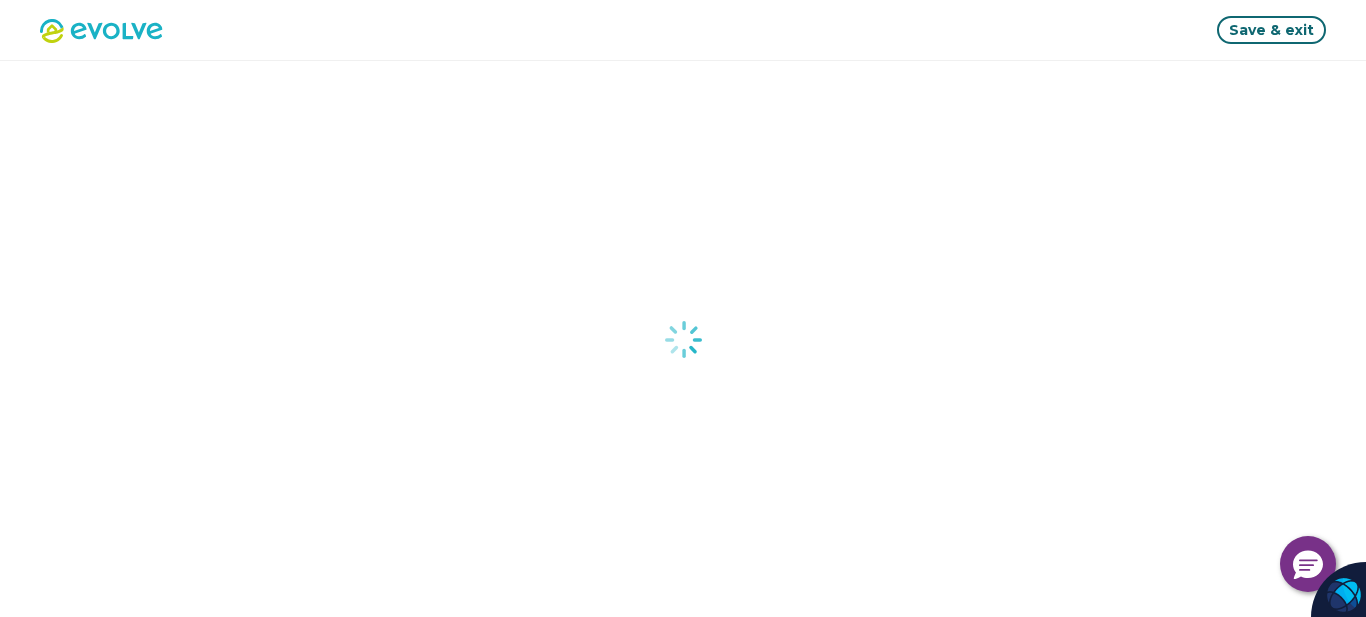 select on "*****" 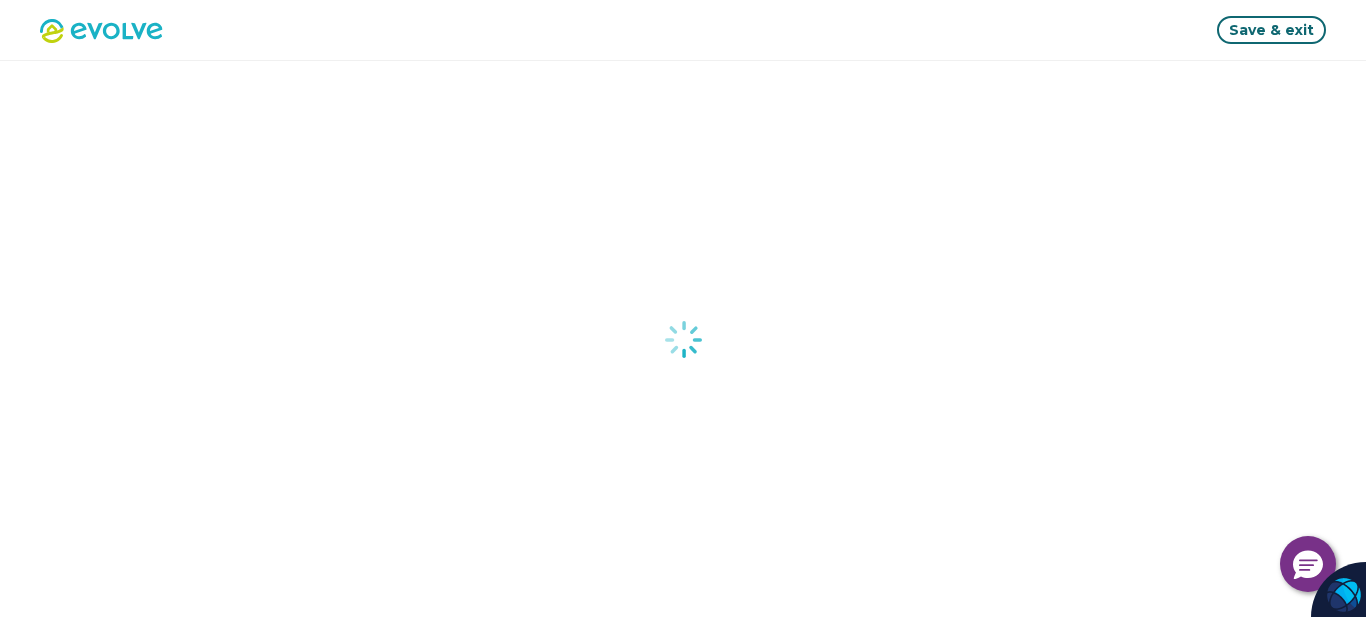 select on "*****" 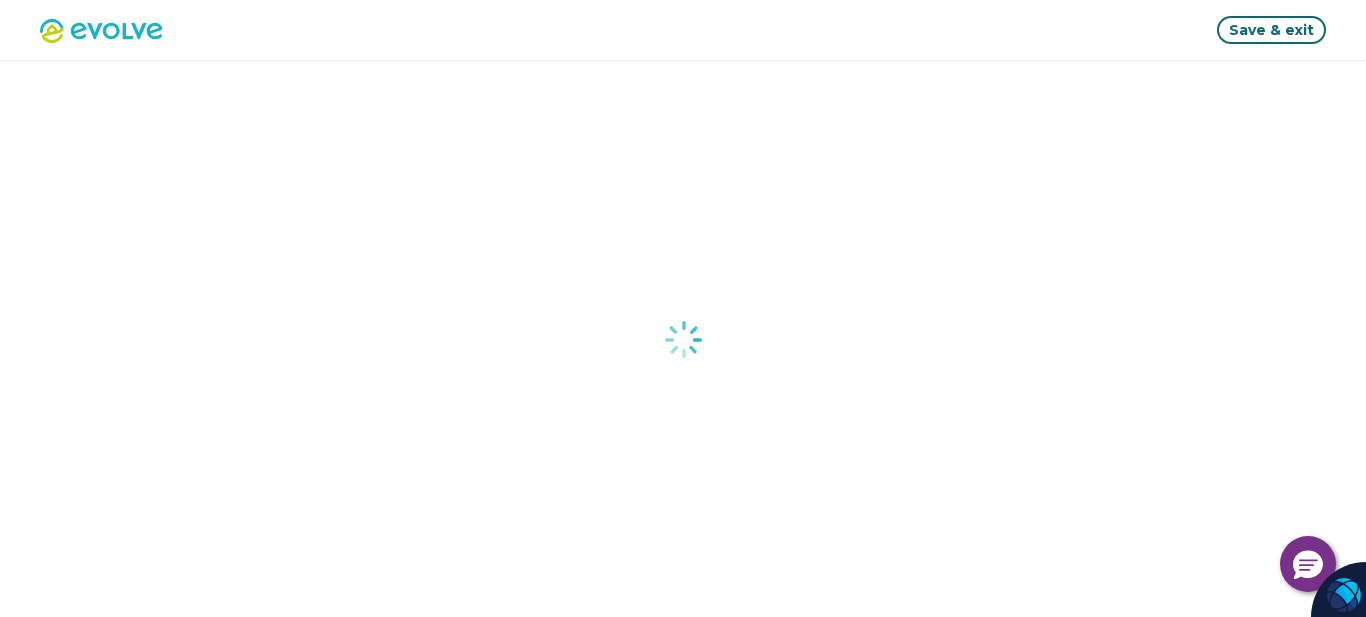 select on "*******" 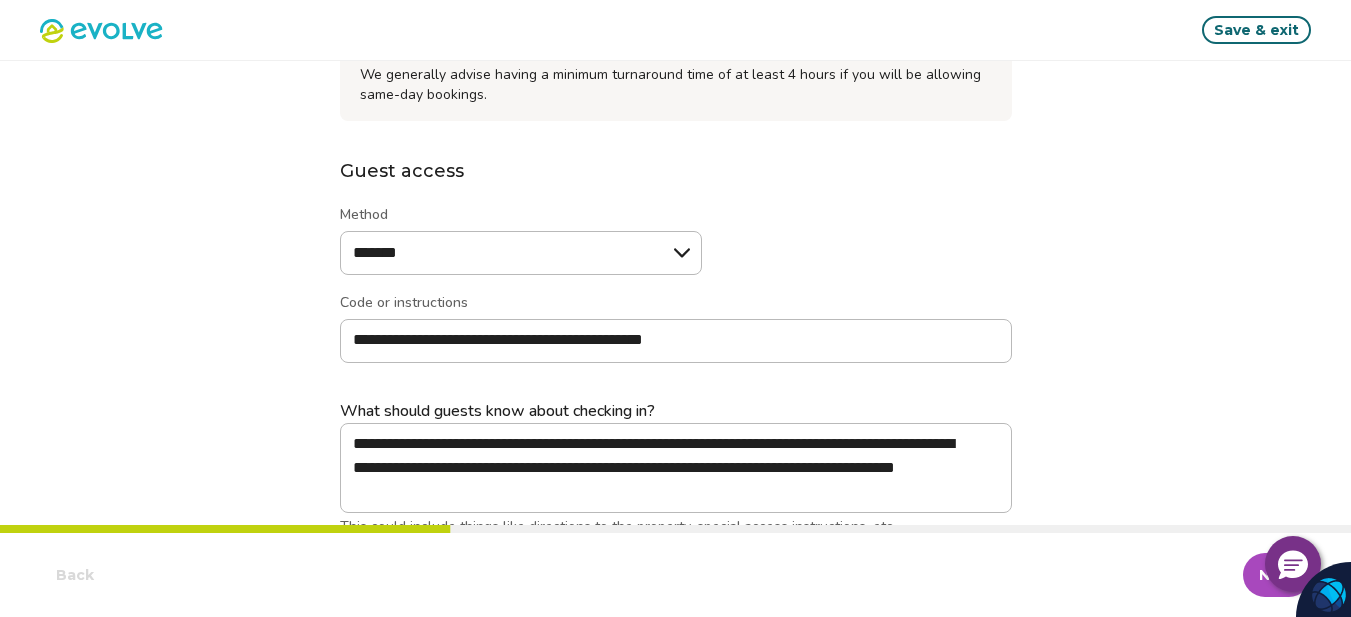 scroll, scrollTop: 369, scrollLeft: 0, axis: vertical 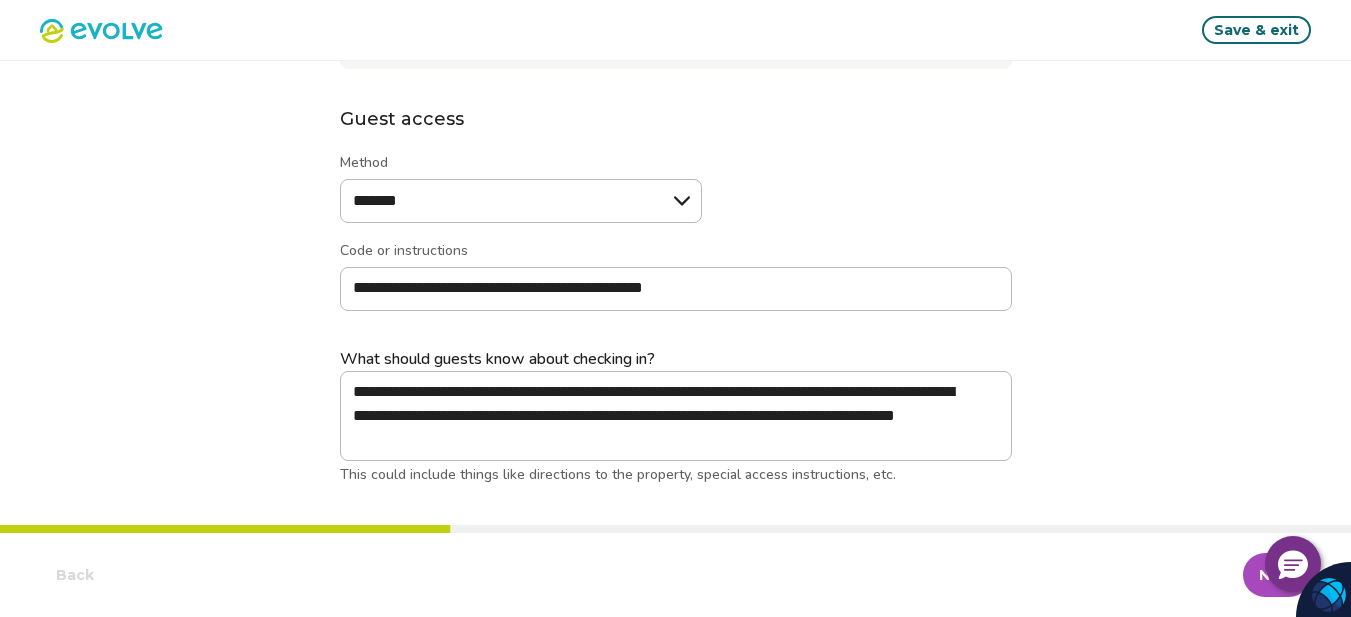 click on "Save & exit" at bounding box center (1256, 30) 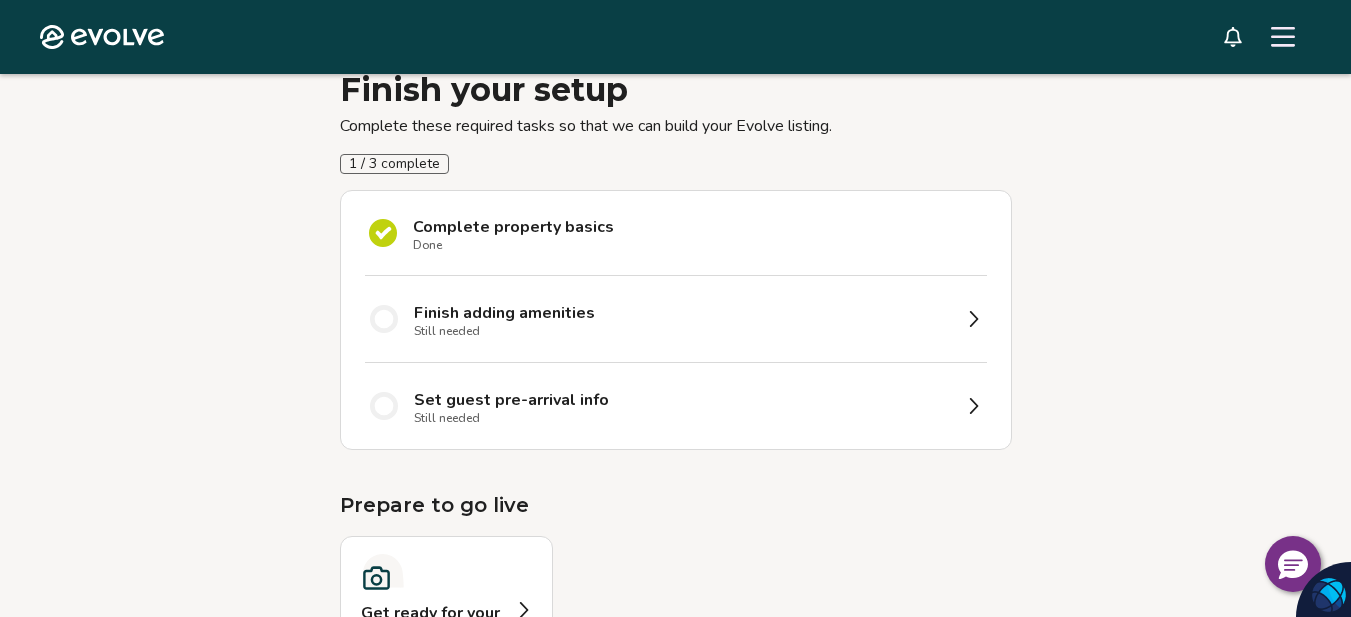 scroll, scrollTop: 212, scrollLeft: 0, axis: vertical 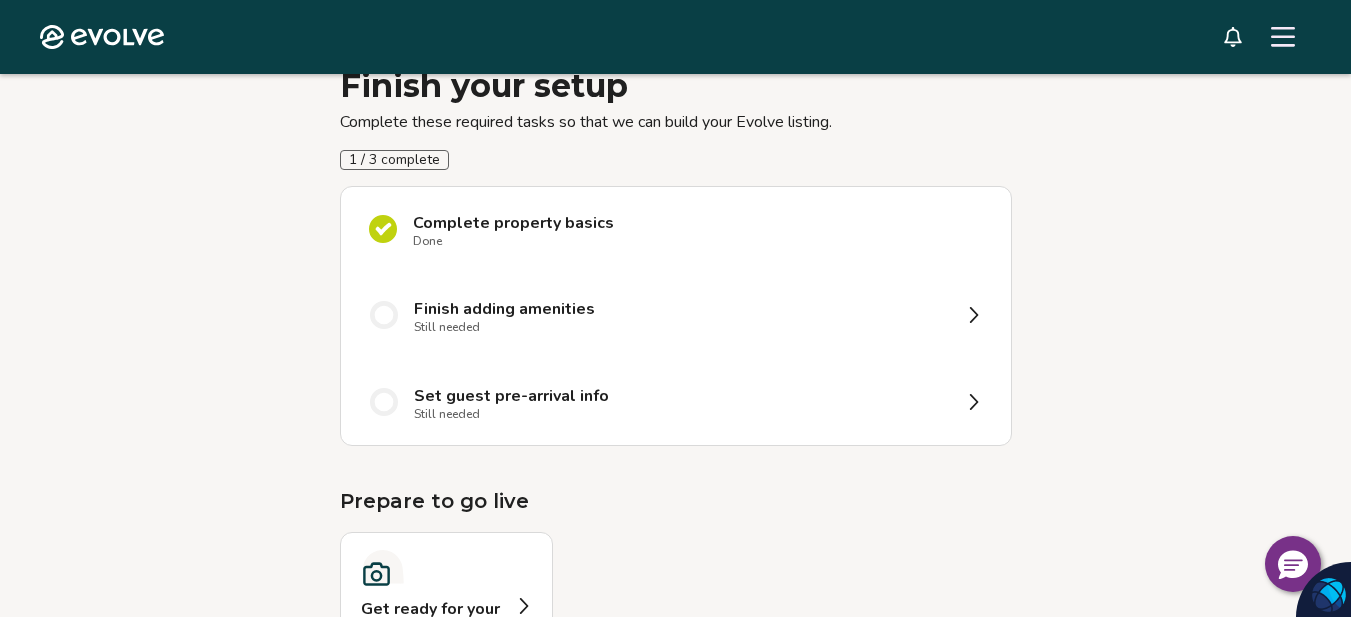 click on "Finish adding amenities Still needed" at bounding box center (676, 315) 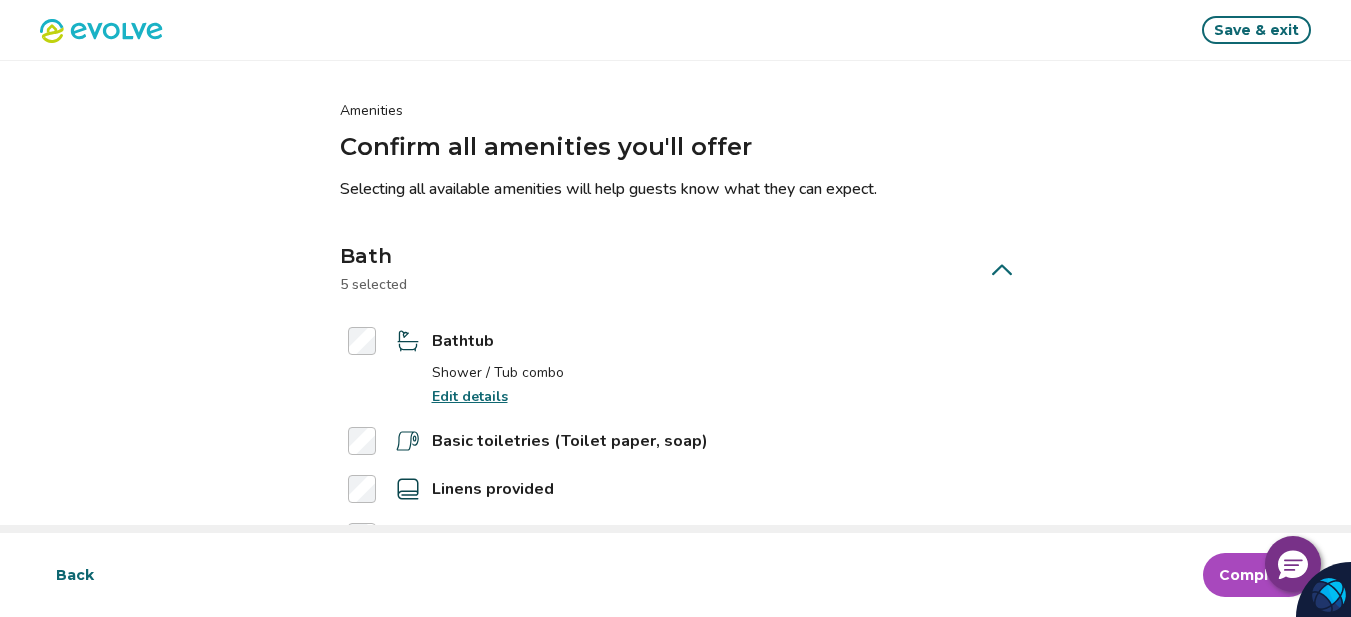 click on "Save & exit" at bounding box center [1256, 30] 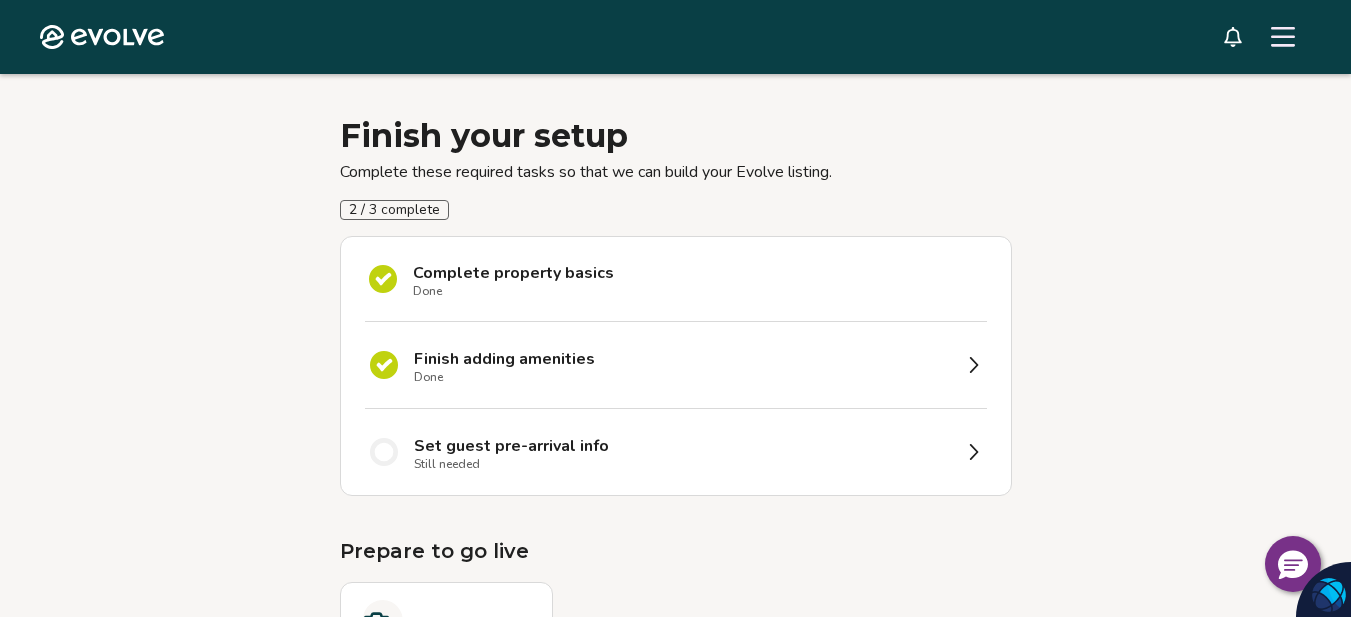scroll, scrollTop: 204, scrollLeft: 0, axis: vertical 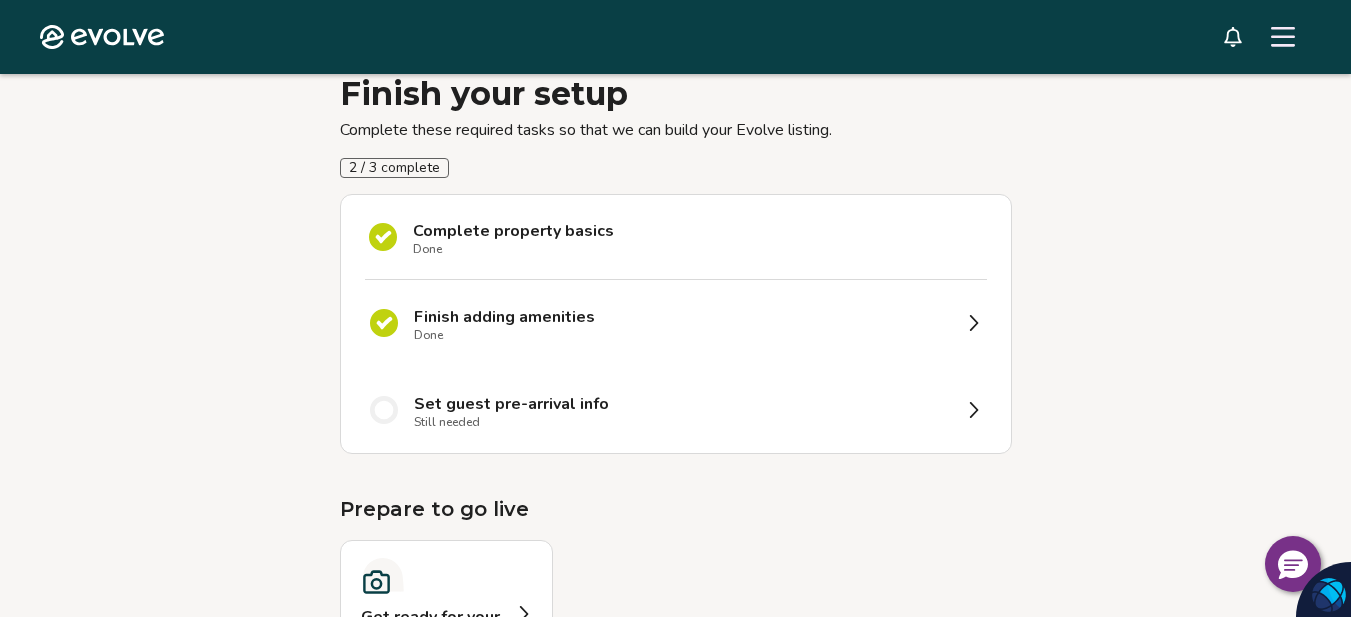 click 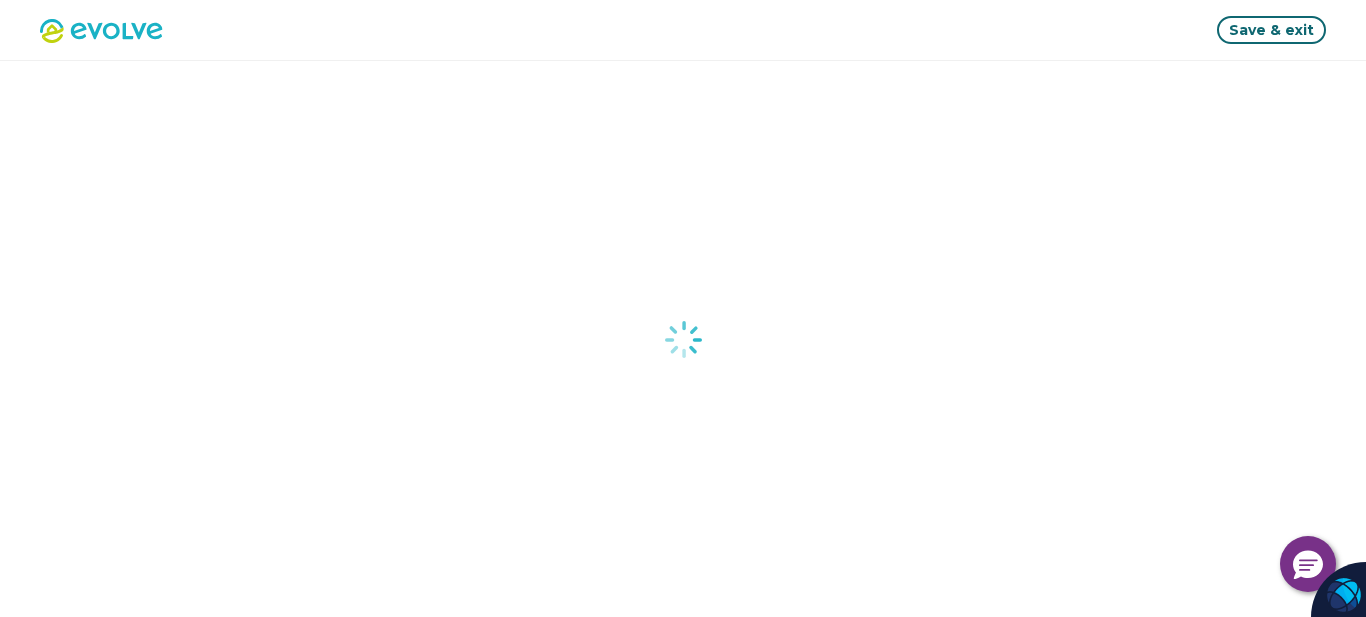 type on "*" 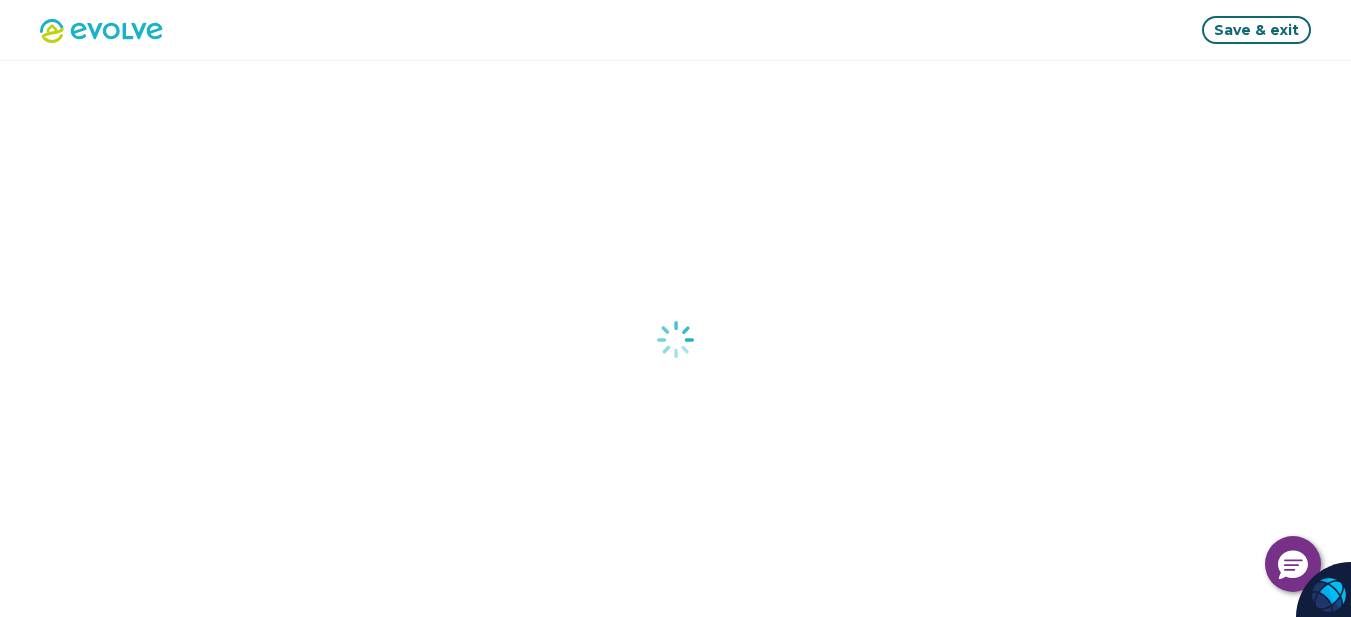 select on "*****" 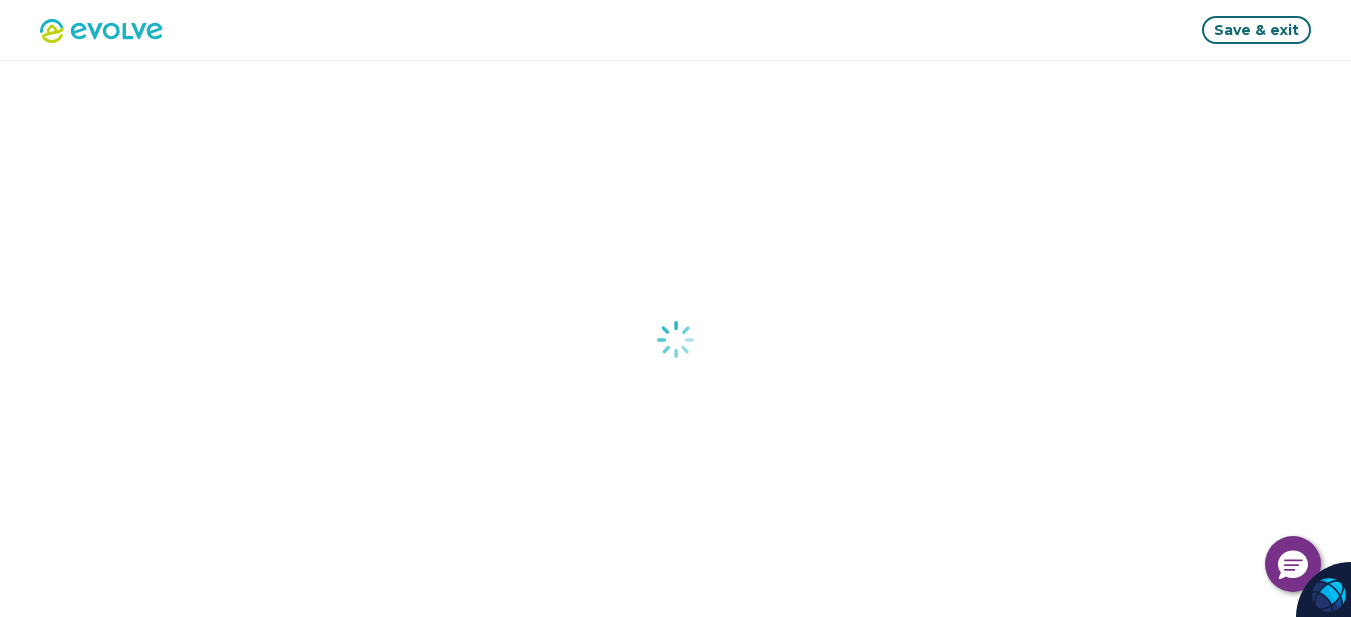 select on "*****" 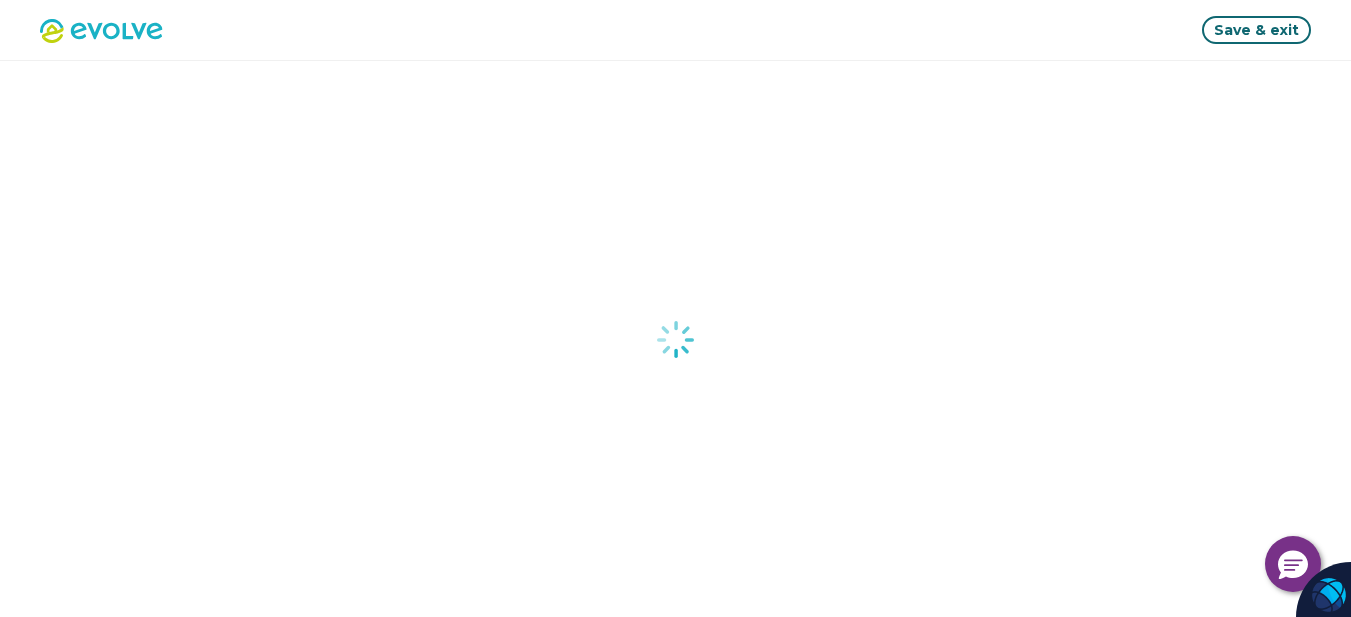 select on "*******" 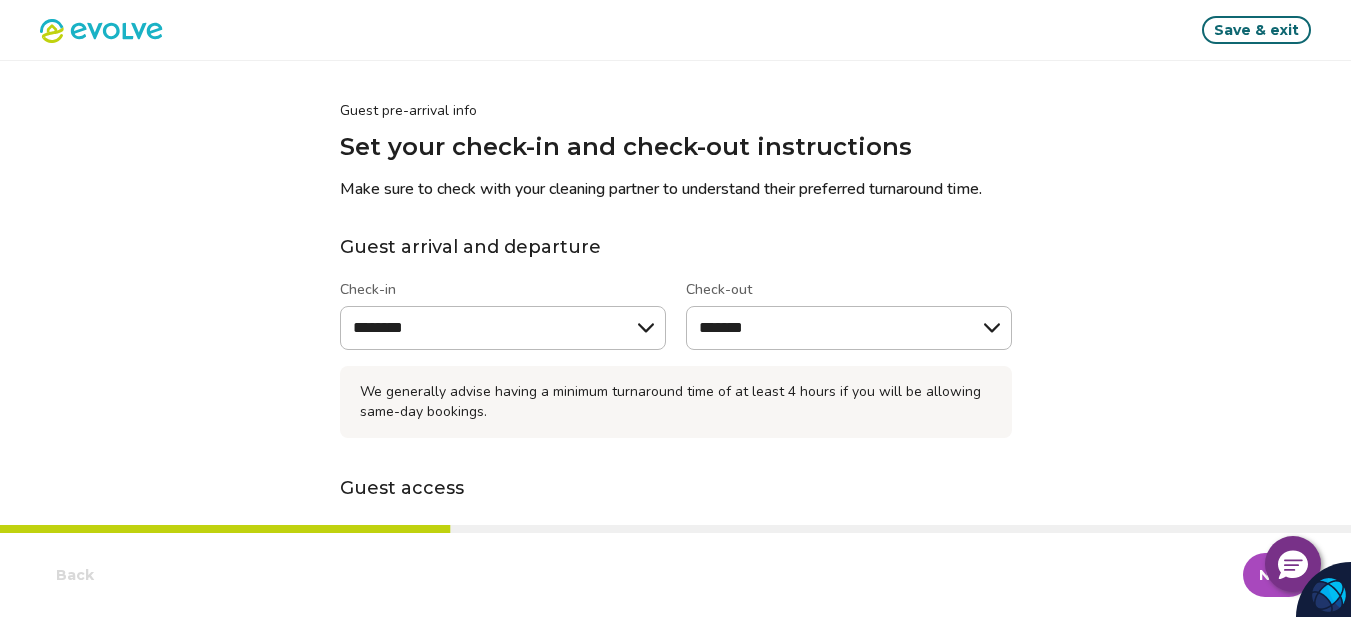 click on "Save & exit" at bounding box center [1256, 30] 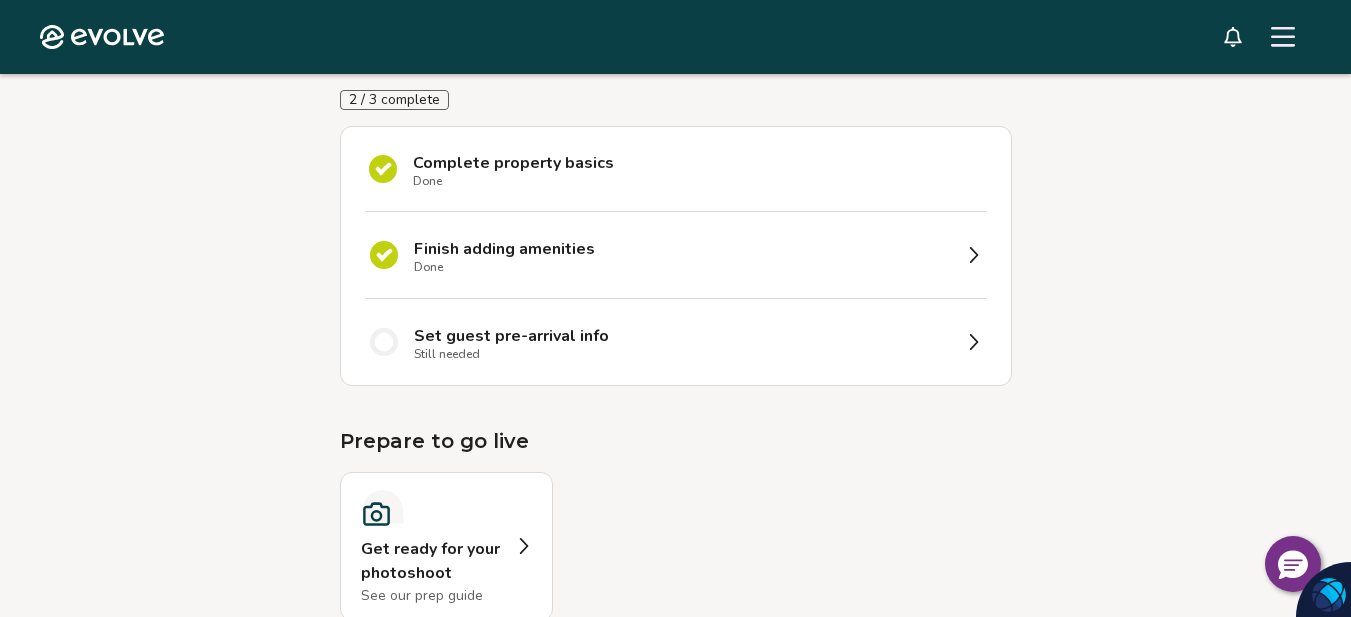 scroll, scrollTop: 280, scrollLeft: 0, axis: vertical 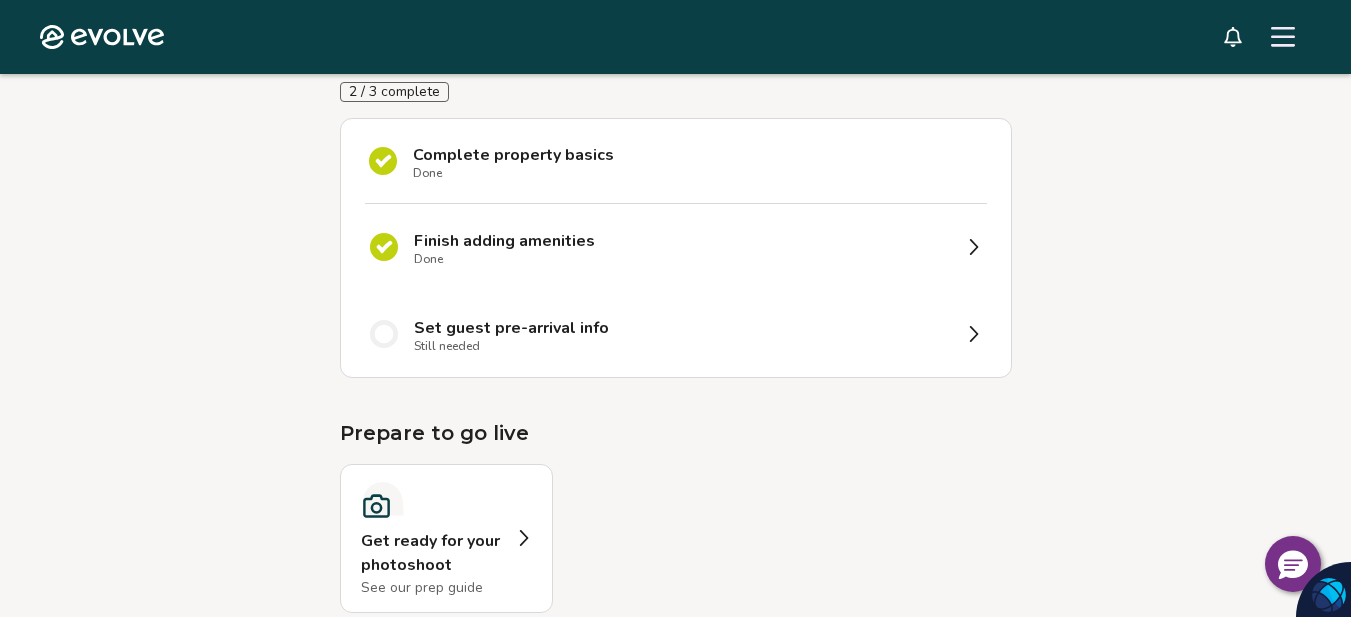 click 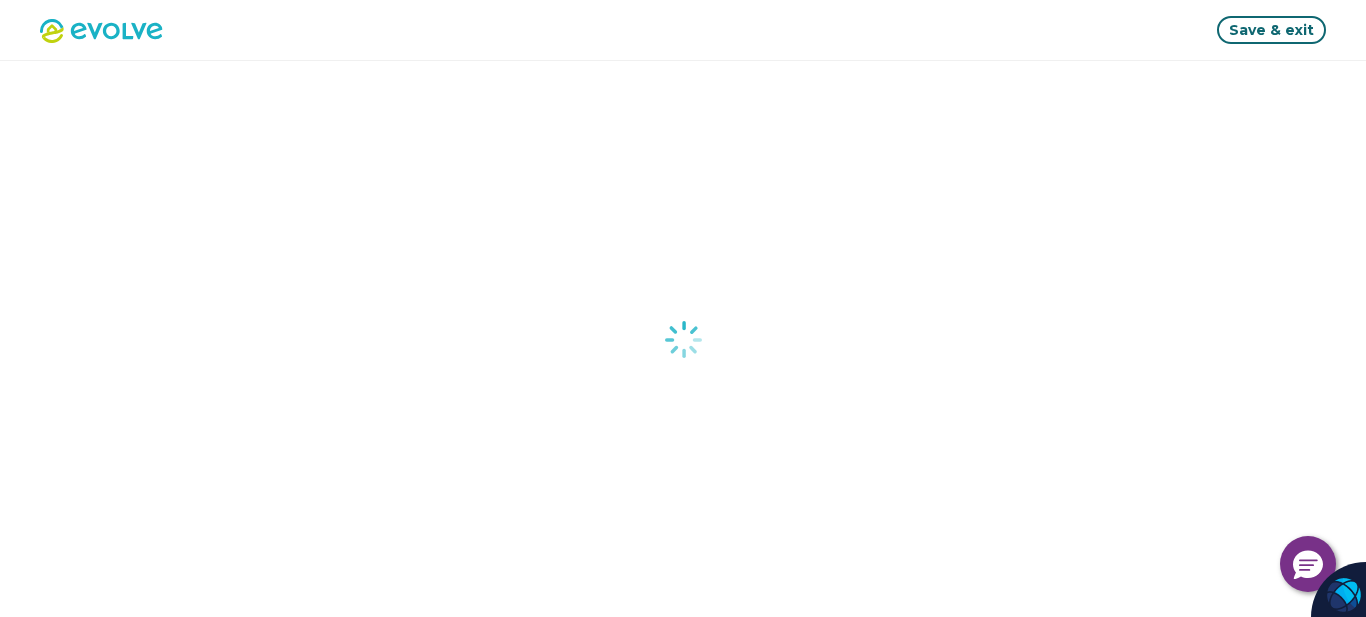 type on "*" 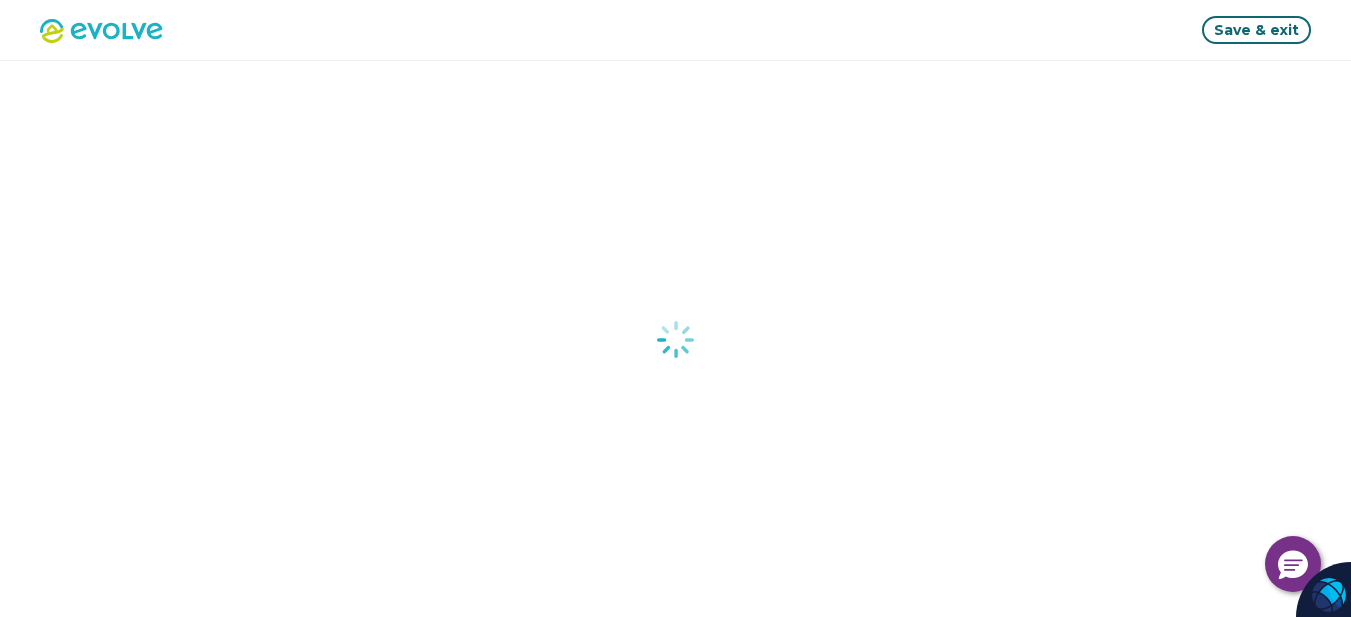 select on "*****" 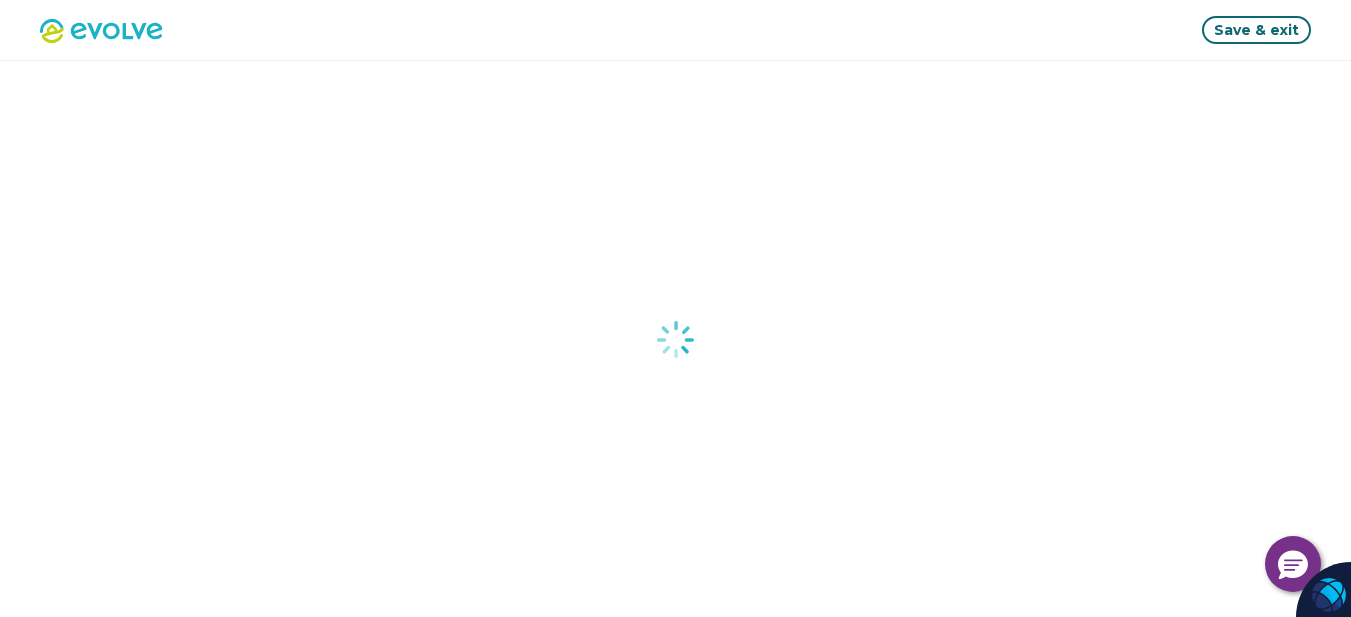 select on "*****" 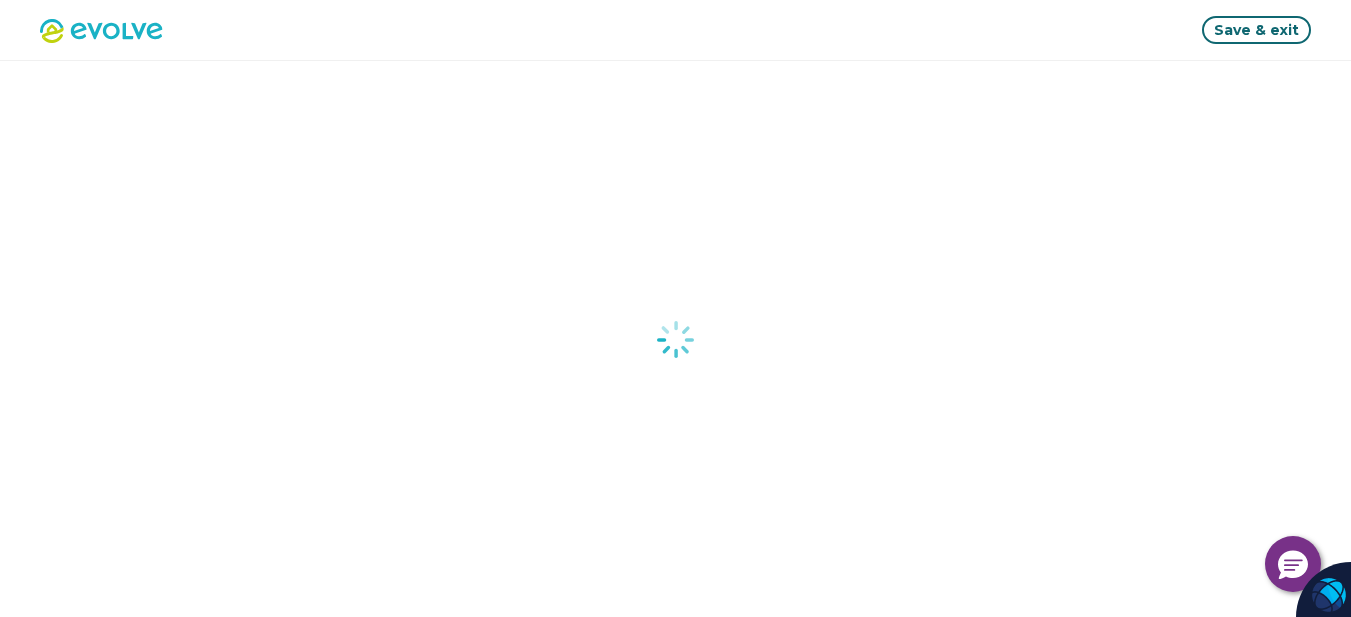 select on "*******" 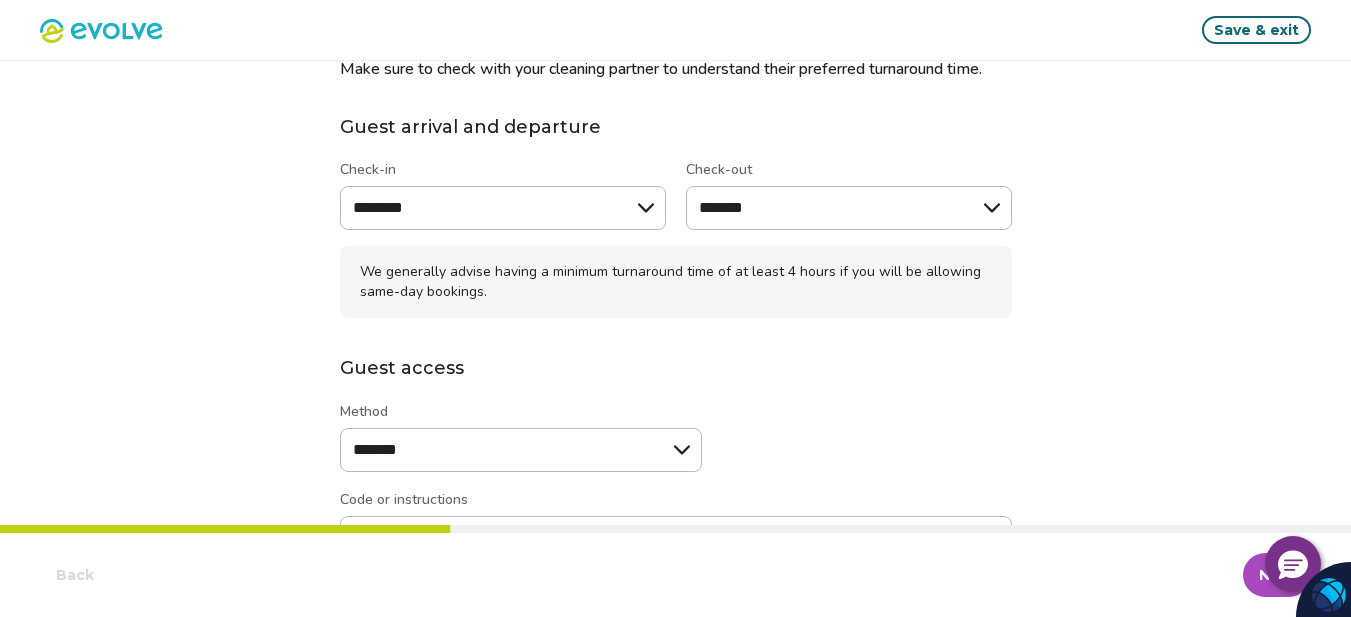 scroll, scrollTop: 125, scrollLeft: 0, axis: vertical 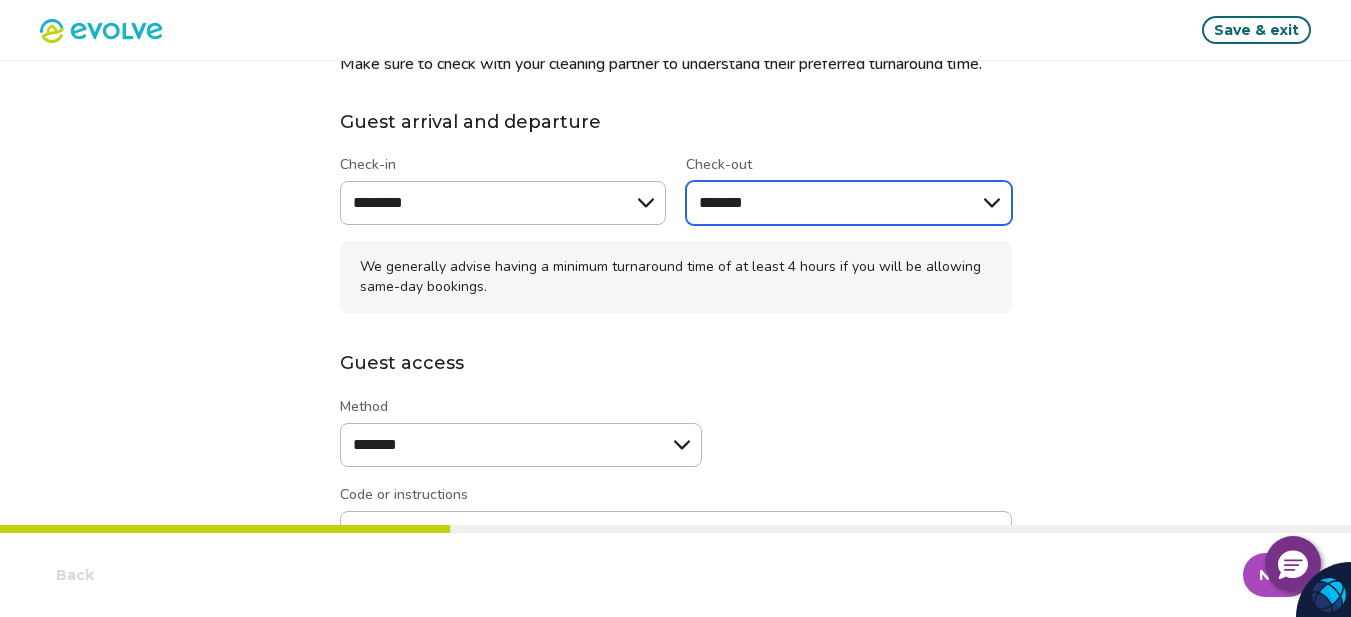 click on "******* ******* ******* ******* ******** ******** ******** ******* ******* ******* ******* ******* ******* *******" at bounding box center [849, 203] 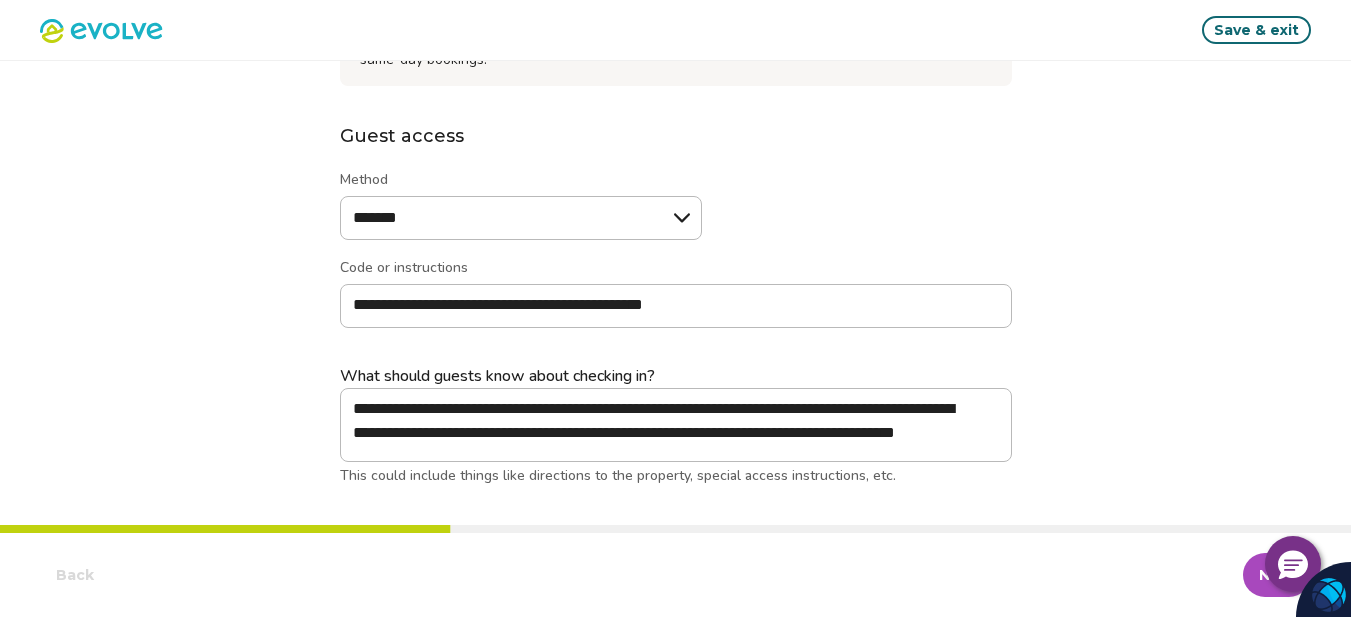 scroll, scrollTop: 353, scrollLeft: 0, axis: vertical 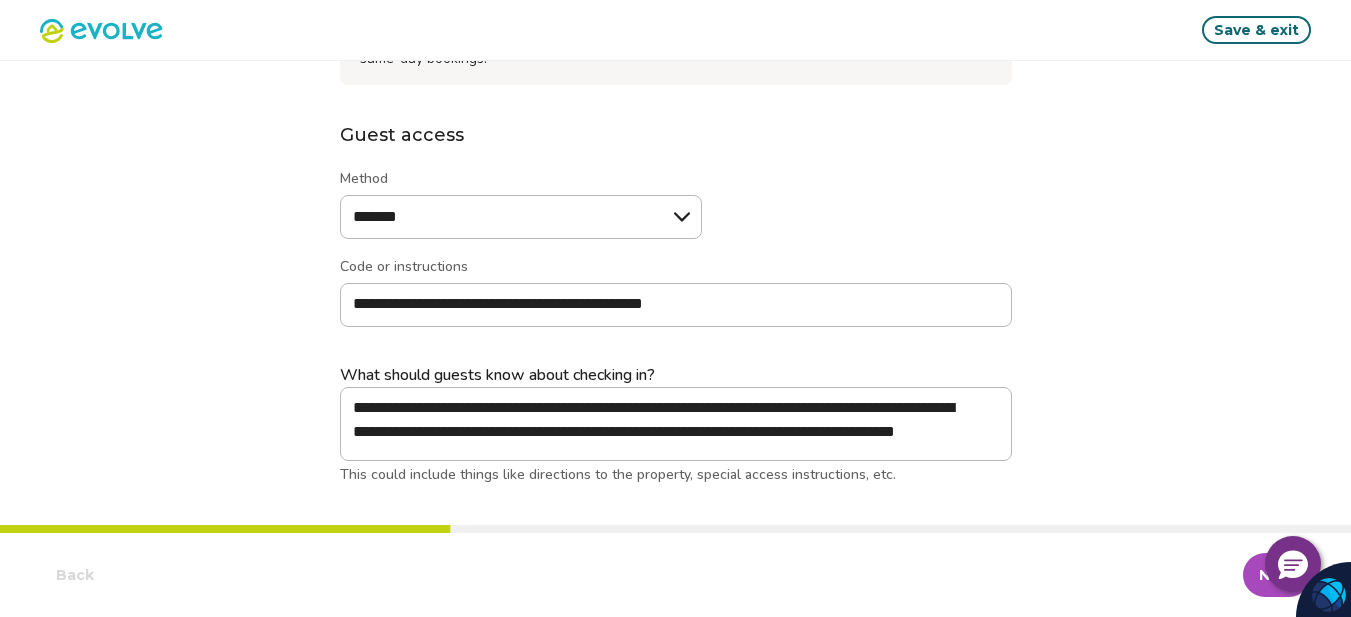 click on "Save & exit" at bounding box center (1256, 30) 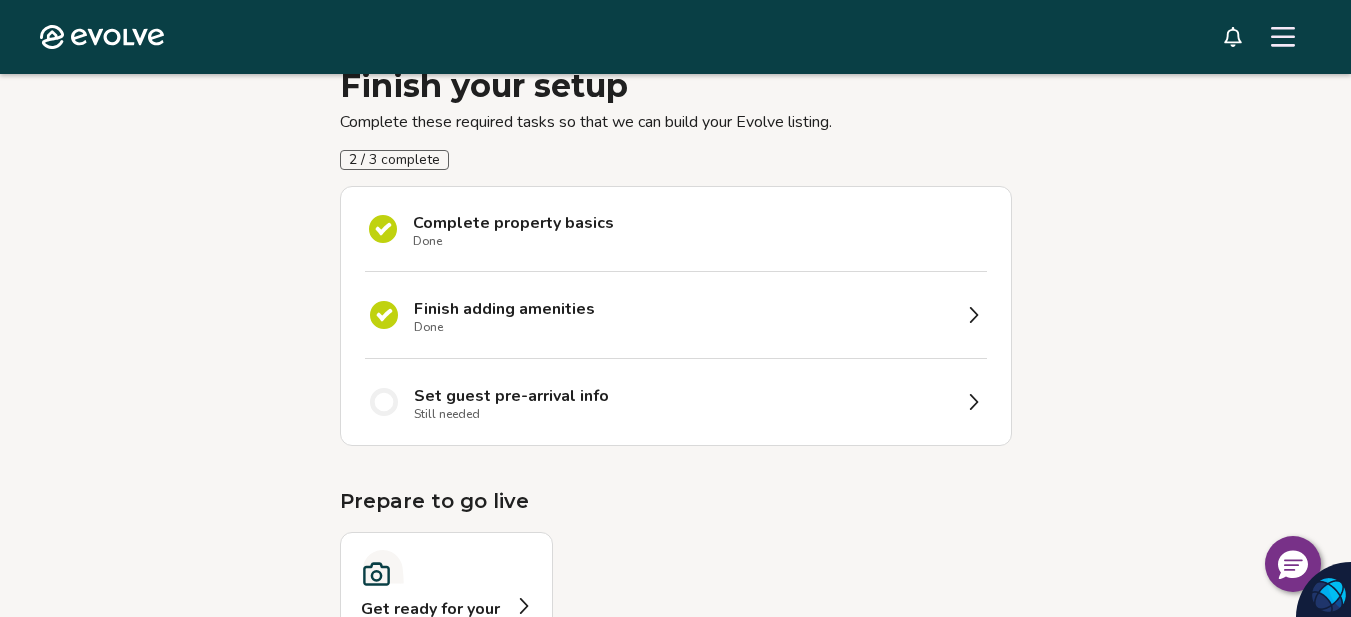 scroll, scrollTop: 217, scrollLeft: 0, axis: vertical 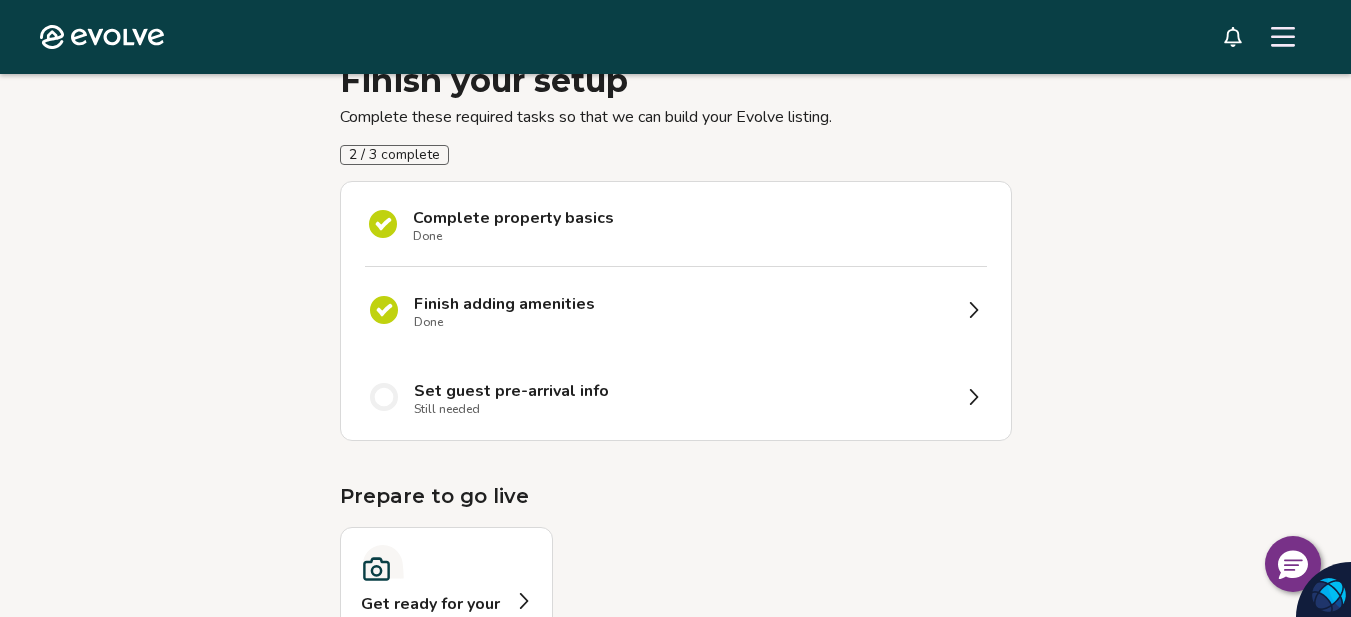 click 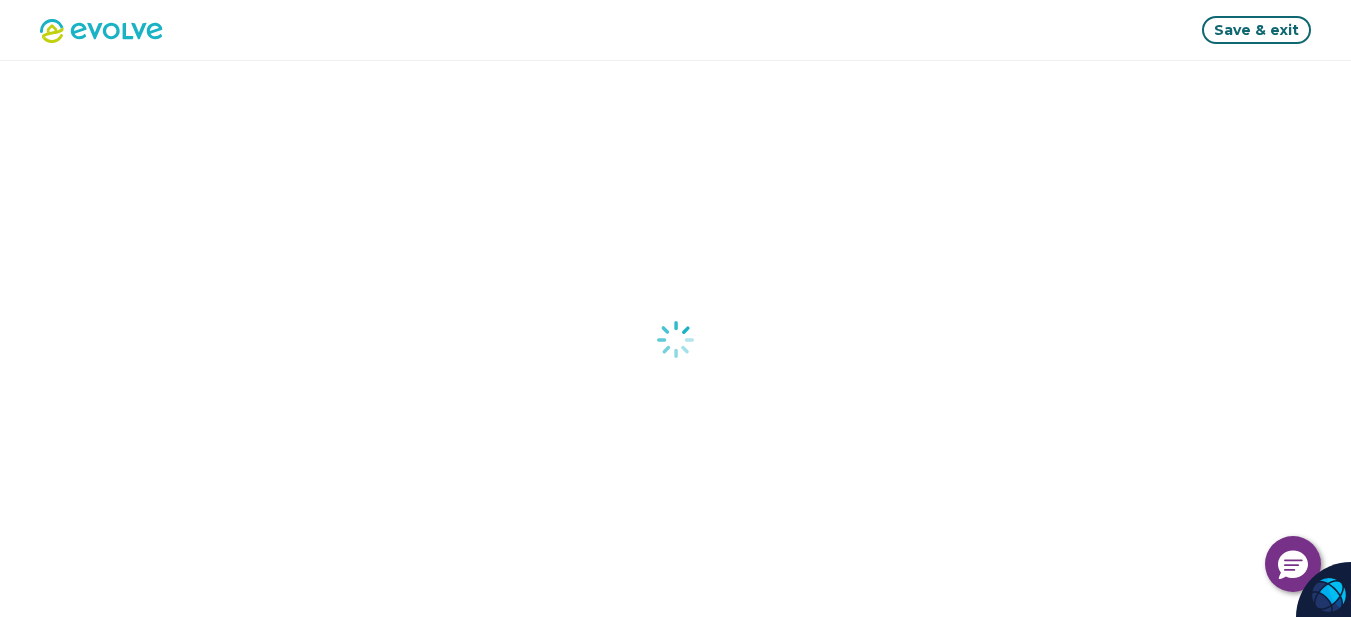 scroll, scrollTop: 0, scrollLeft: 0, axis: both 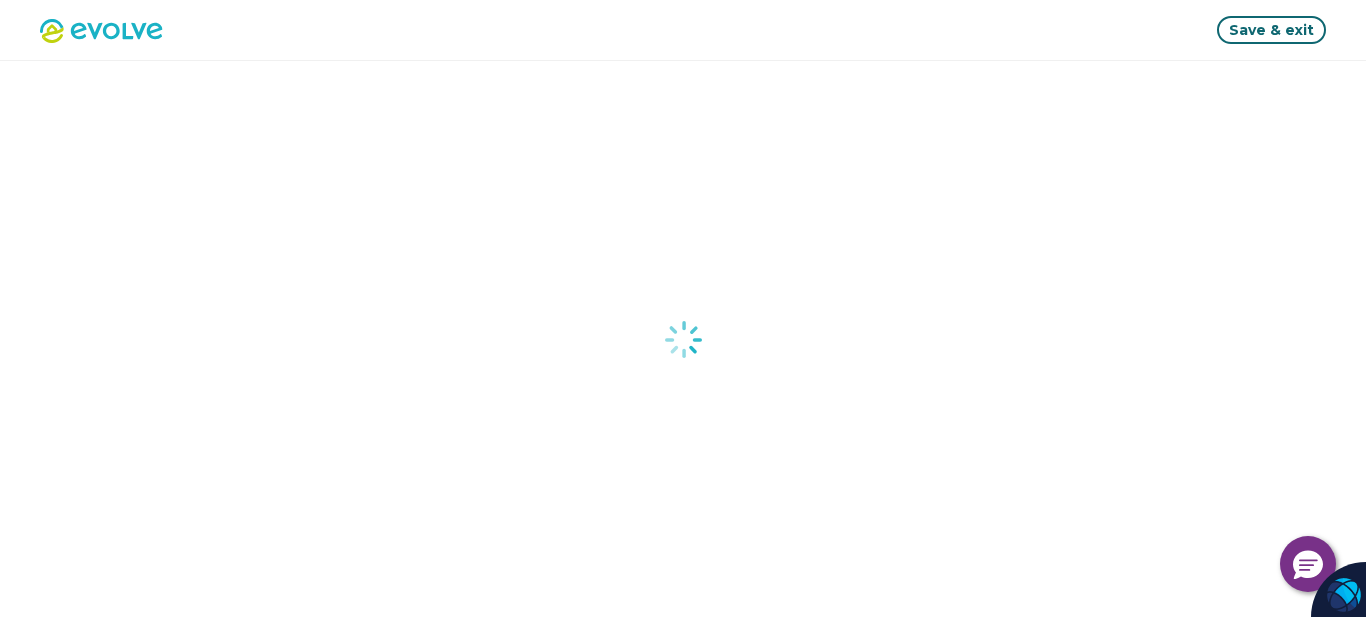 type on "*" 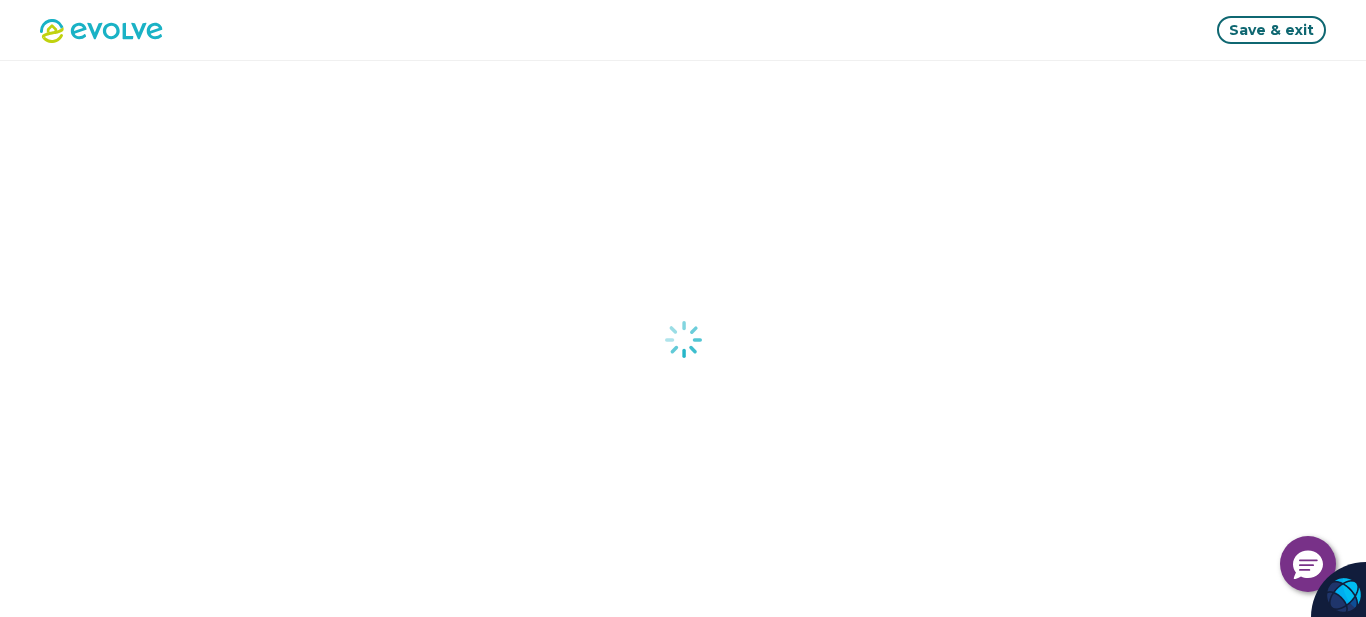 select on "*****" 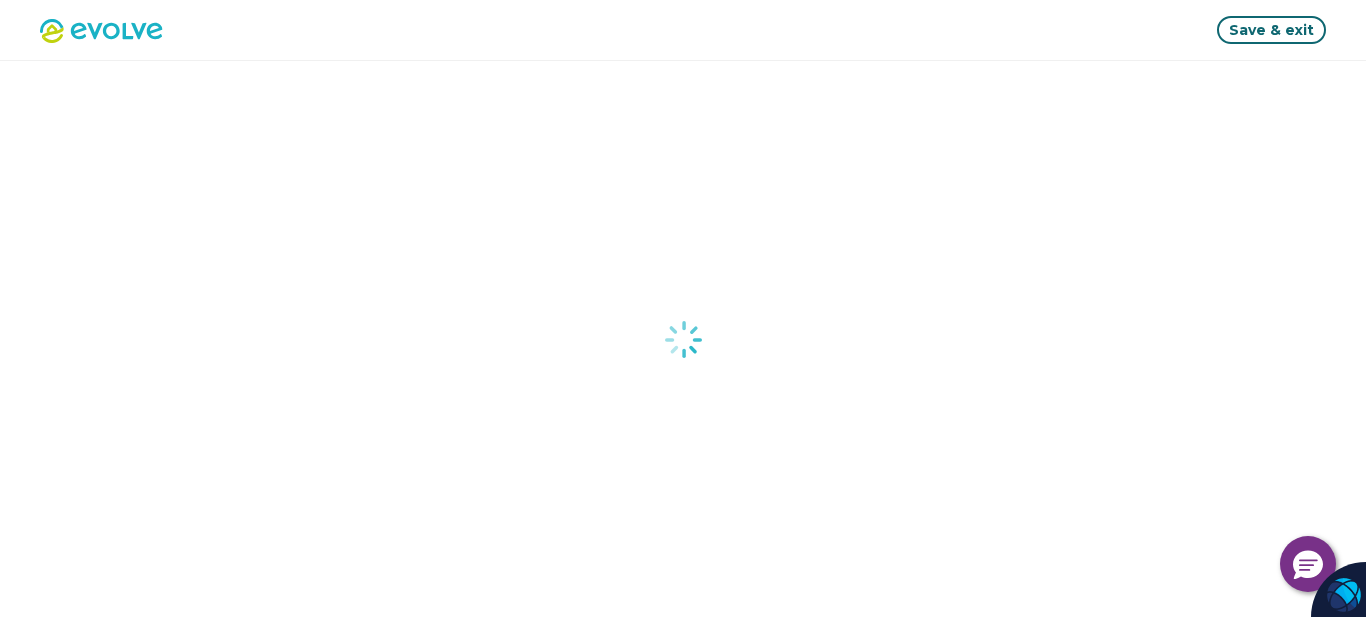 select on "*****" 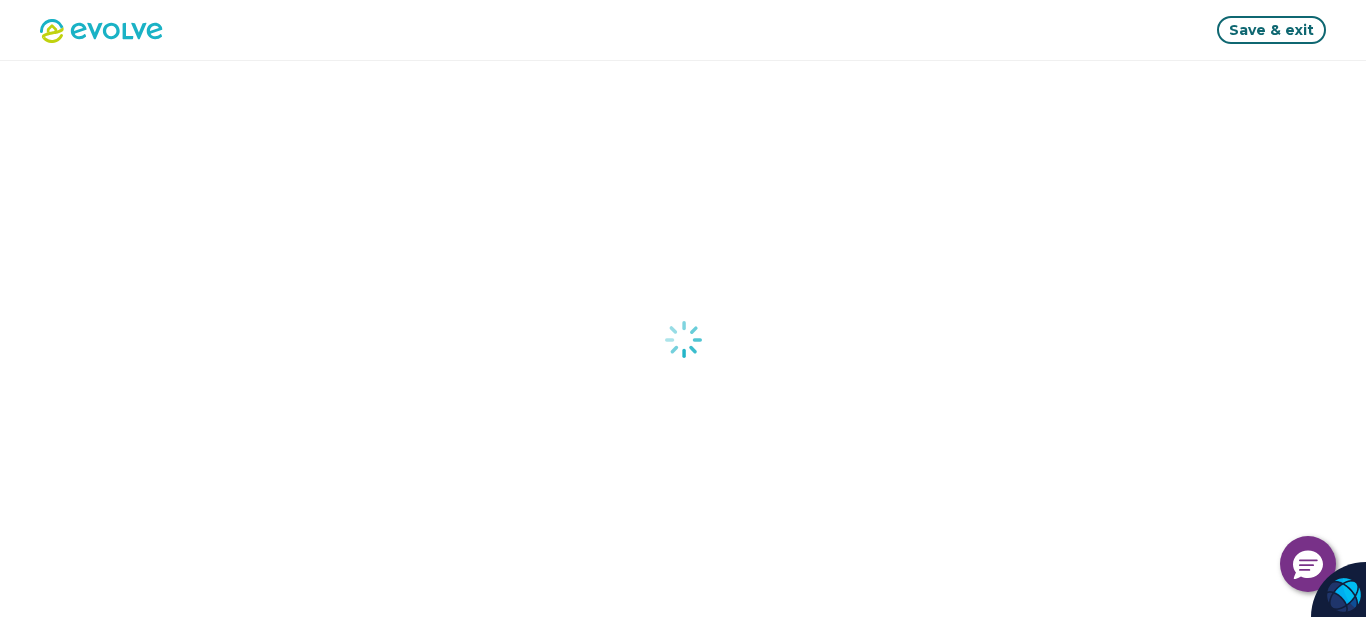 select on "*******" 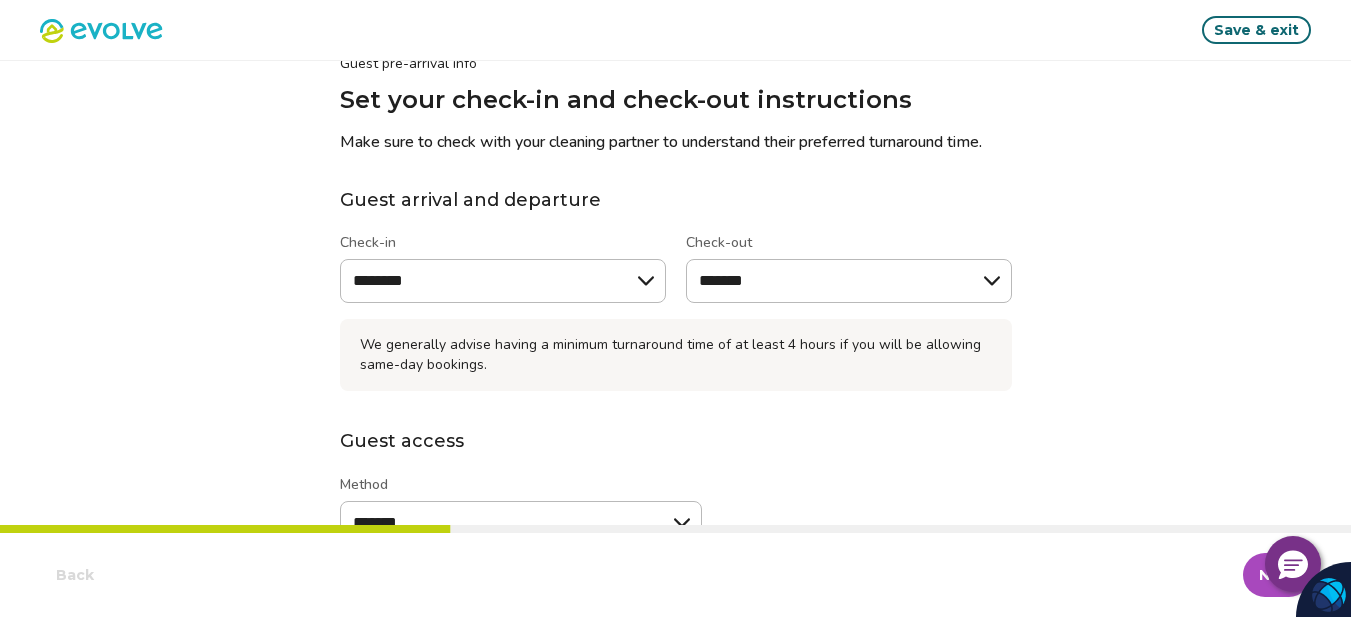 scroll, scrollTop: 0, scrollLeft: 0, axis: both 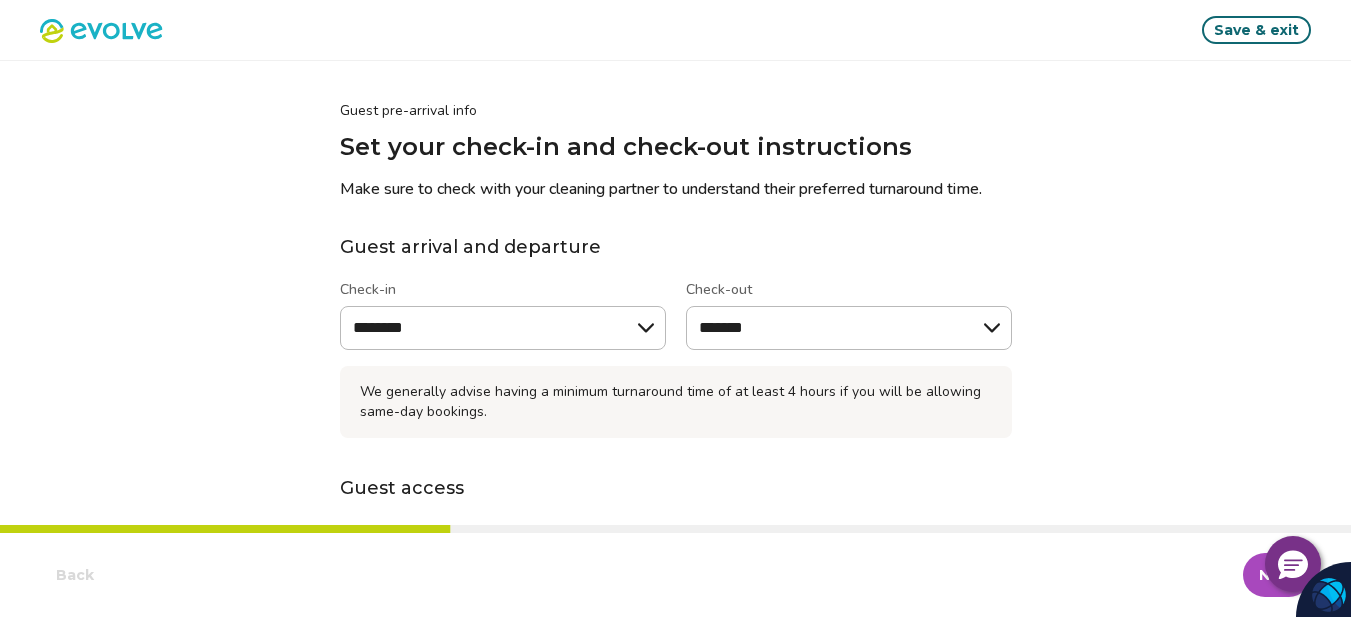 click on "Save & exit" at bounding box center (1256, 30) 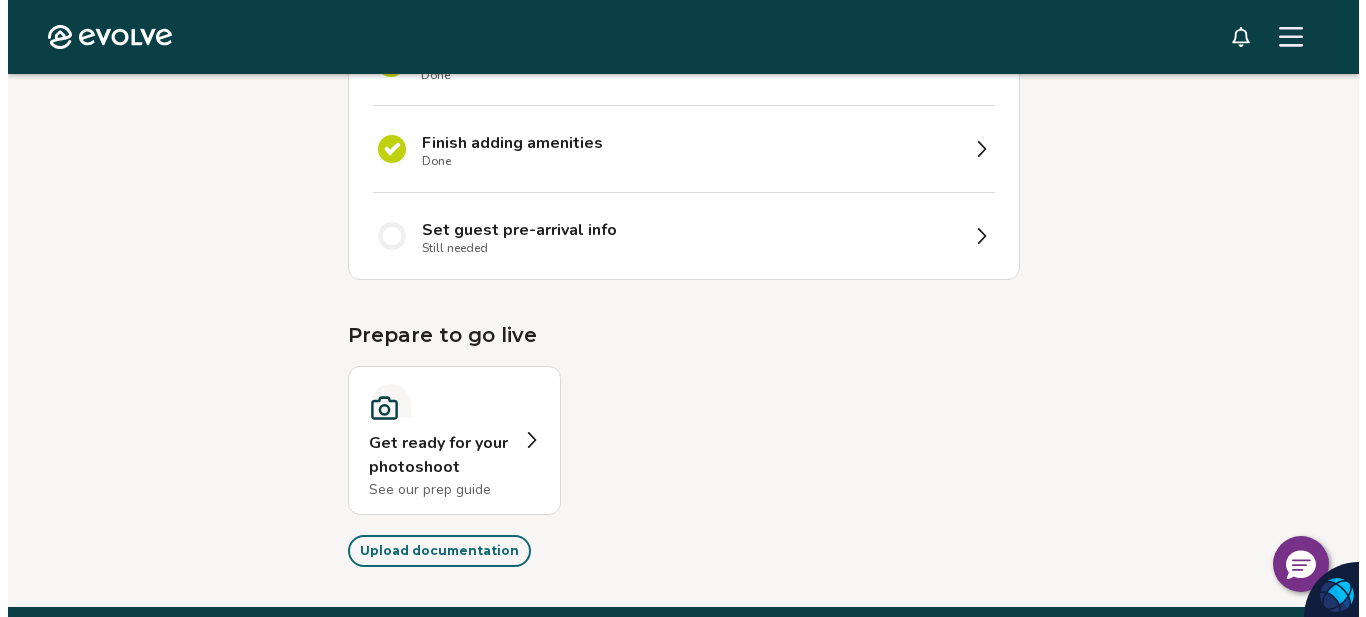 scroll, scrollTop: 448, scrollLeft: 0, axis: vertical 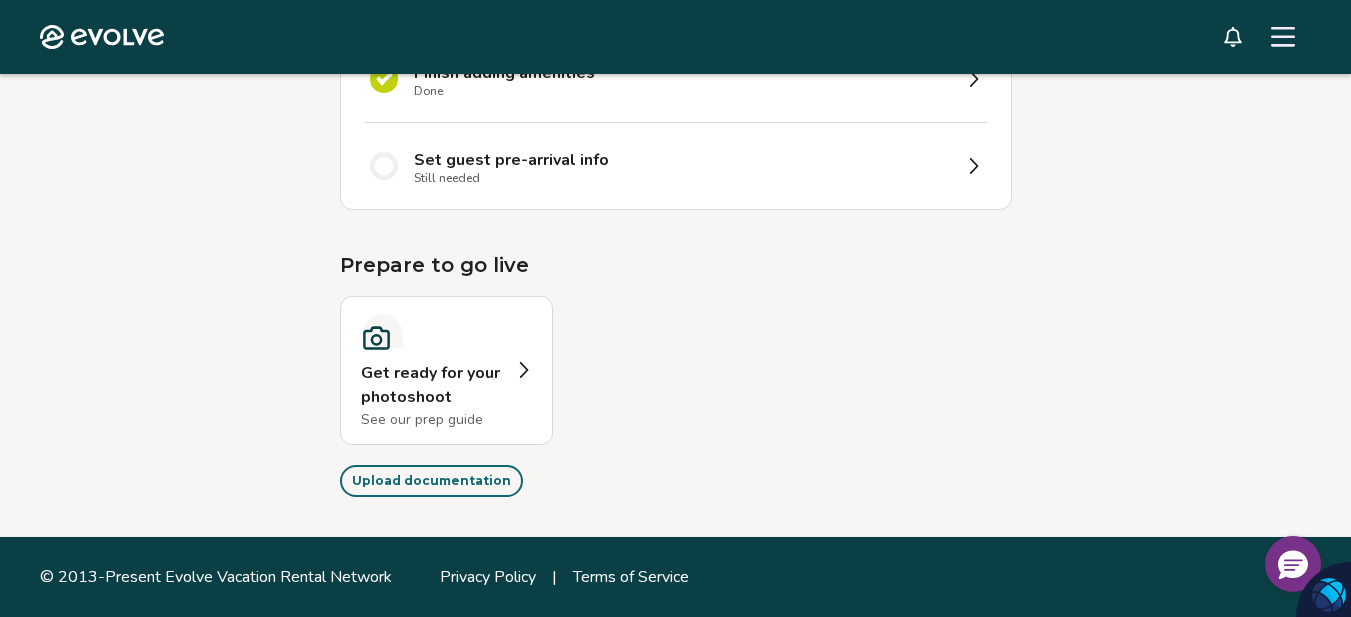 click on "Upload documentation" at bounding box center [431, 481] 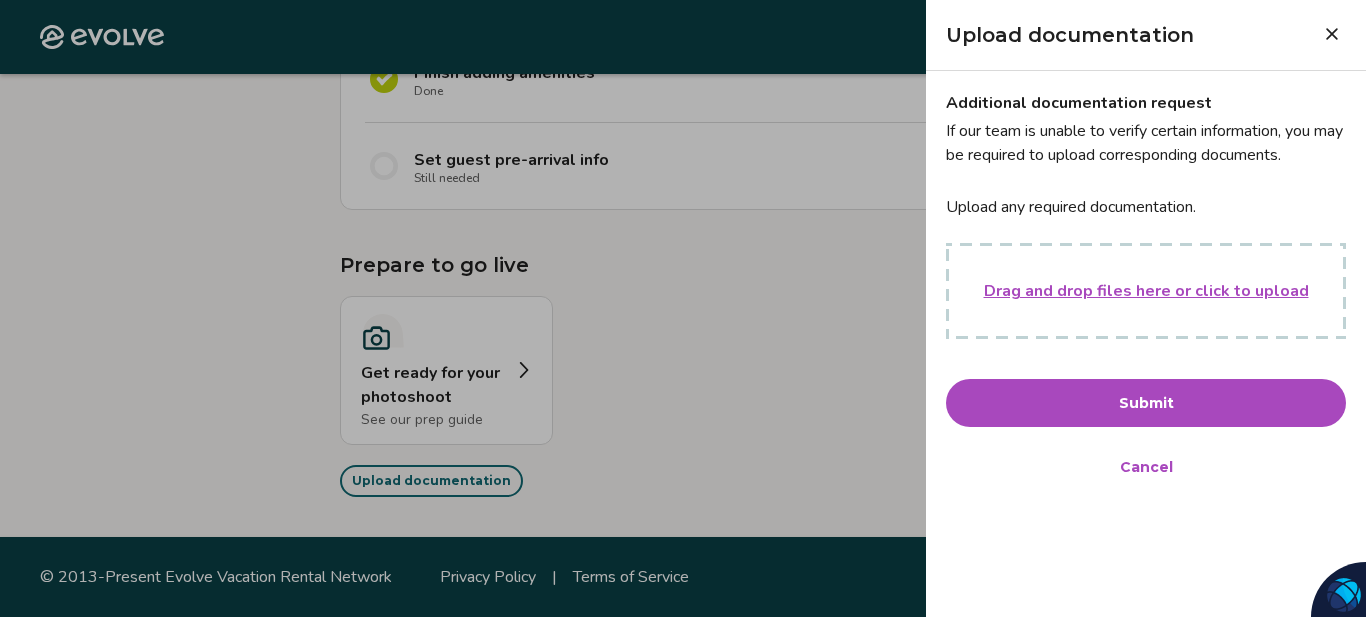 click on "Drag and drop files here or click to upload" at bounding box center [1146, 291] 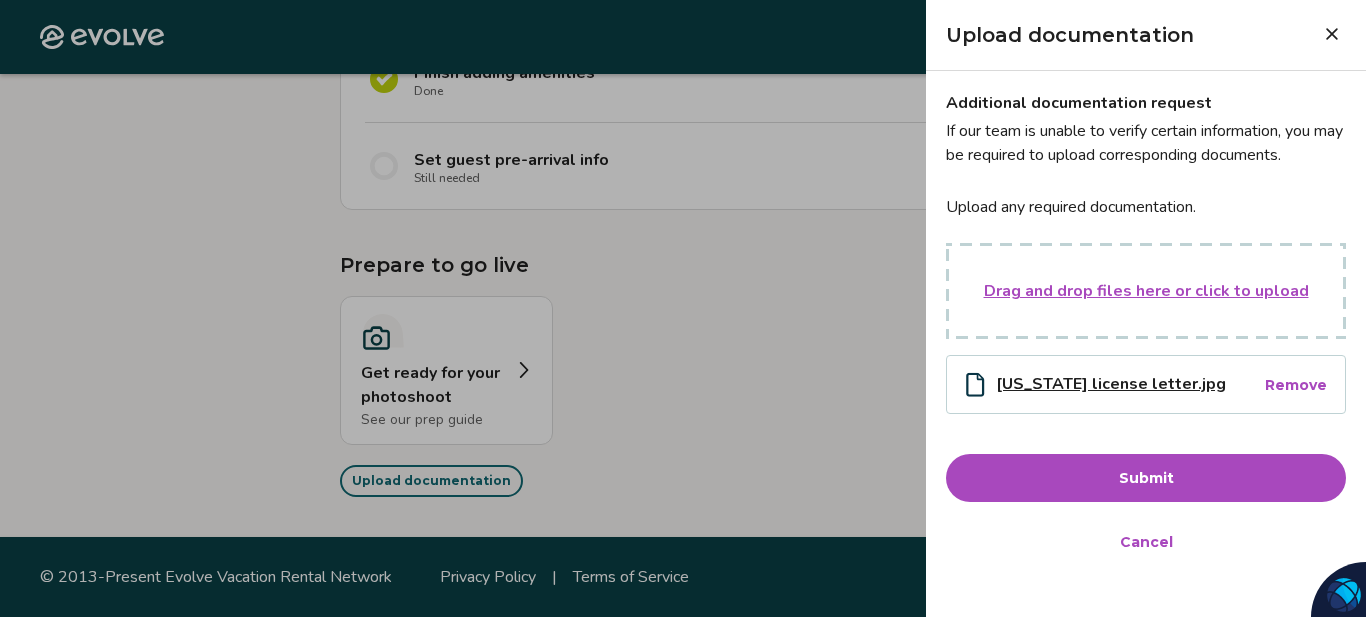 click on "Drag and drop files here or click to upload" at bounding box center [1146, 291] 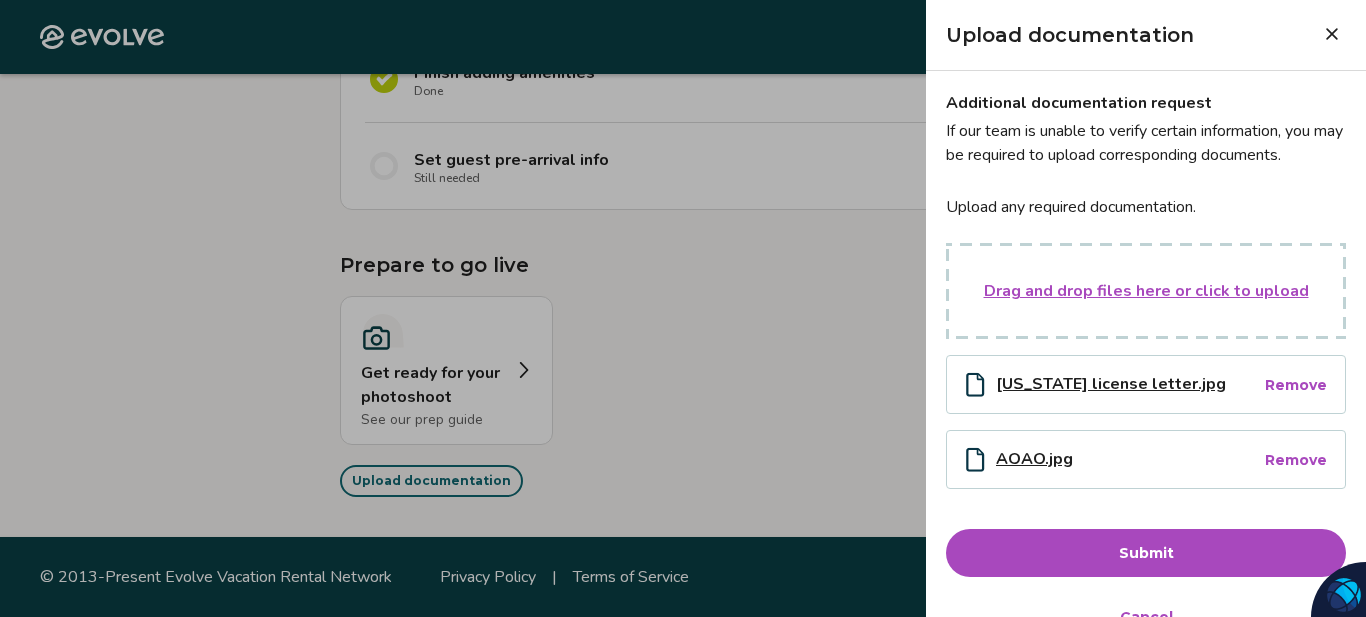 click on "Drag and drop files here or click to upload" at bounding box center (1146, 291) 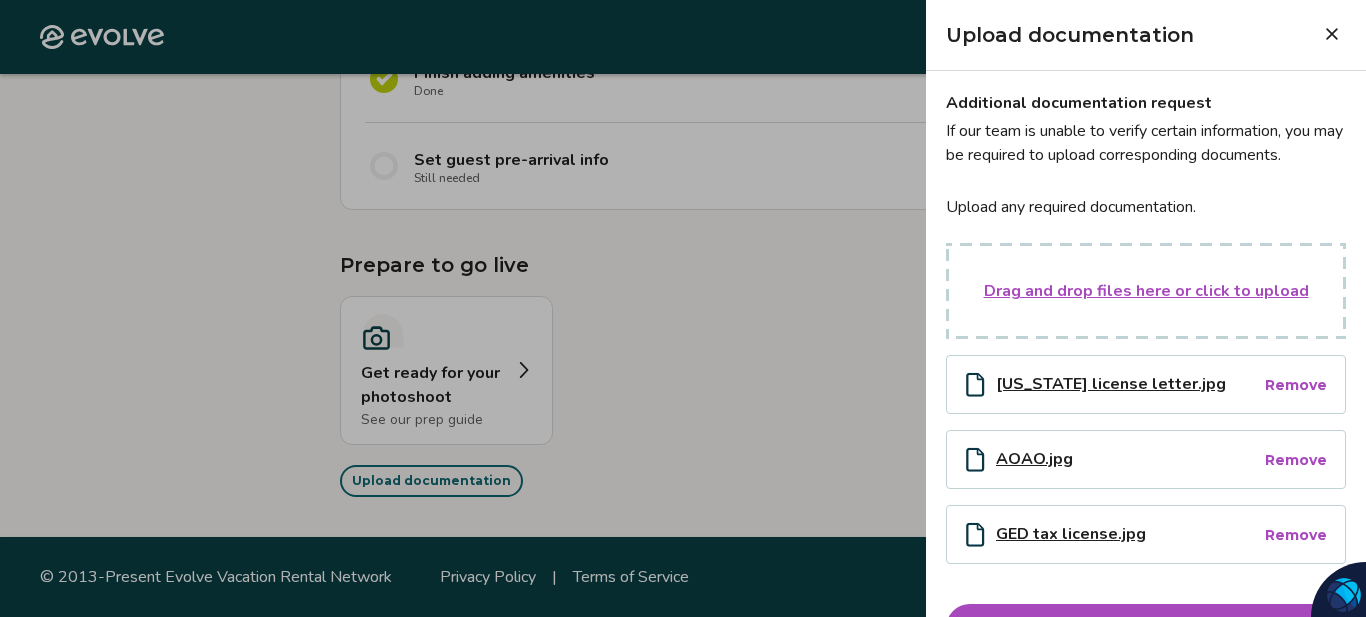 click on "Drag and drop files here or click to upload" at bounding box center [1146, 291] 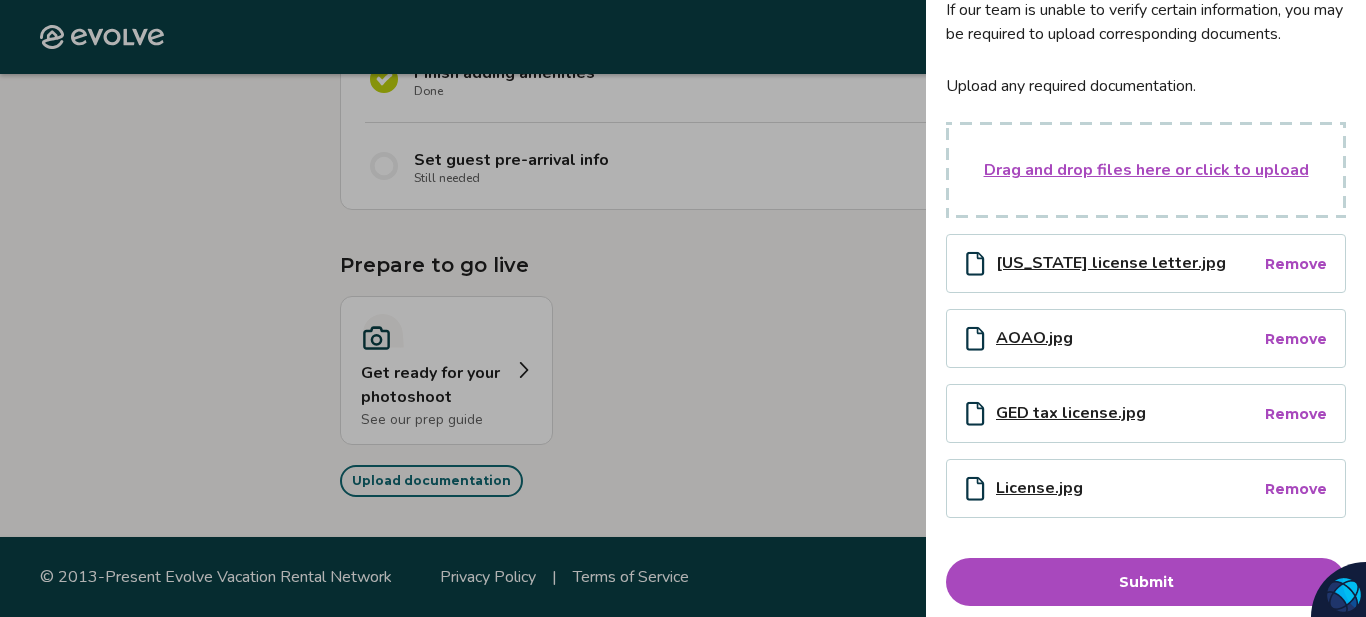 scroll, scrollTop: 171, scrollLeft: 0, axis: vertical 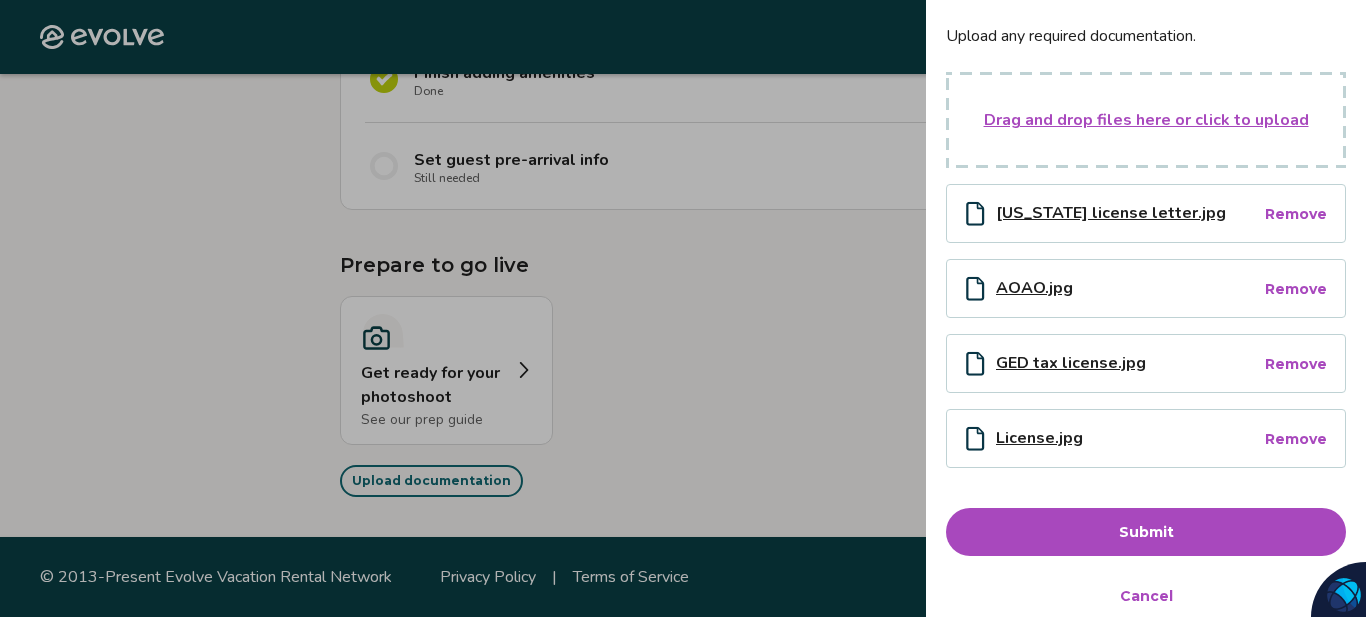 click on "Submit" at bounding box center [1146, 532] 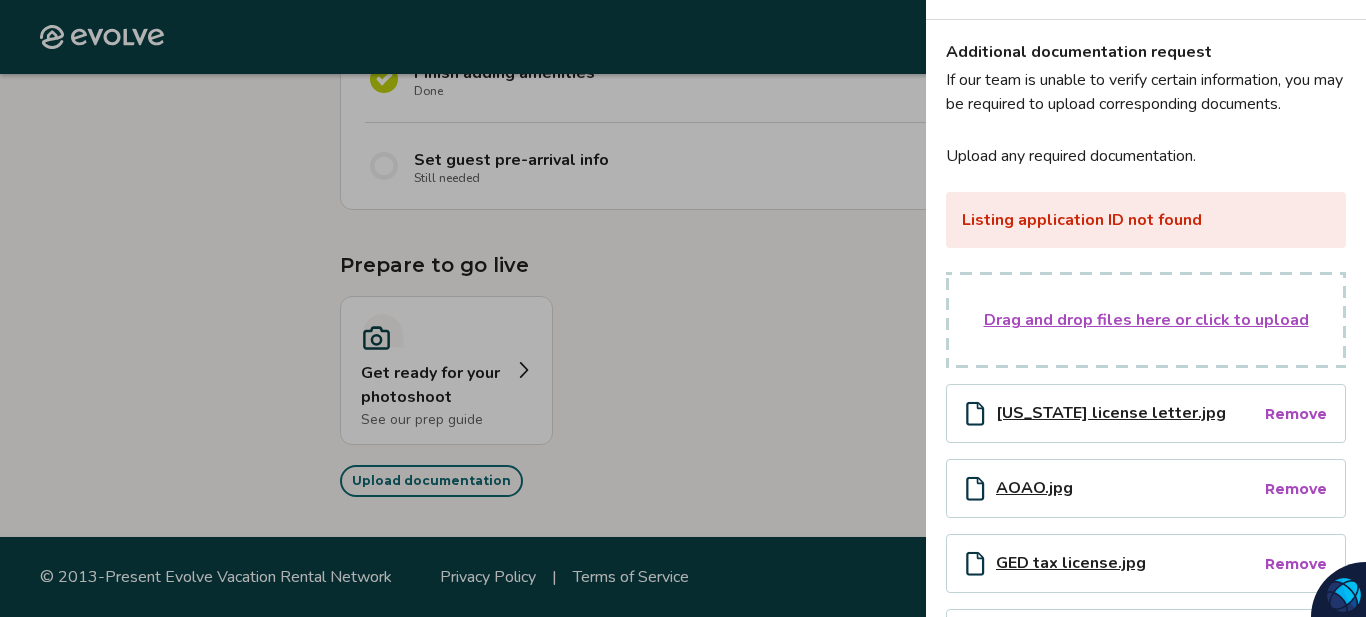 scroll, scrollTop: 53, scrollLeft: 0, axis: vertical 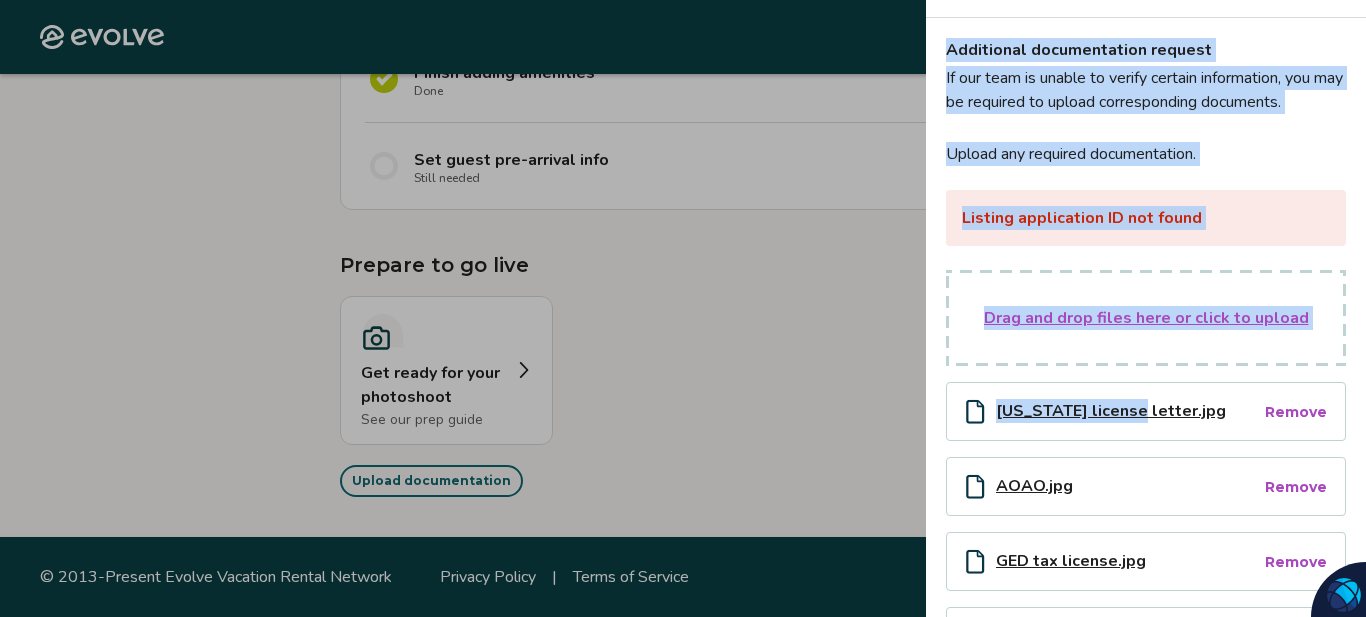 drag, startPoint x: 1143, startPoint y: 544, endPoint x: 789, endPoint y: 376, distance: 391.8418 